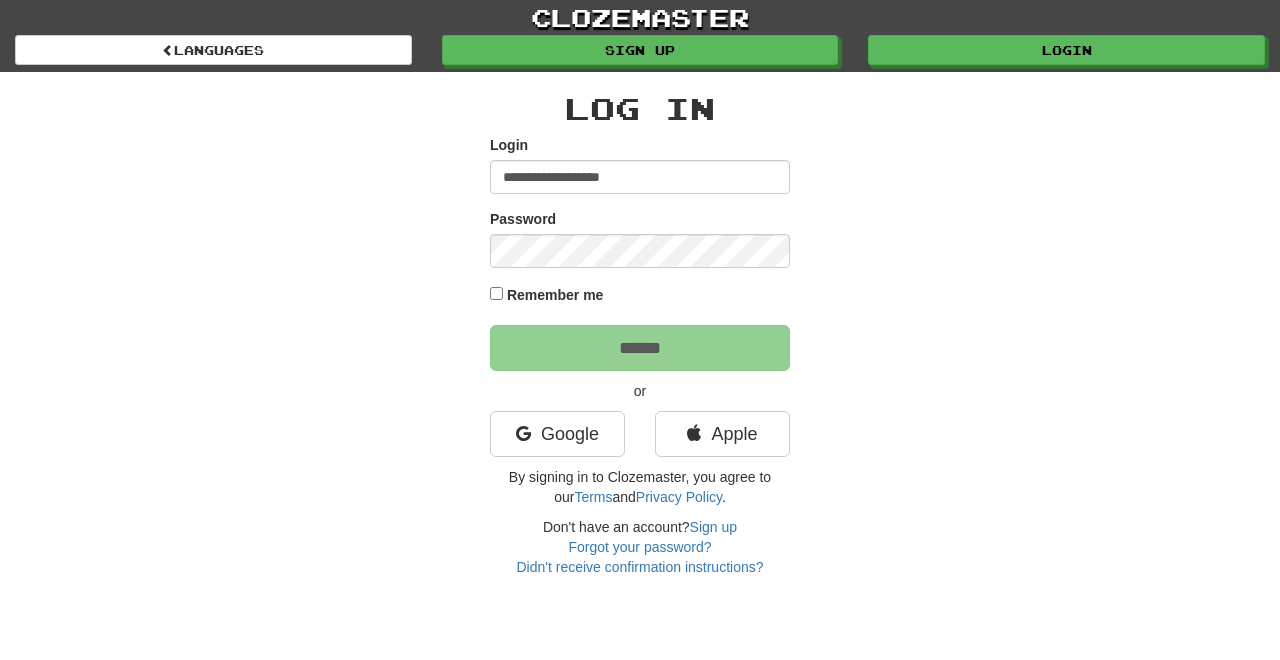 scroll, scrollTop: 0, scrollLeft: 0, axis: both 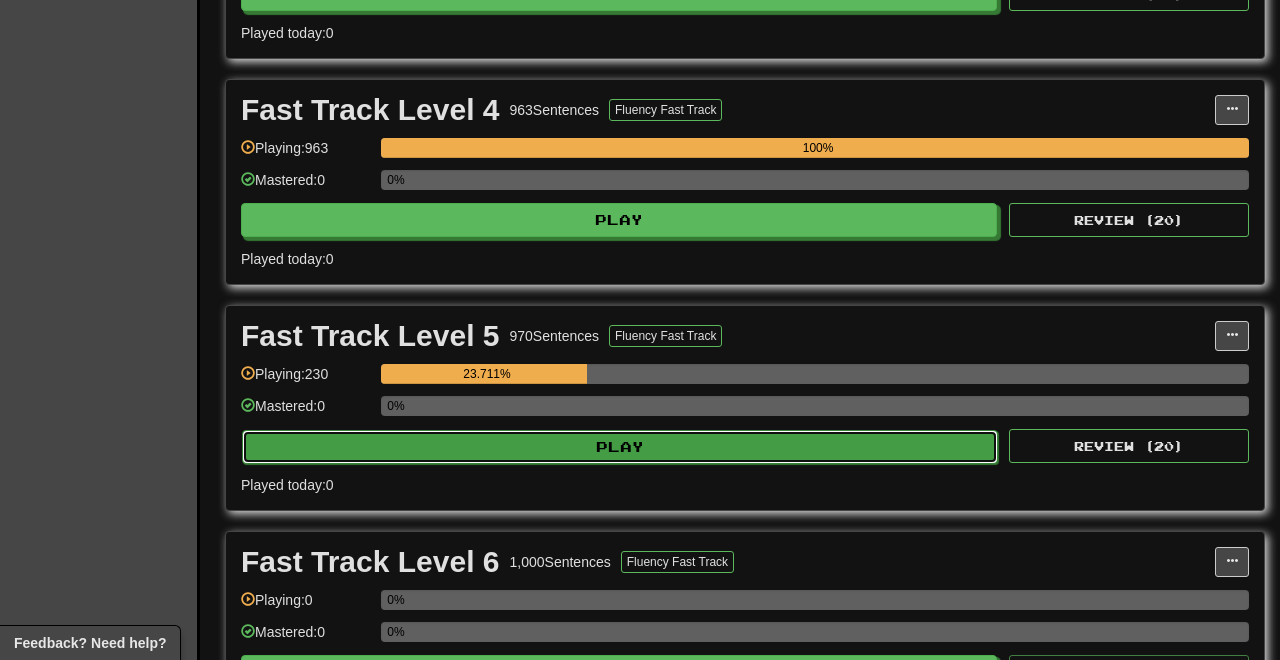 click on "Play" at bounding box center [620, 447] 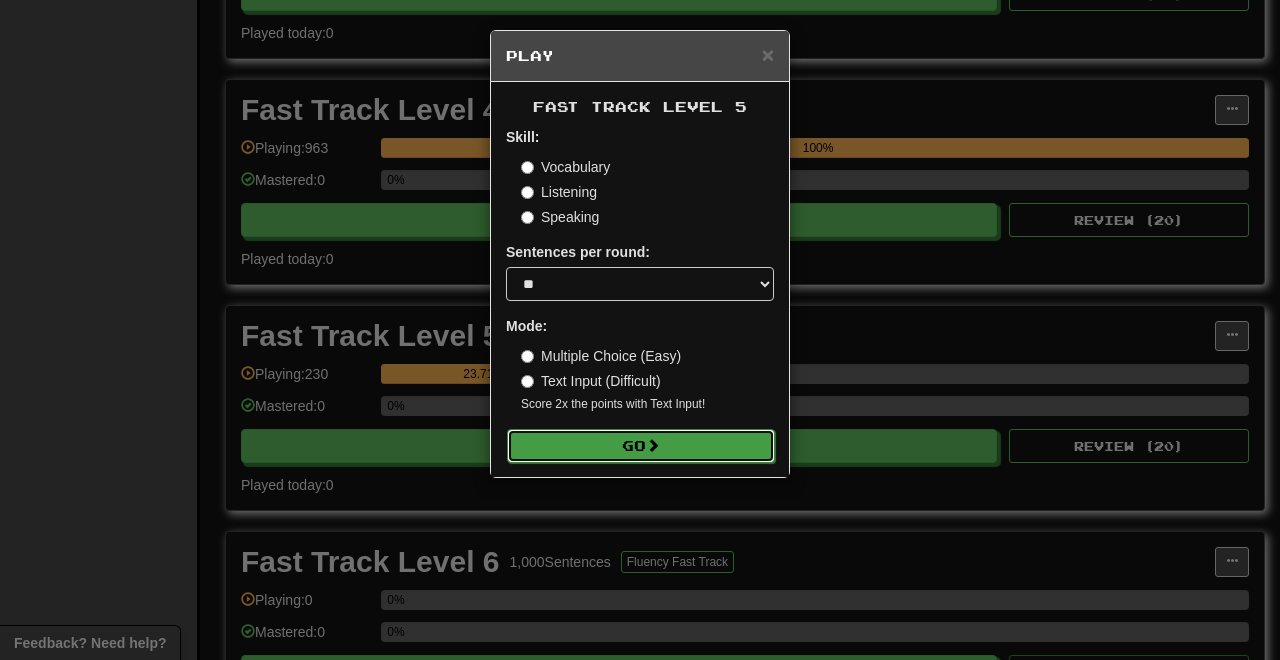 click on "Go" at bounding box center (641, 446) 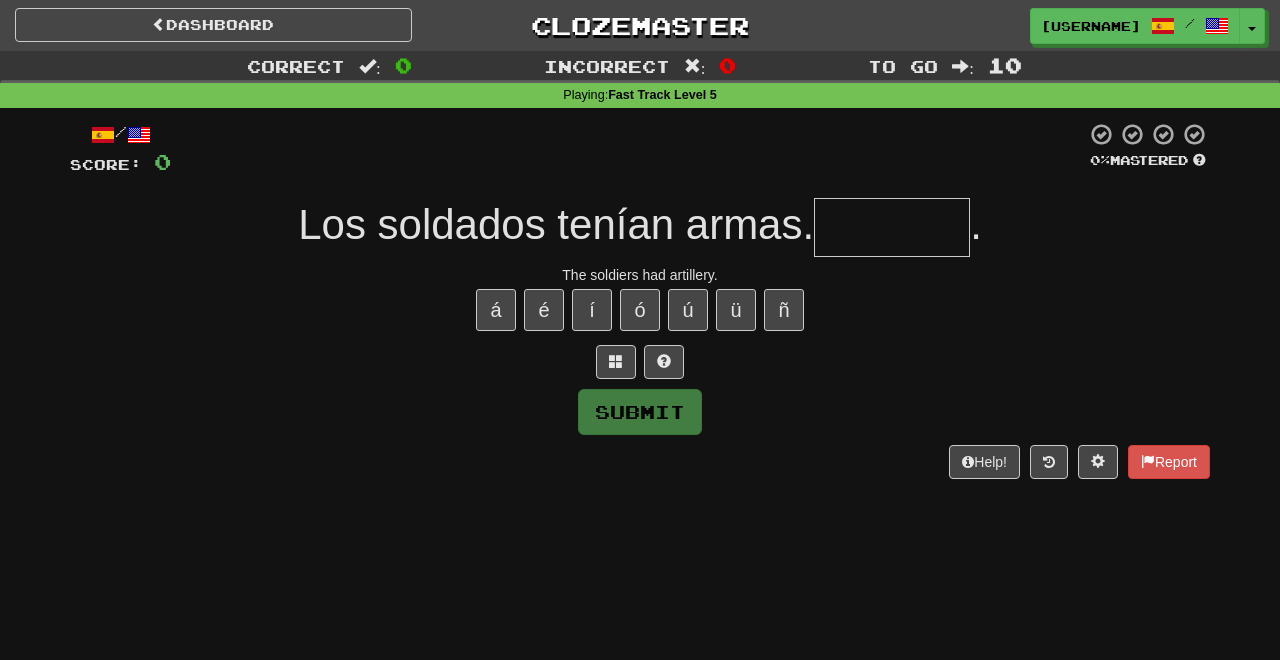 scroll, scrollTop: 0, scrollLeft: 0, axis: both 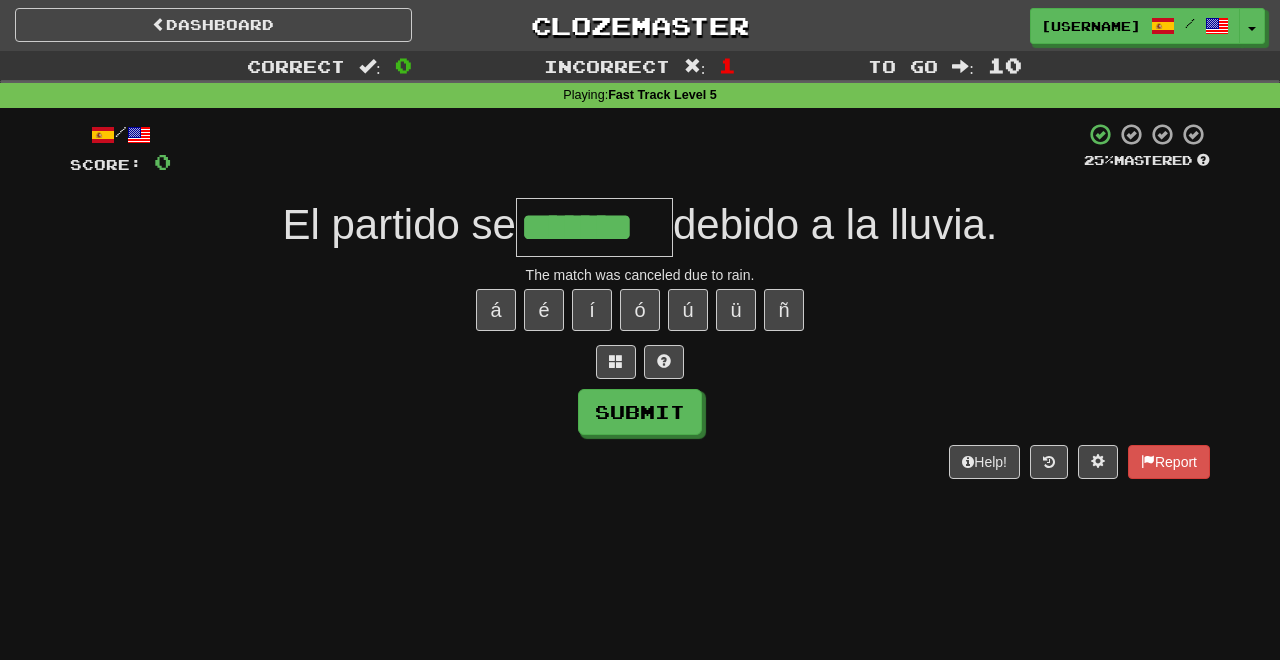 type on "*******" 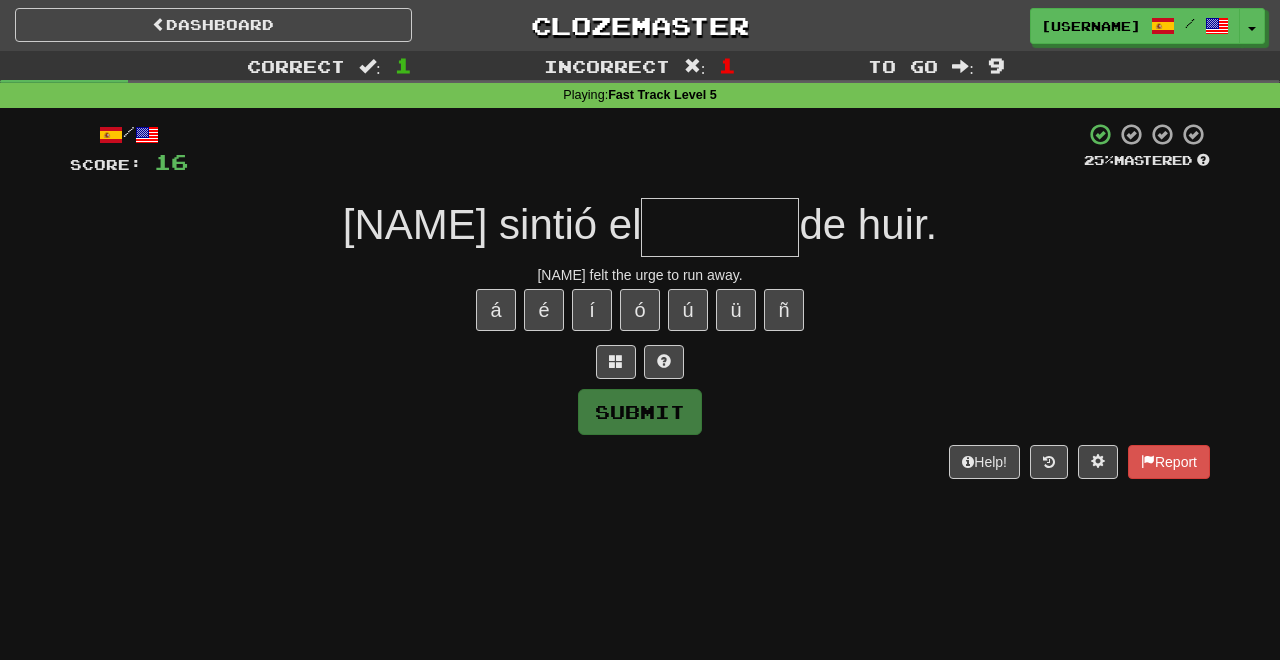type on "*" 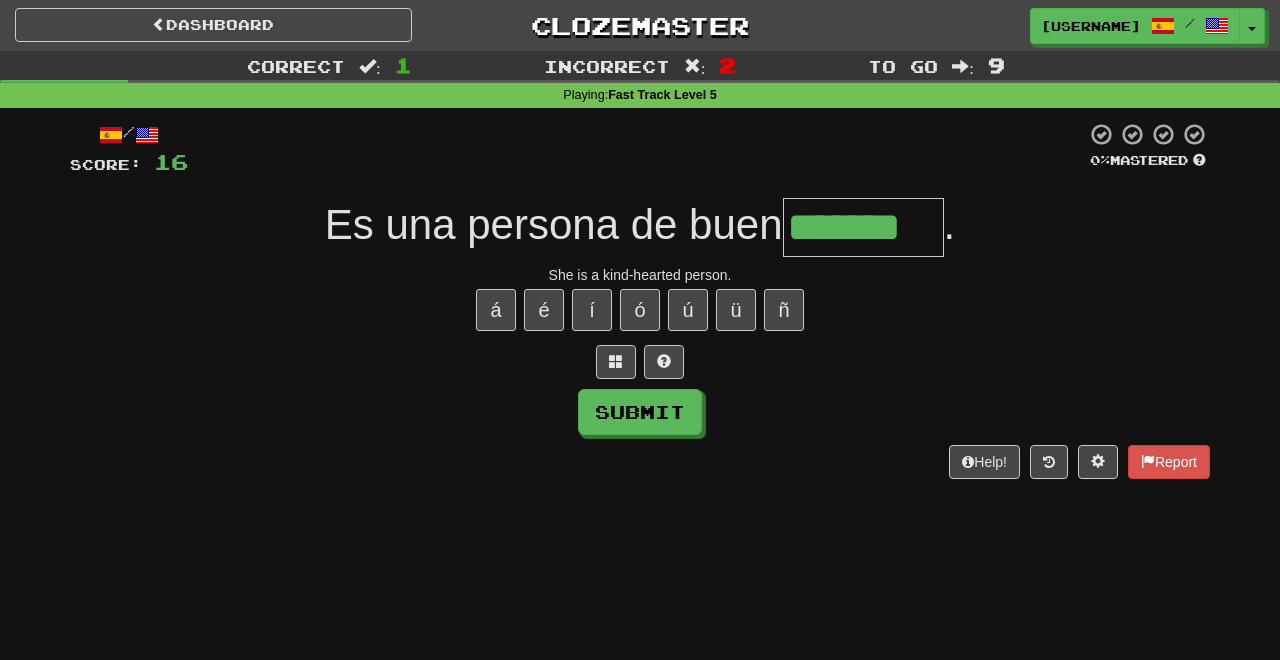 type on "*******" 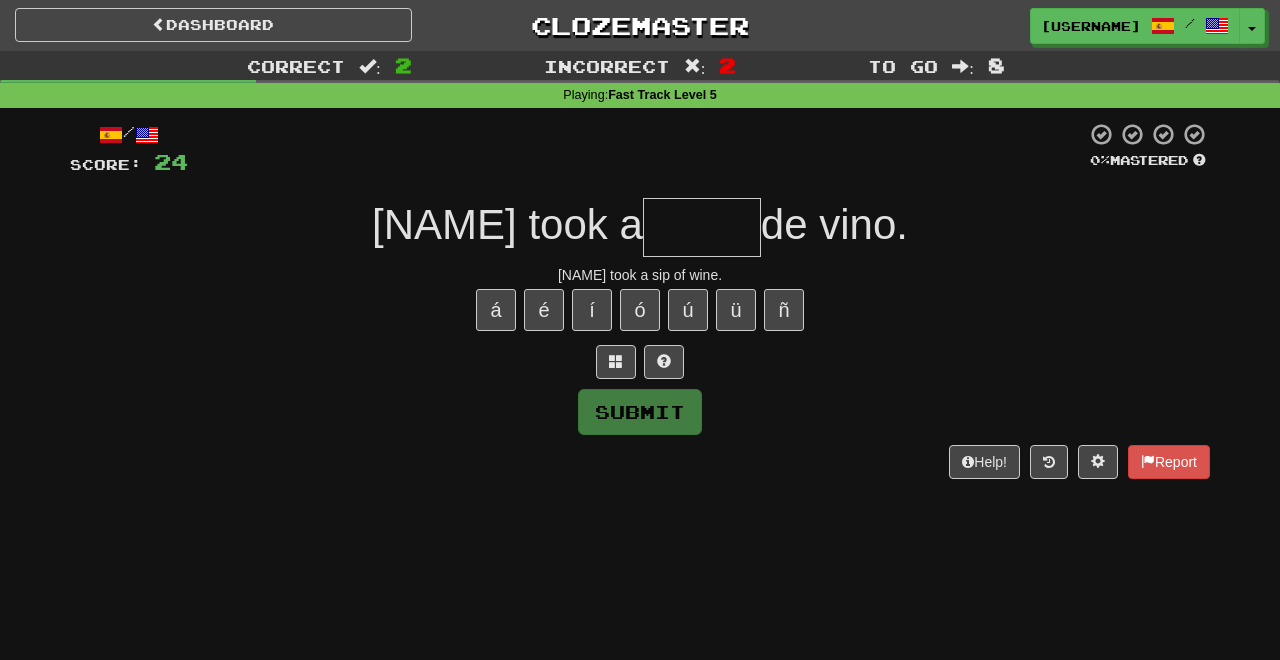 type on "*" 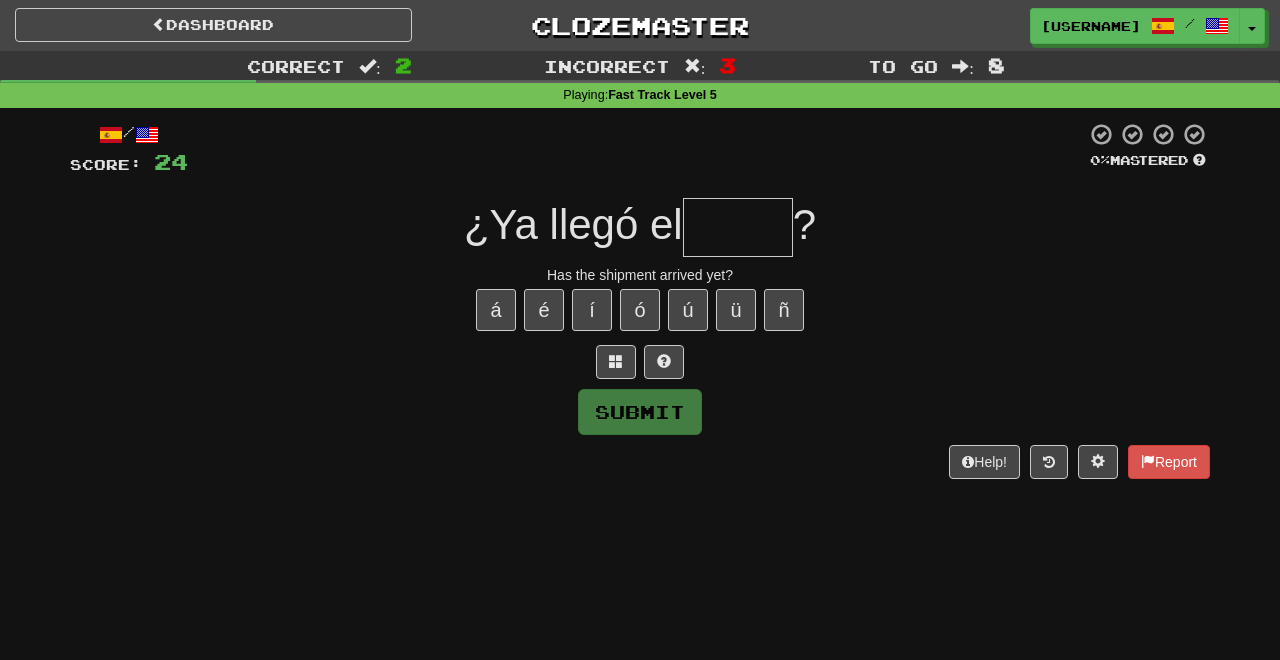 type on "*****" 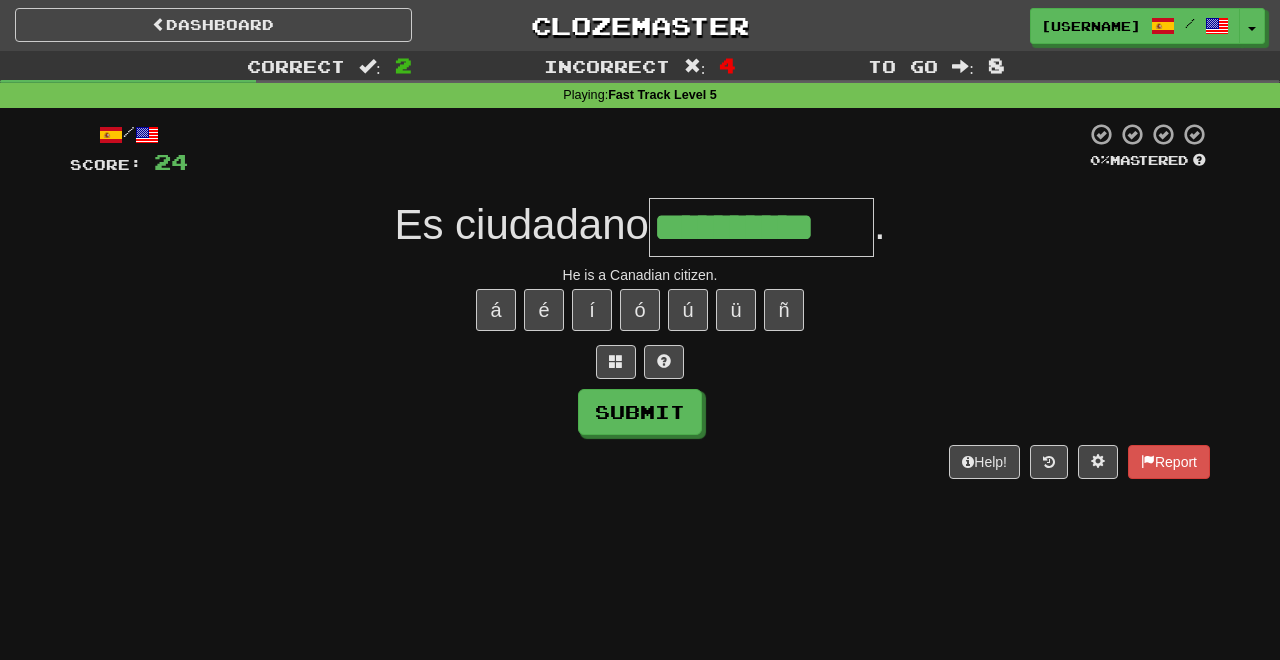 type on "**********" 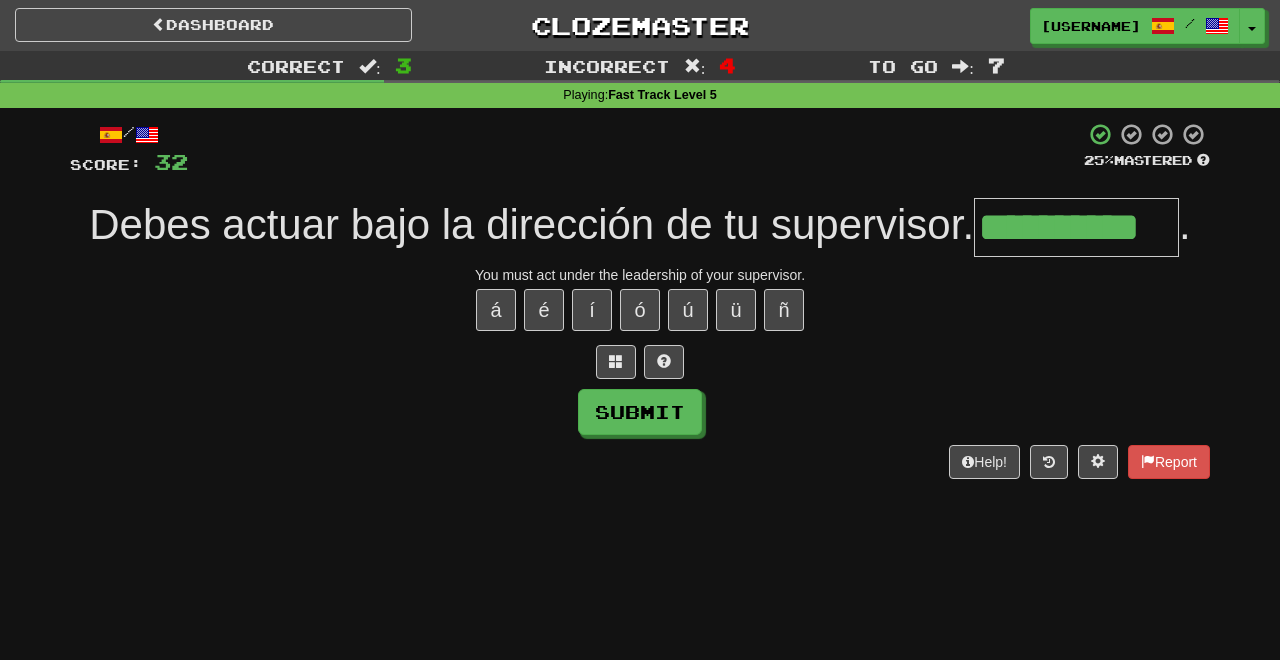 type on "**********" 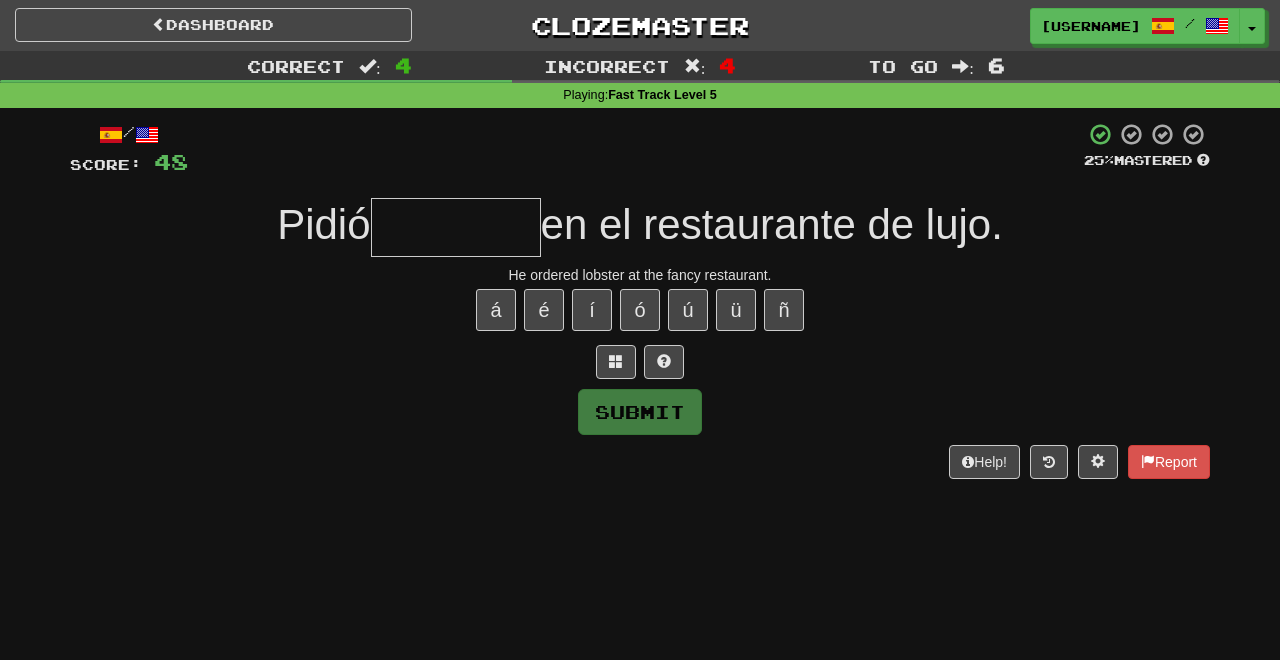 type on "********" 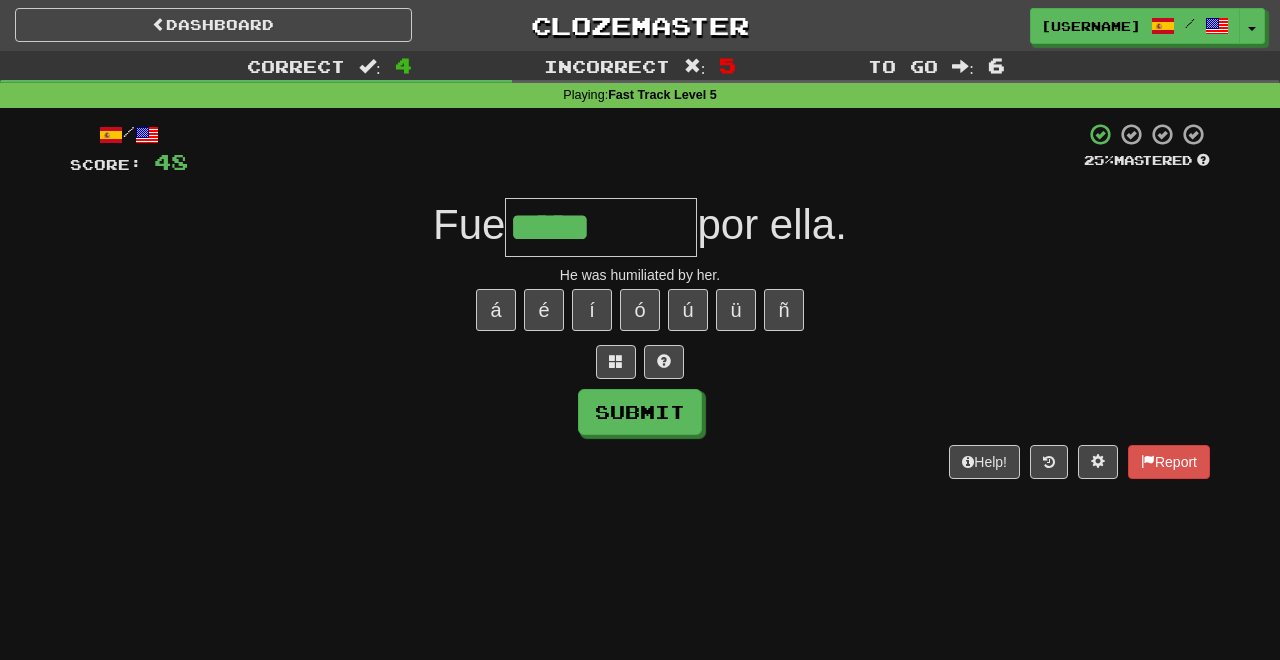 type on "*********" 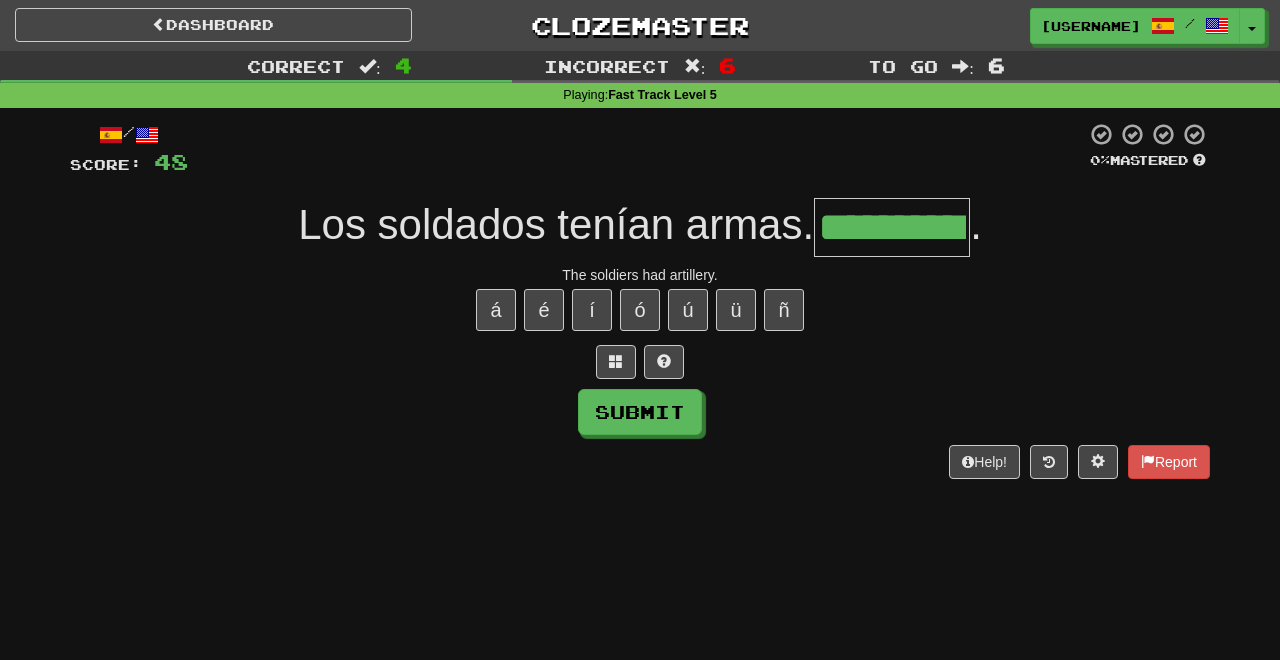 type on "**********" 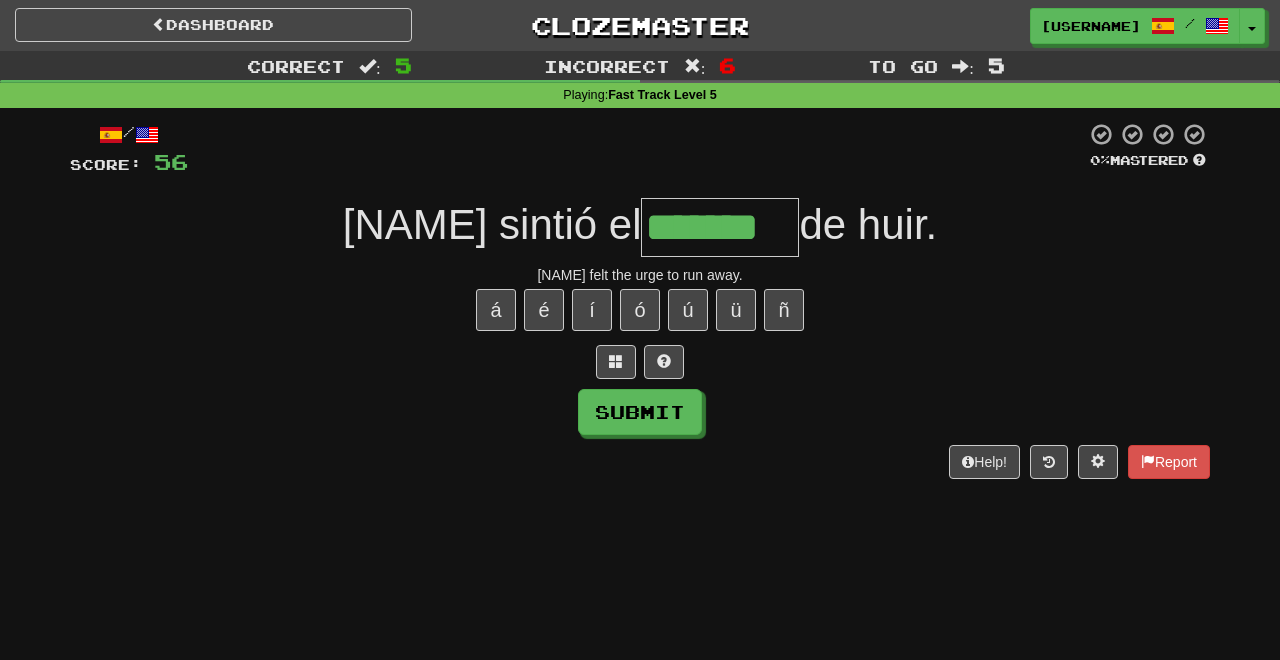 type on "*******" 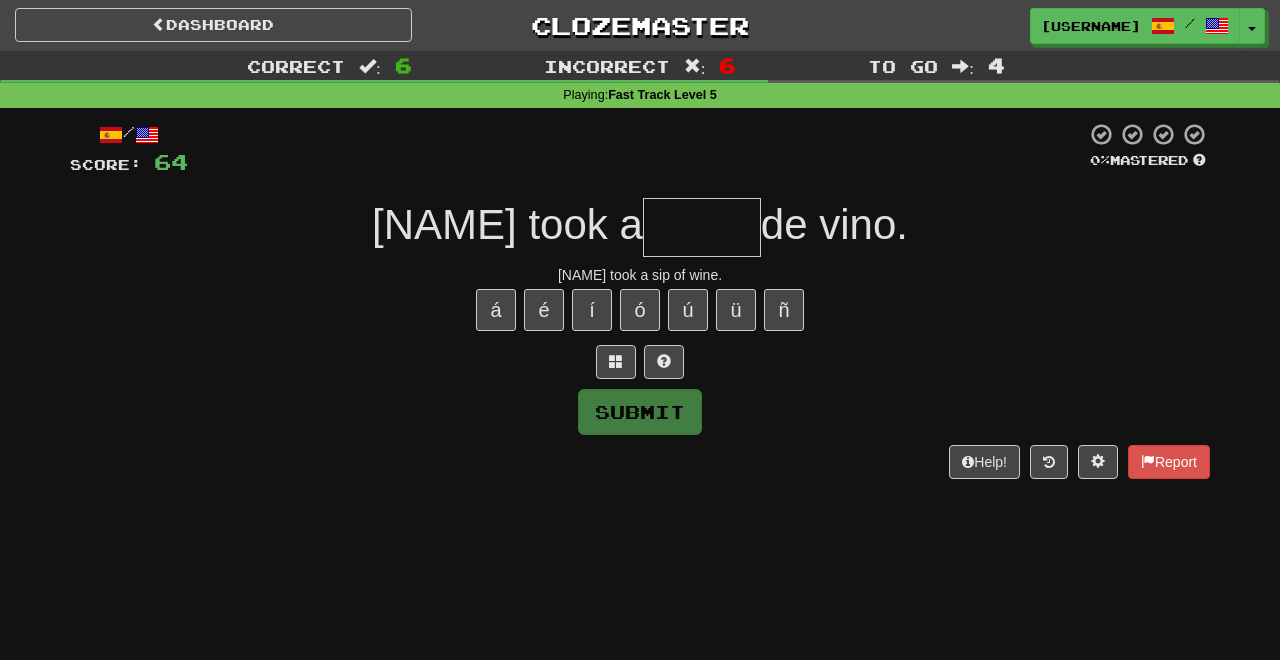 type on "*****" 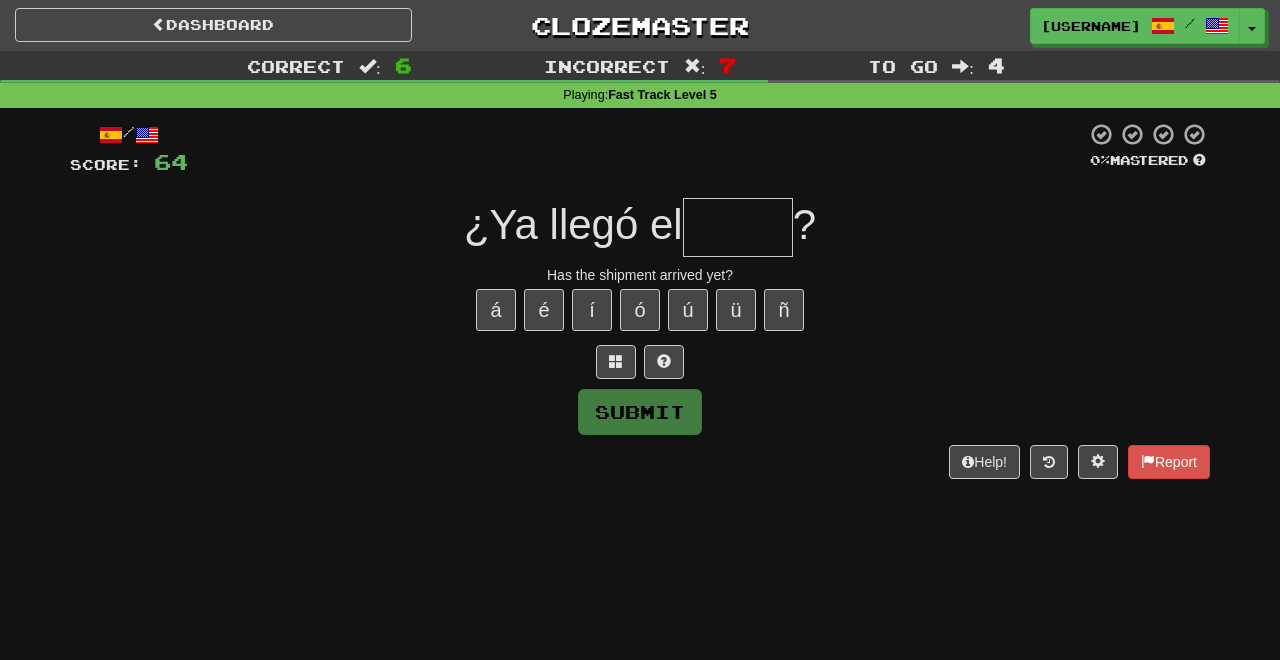 type on "*" 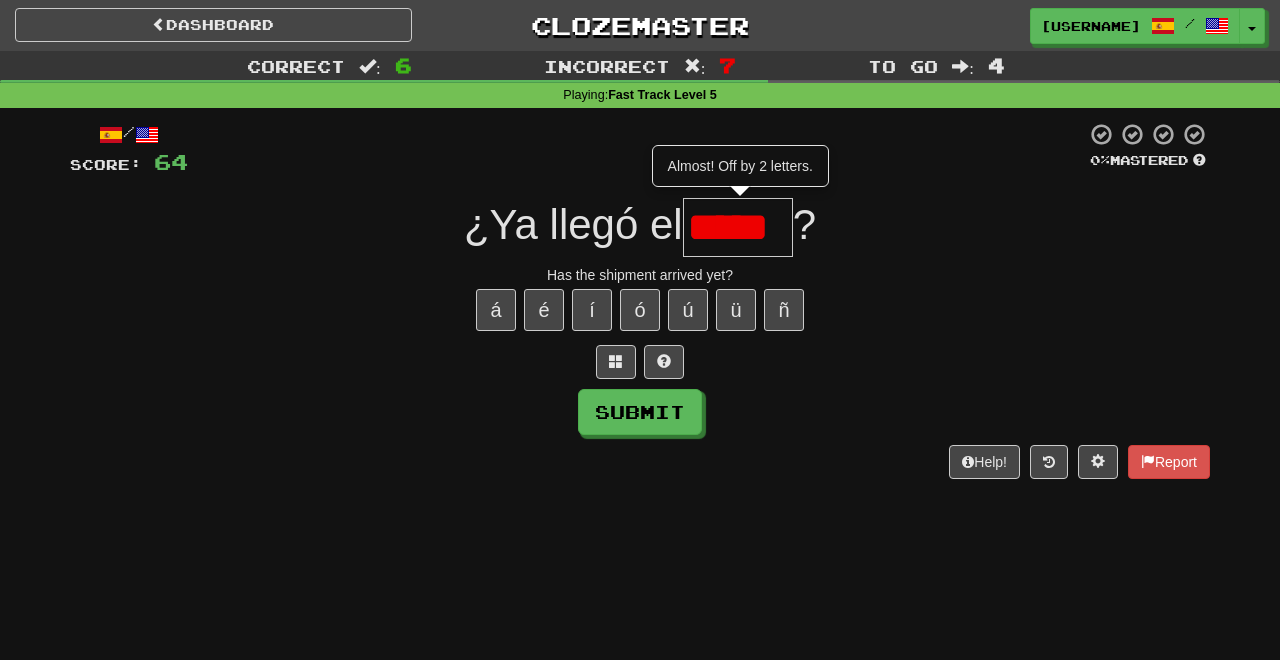 type on "*****" 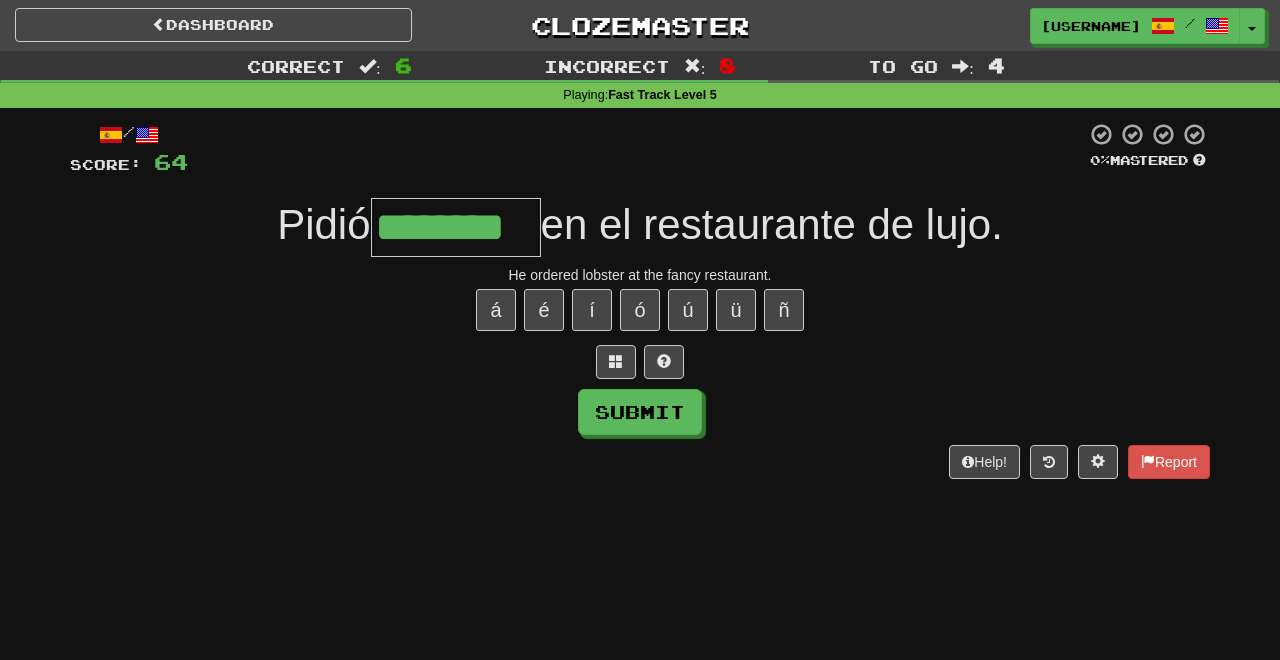 type on "********" 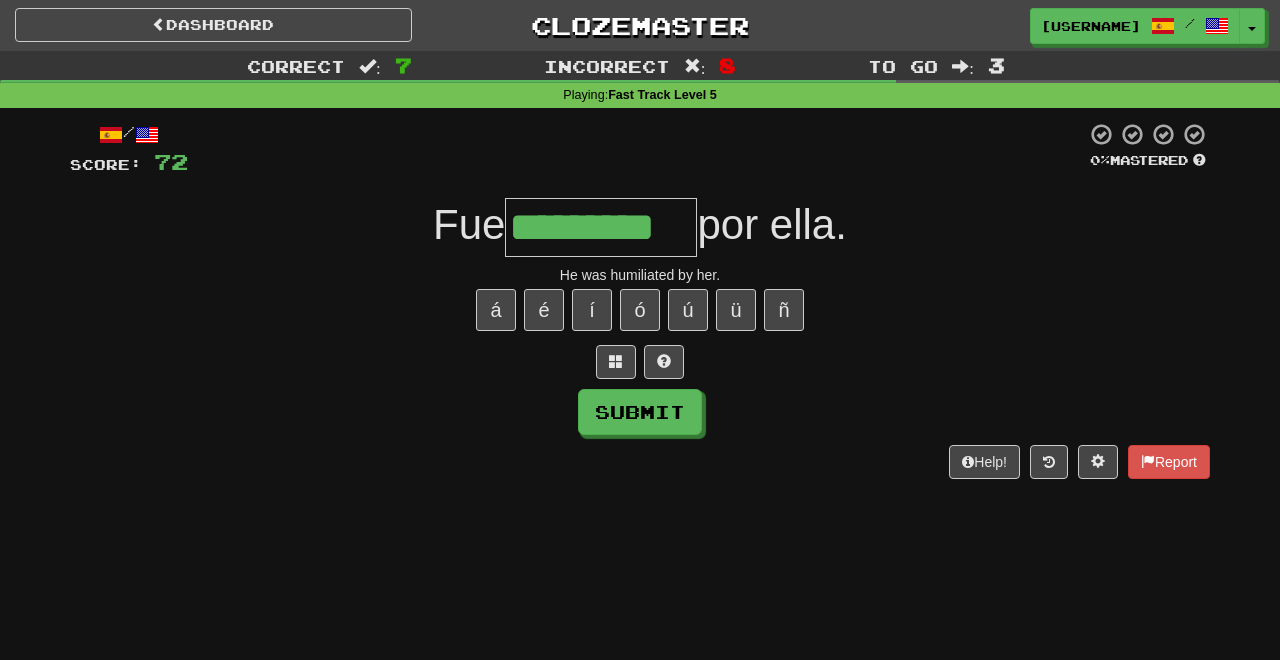 type on "*********" 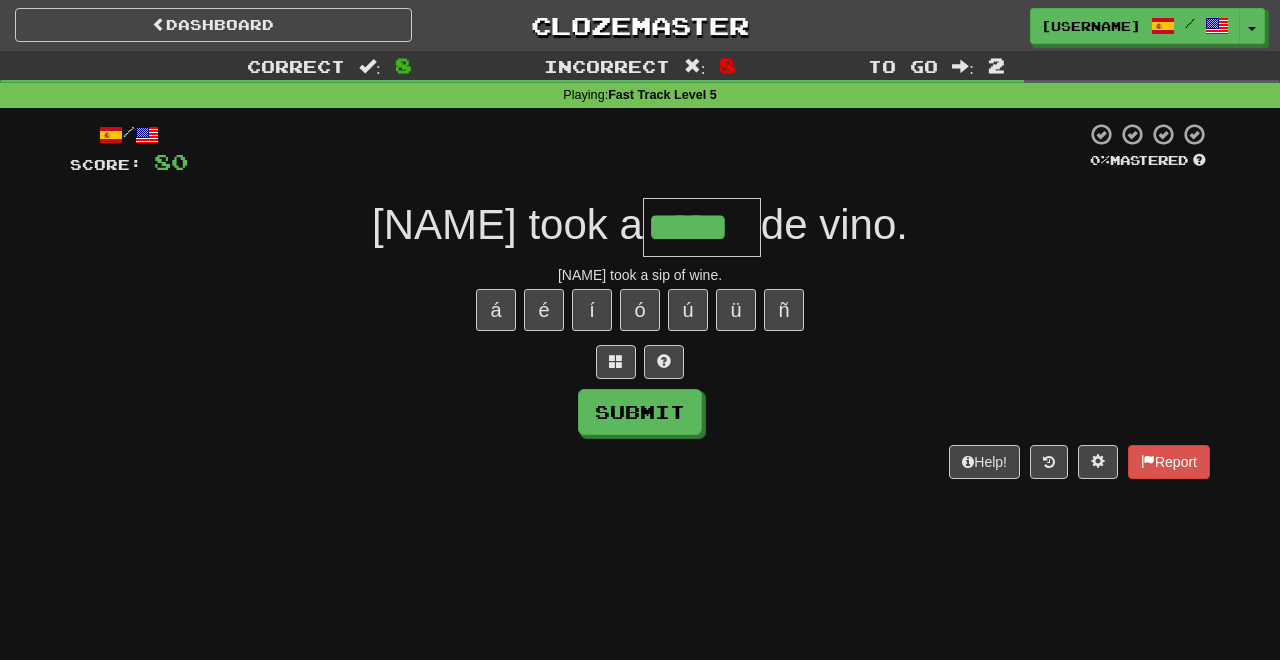 type on "*****" 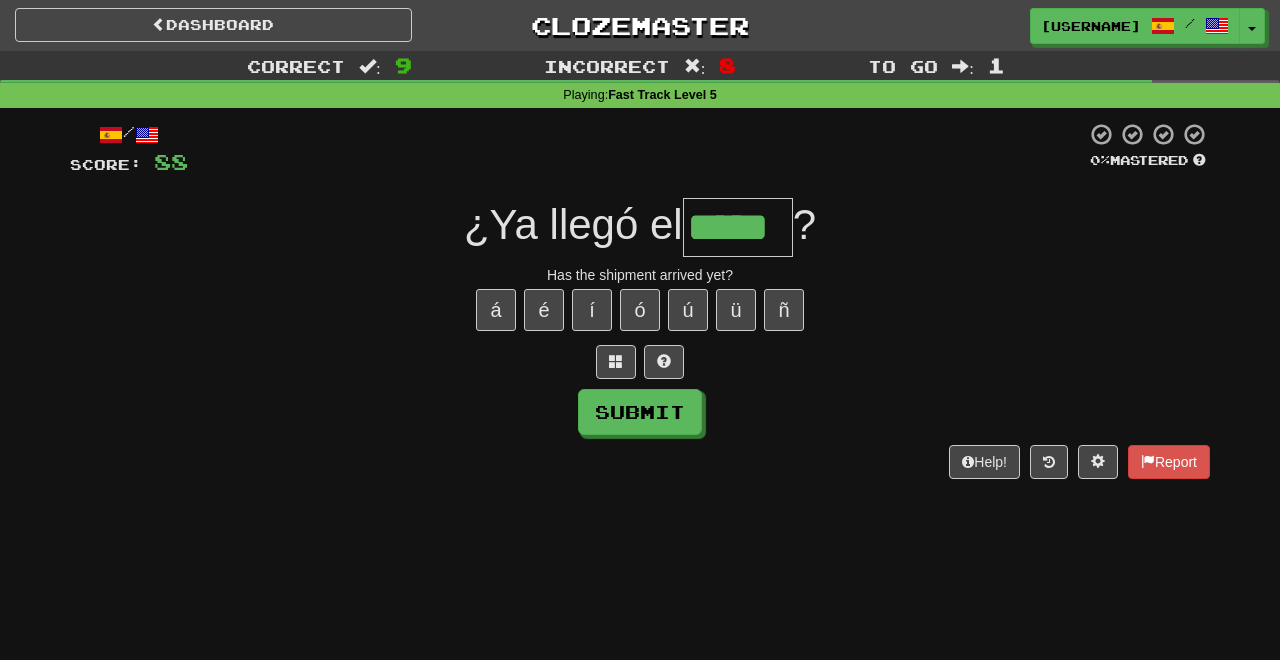 type on "*****" 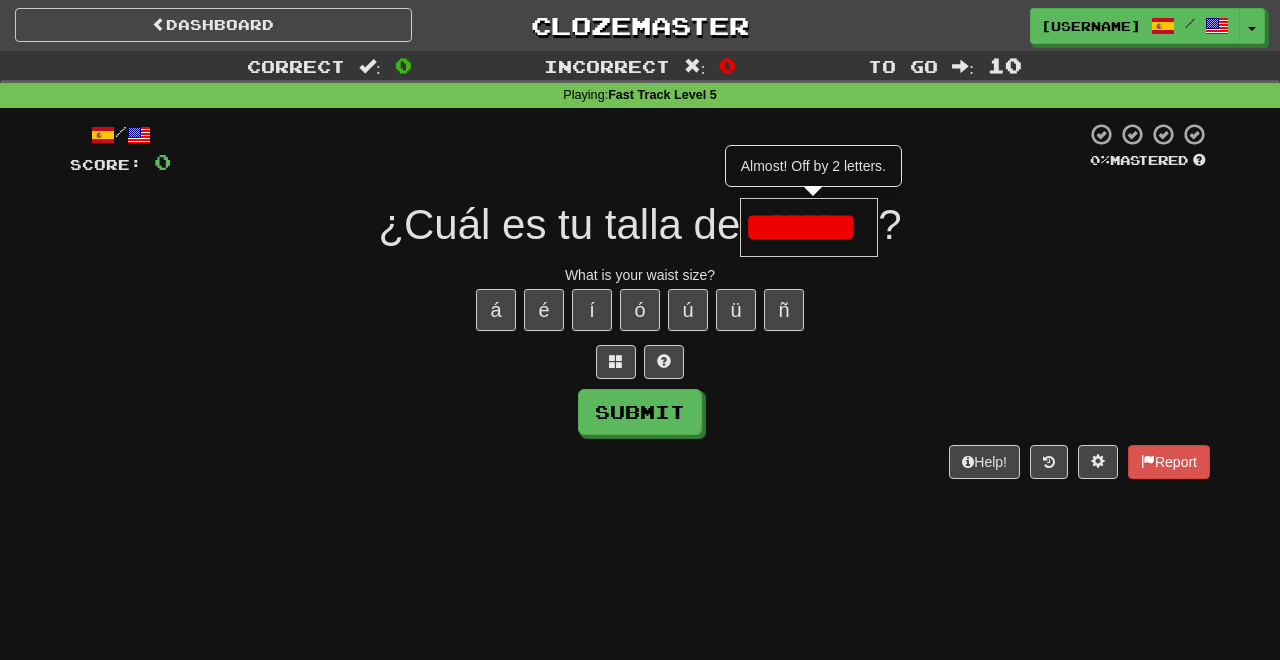 scroll, scrollTop: 0, scrollLeft: 0, axis: both 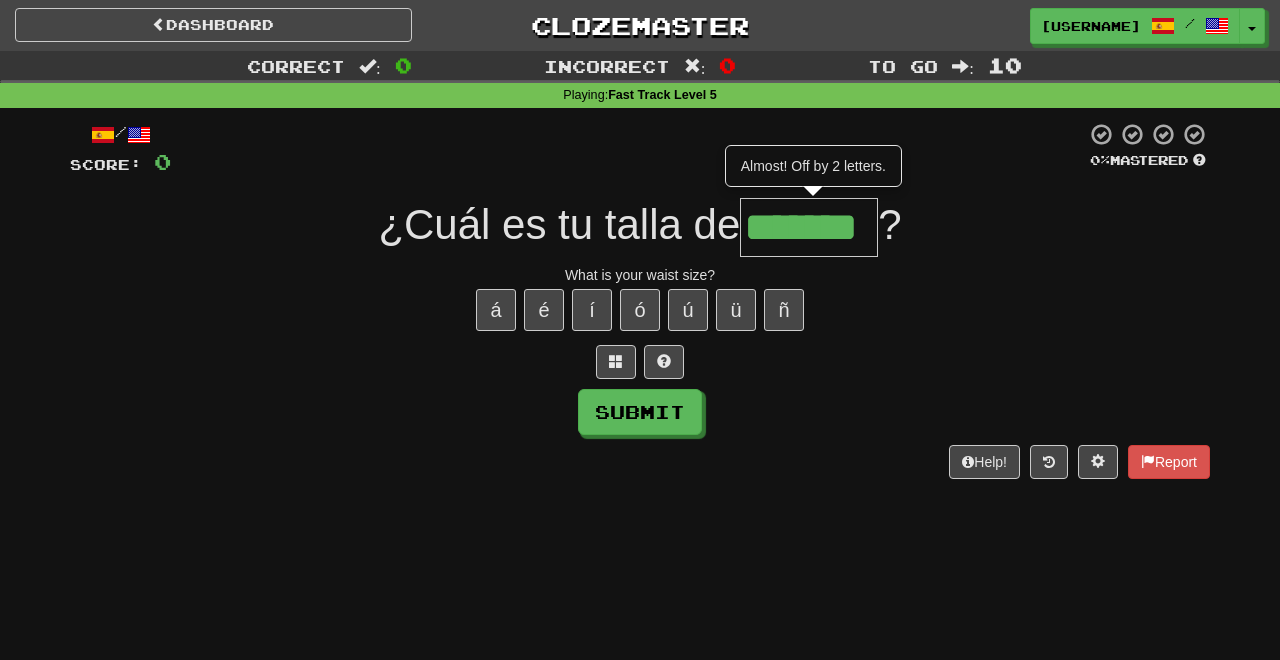 type on "*******" 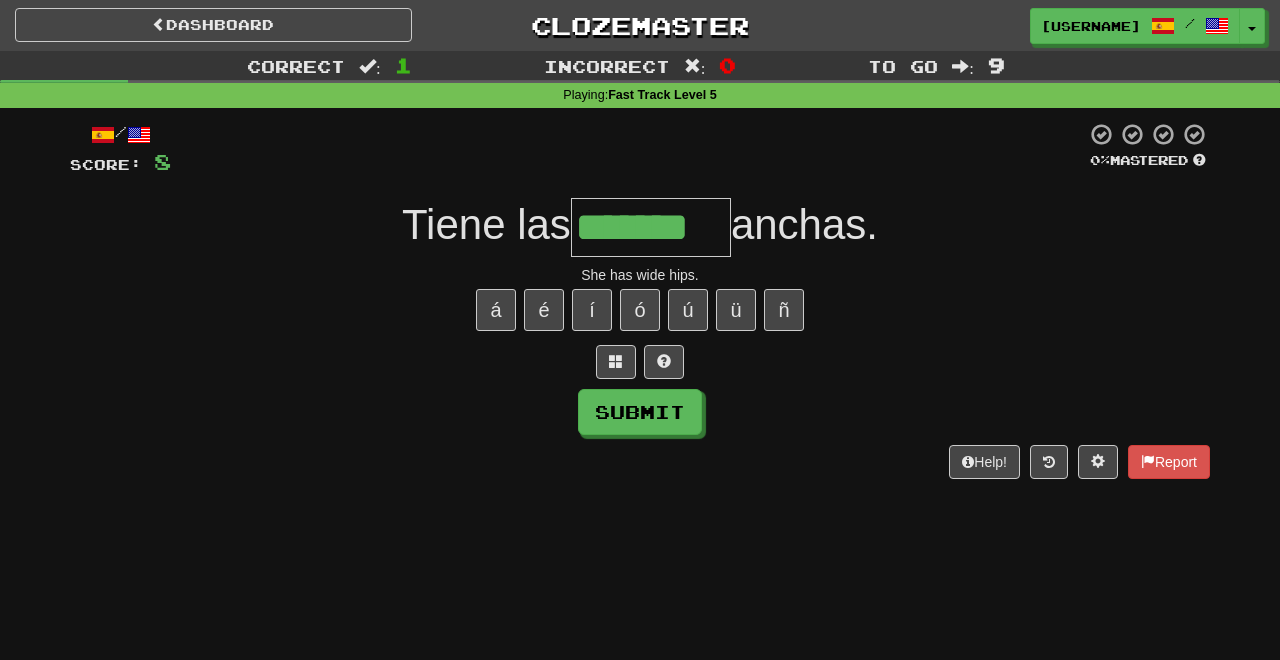 type on "*******" 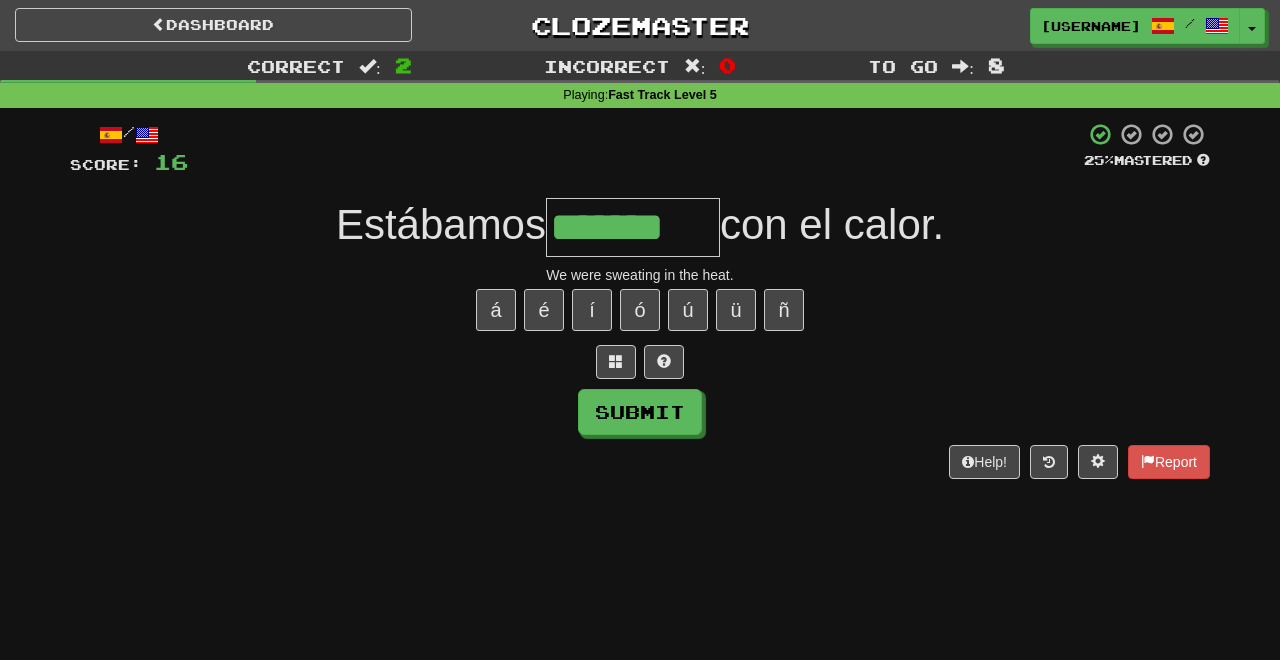 type on "*******" 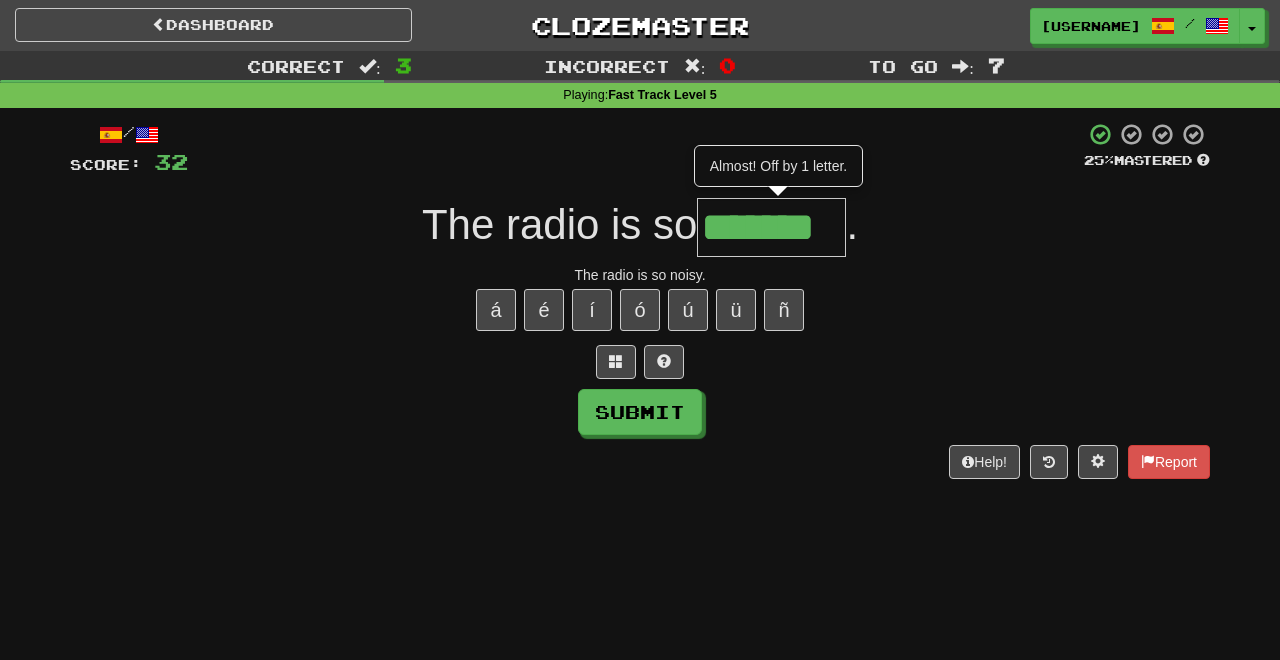 type on "*******" 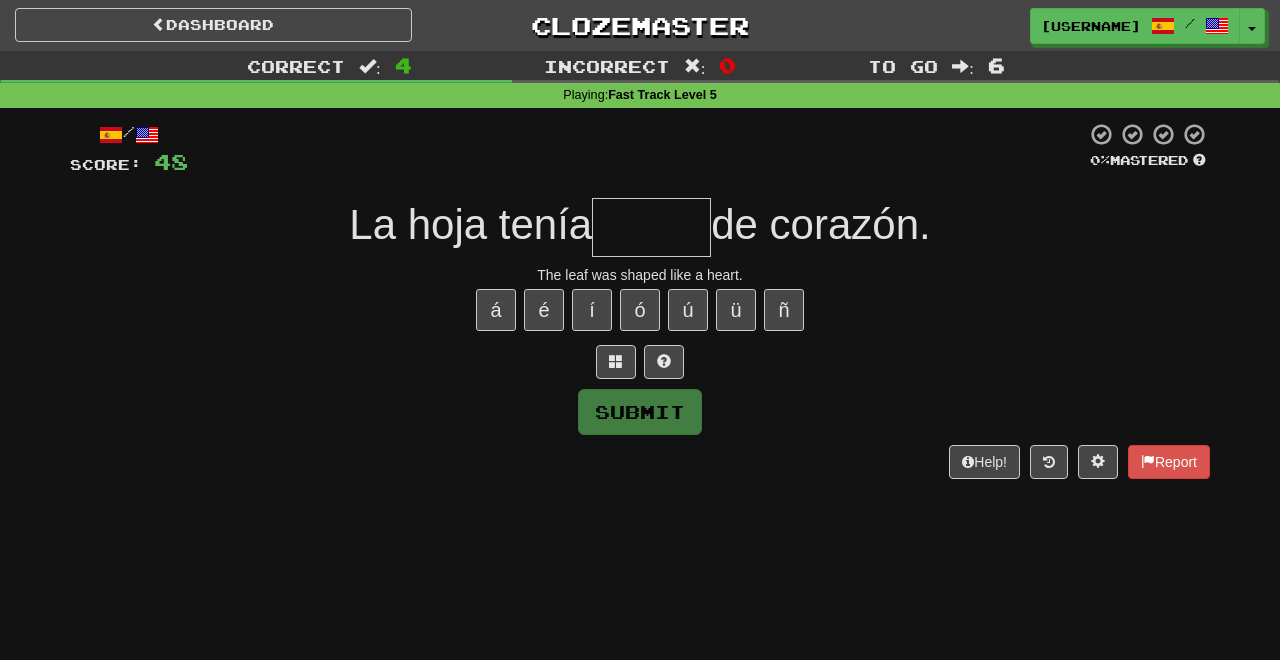 type on "*****" 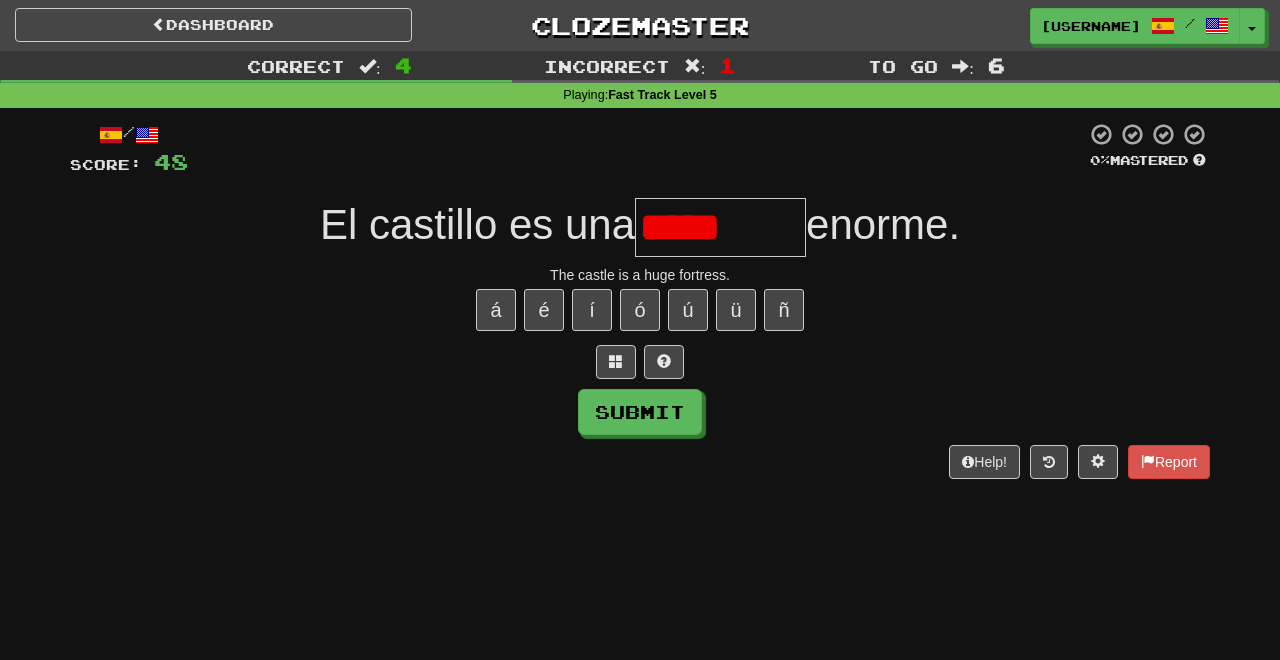 type on "*********" 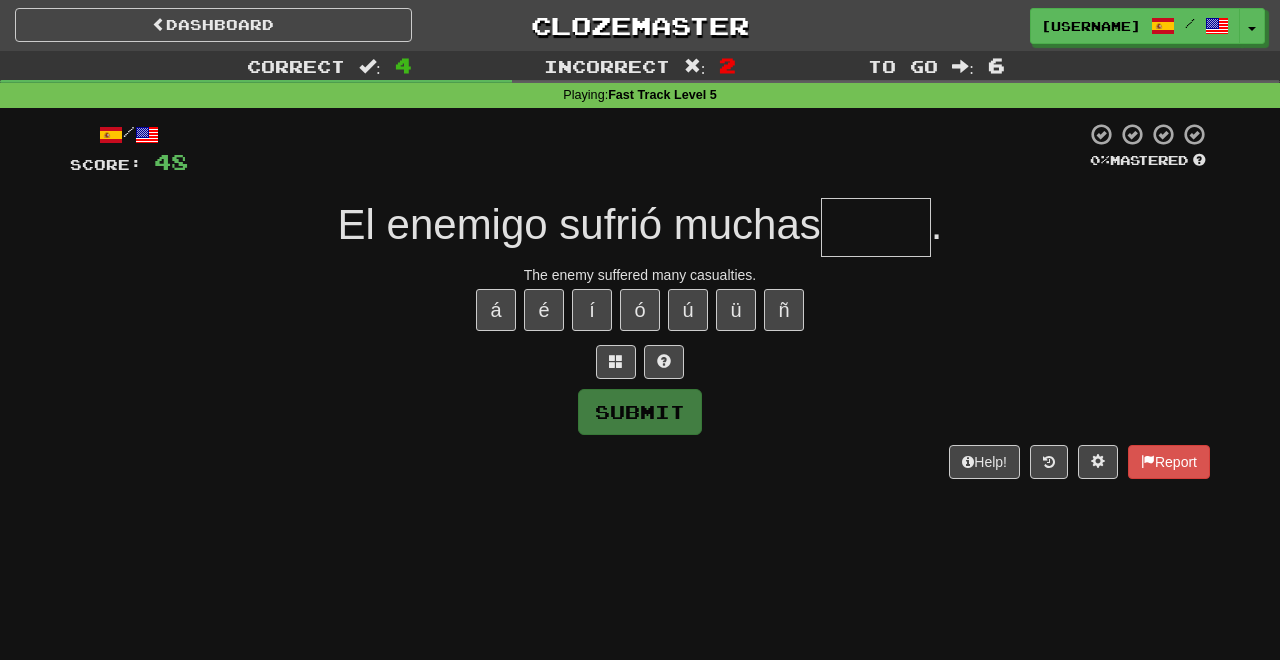 type on "*" 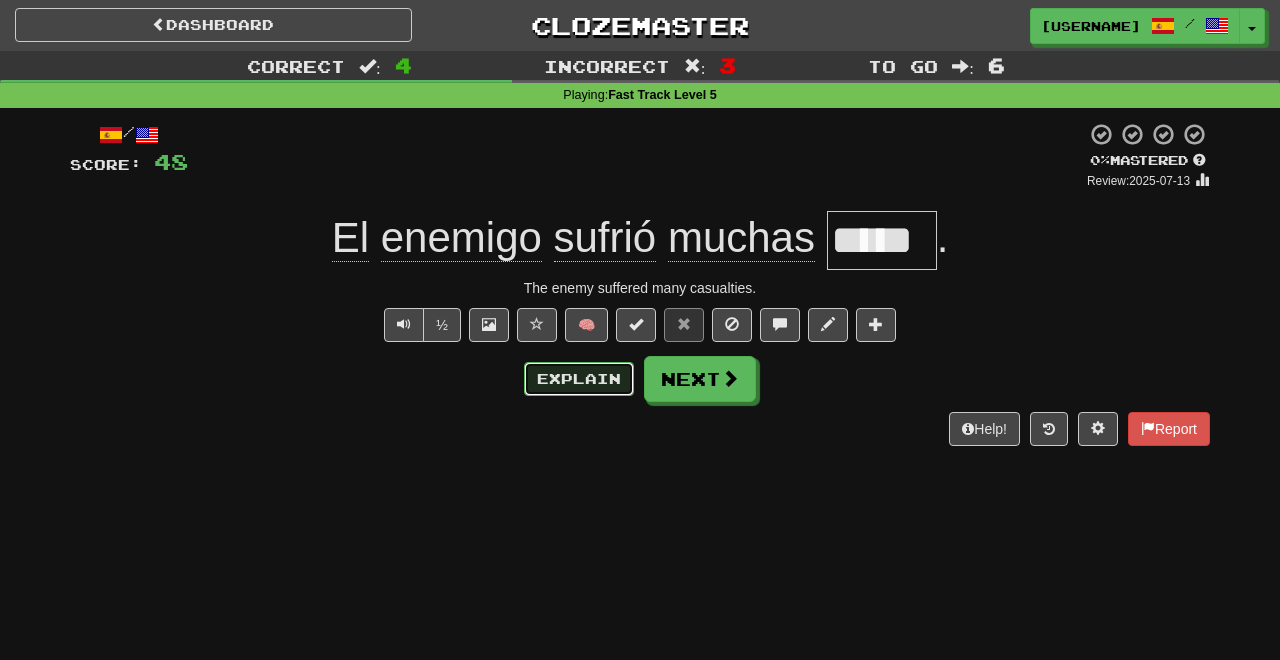 click on "Explain" at bounding box center (579, 379) 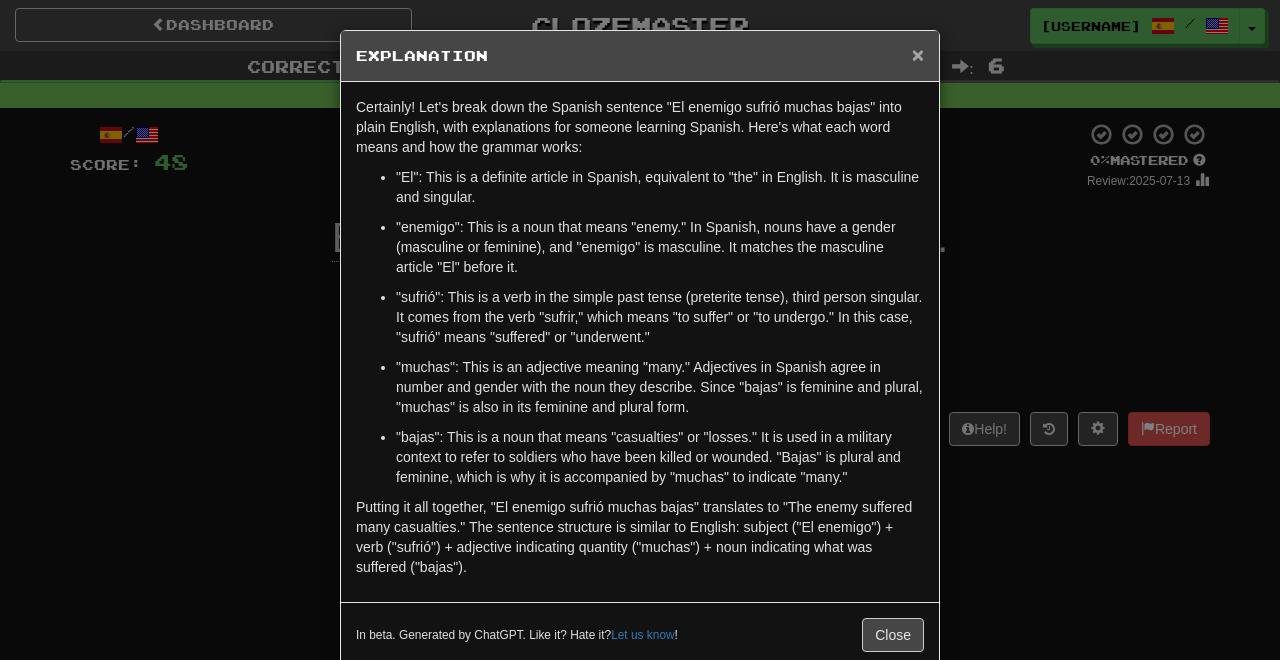 click on "×" at bounding box center [918, 54] 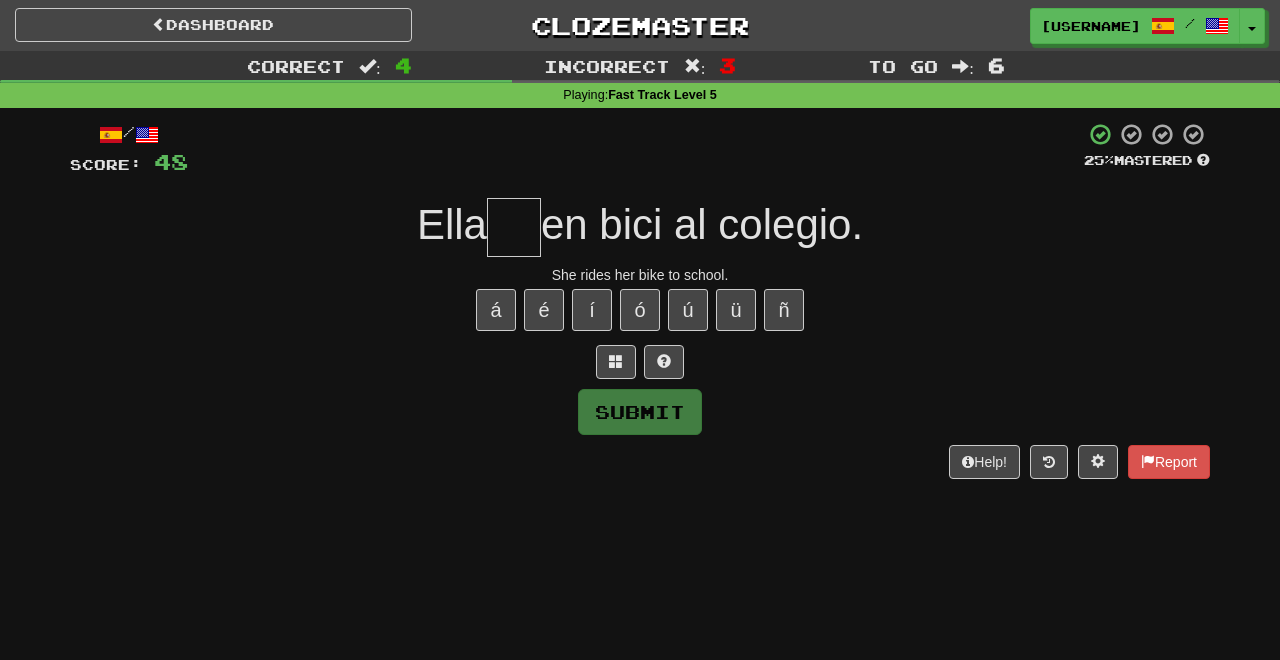 type on "*" 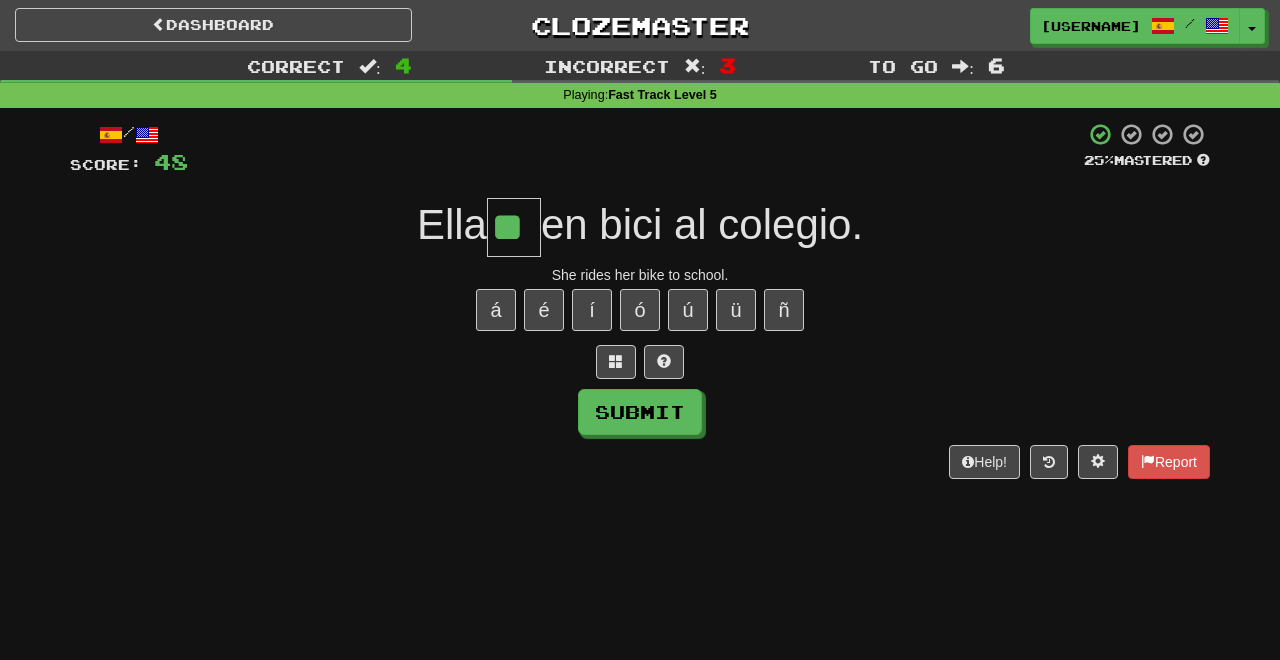 type on "**" 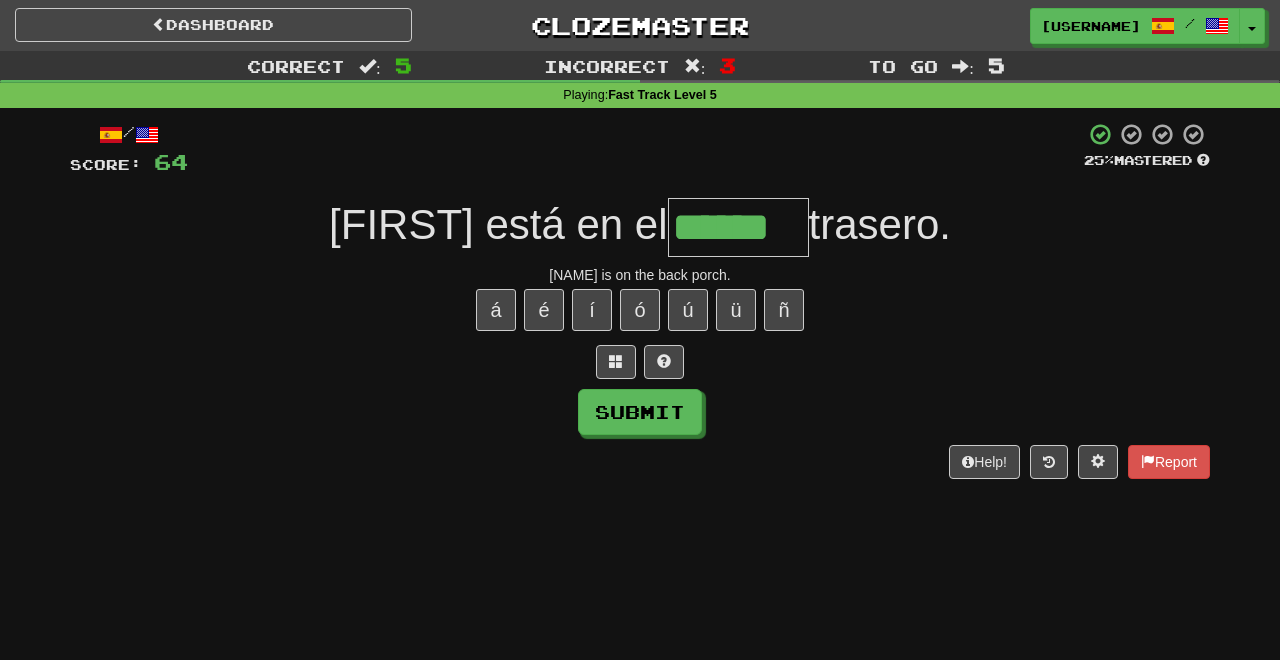 type on "******" 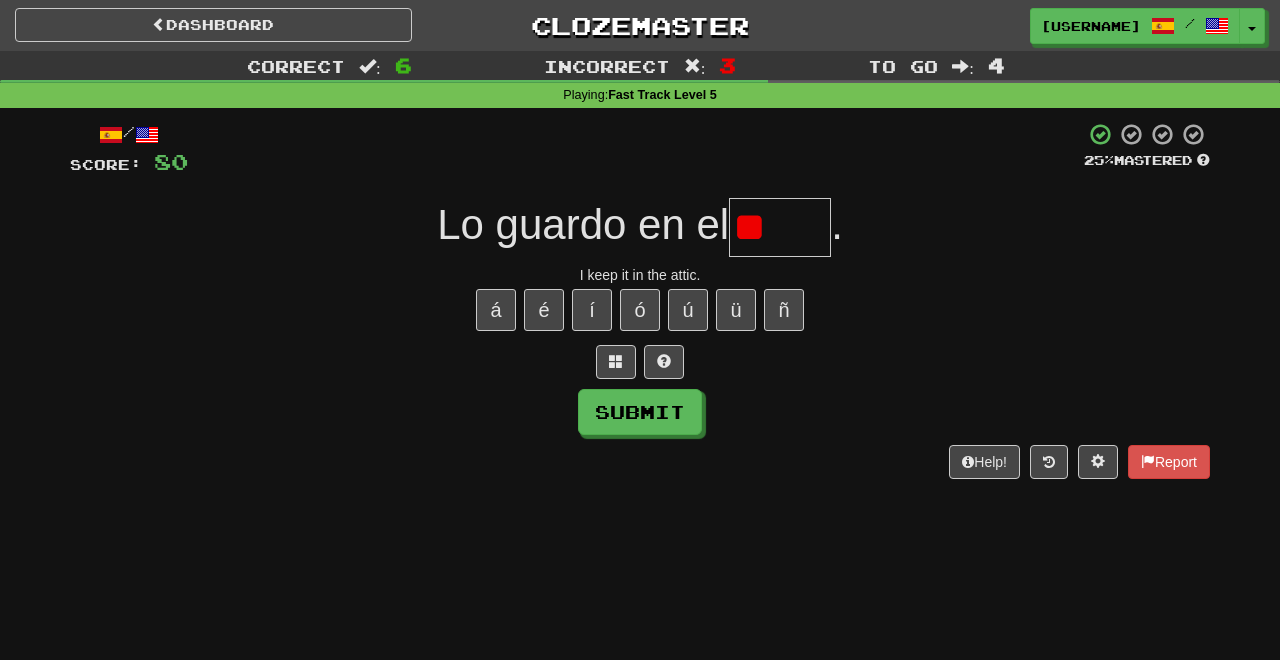 type on "*" 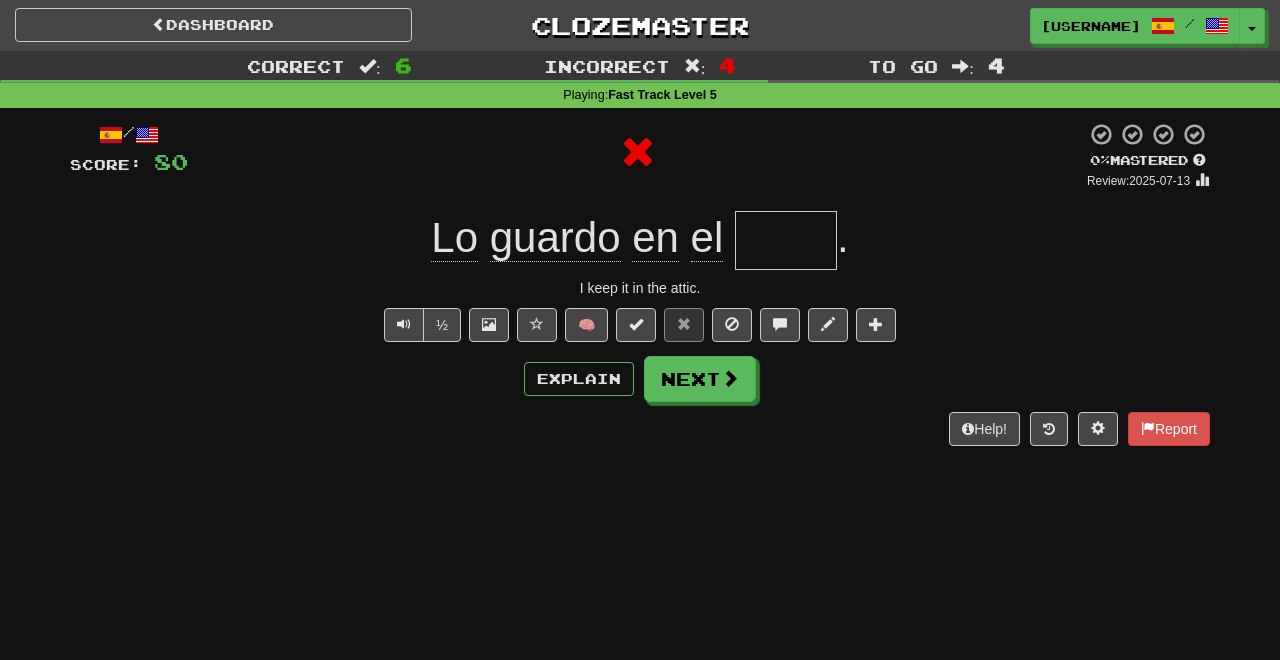 type on "*****" 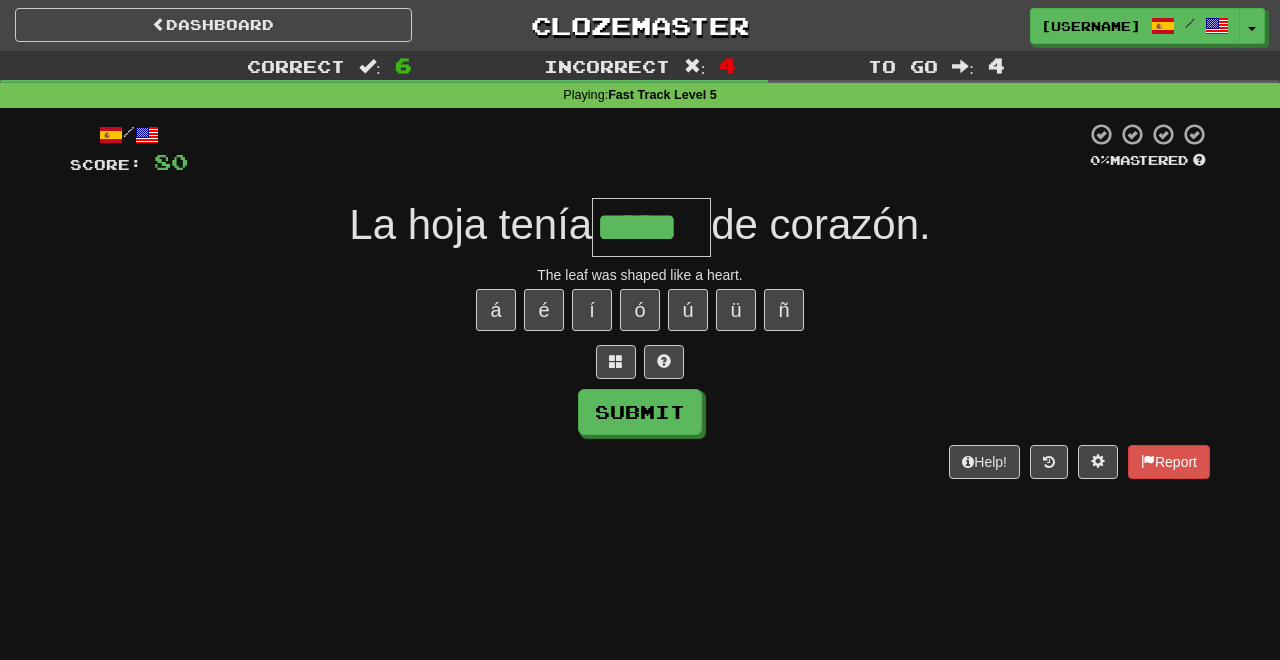 type on "*****" 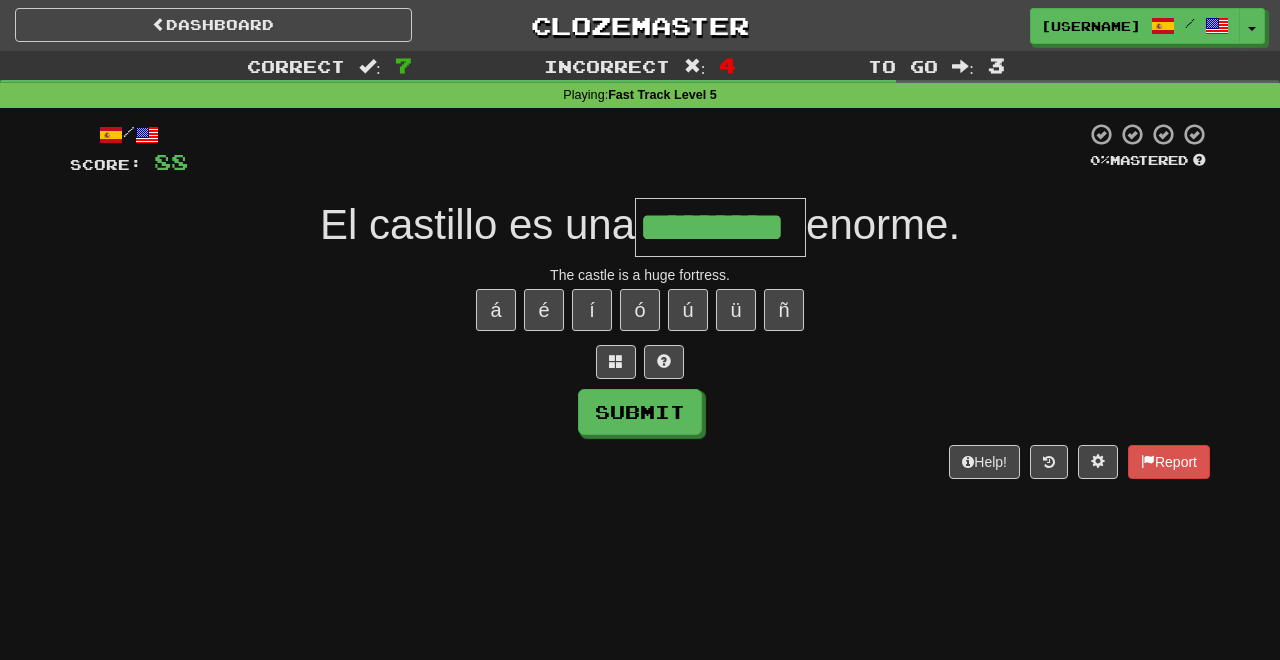 type on "*********" 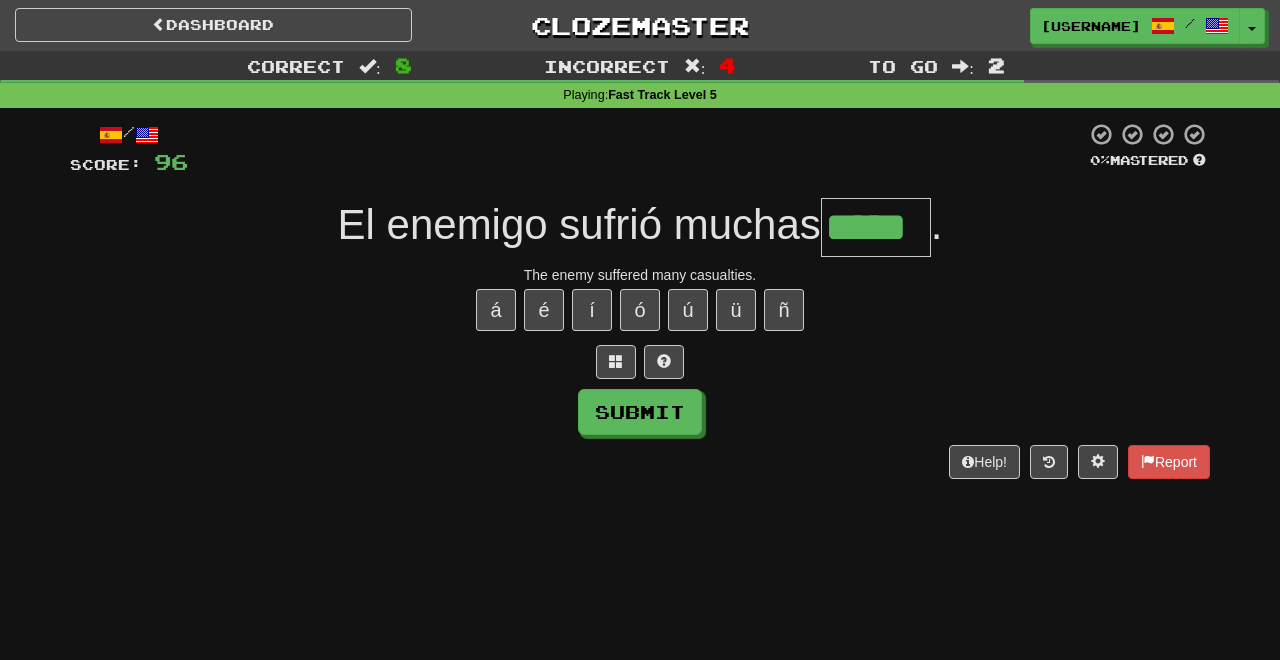 type on "*****" 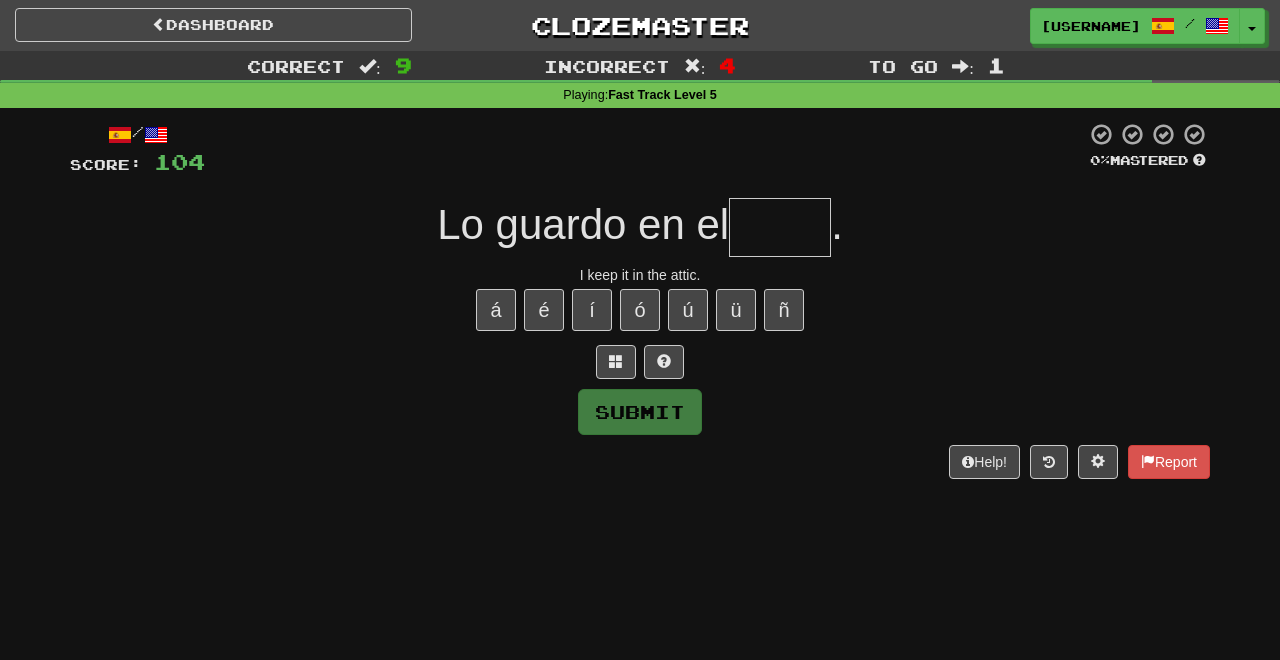 type on "*" 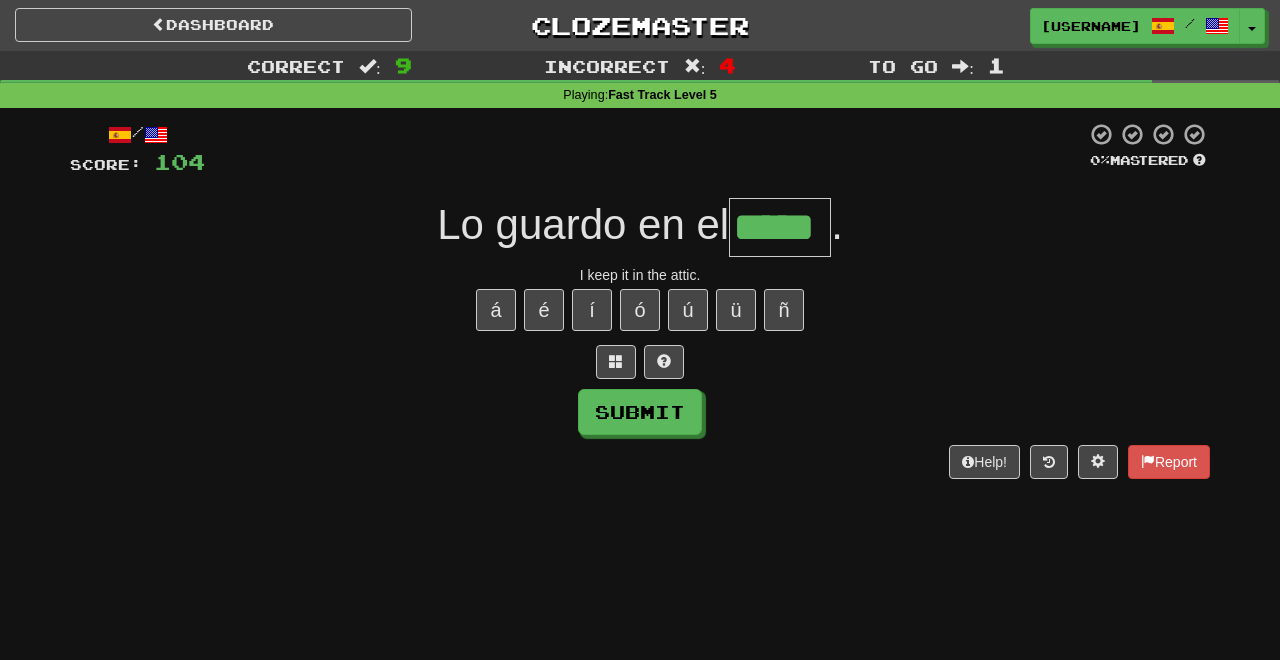 type on "*****" 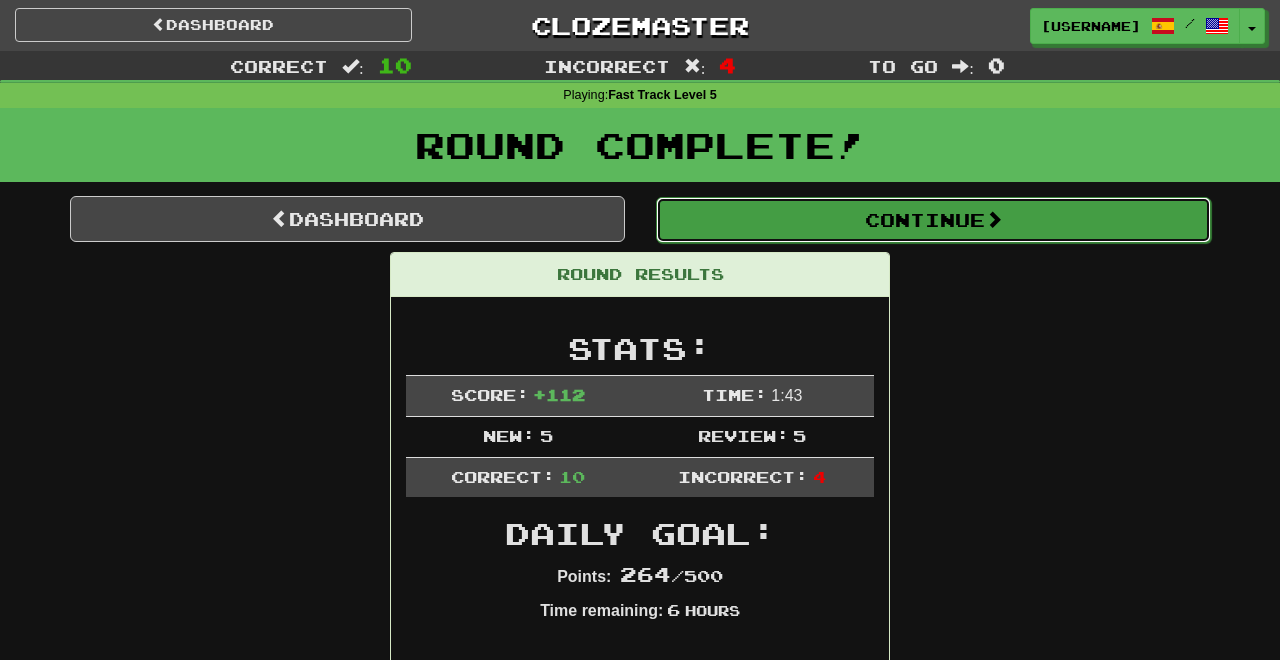 click on "Continue" at bounding box center [933, 220] 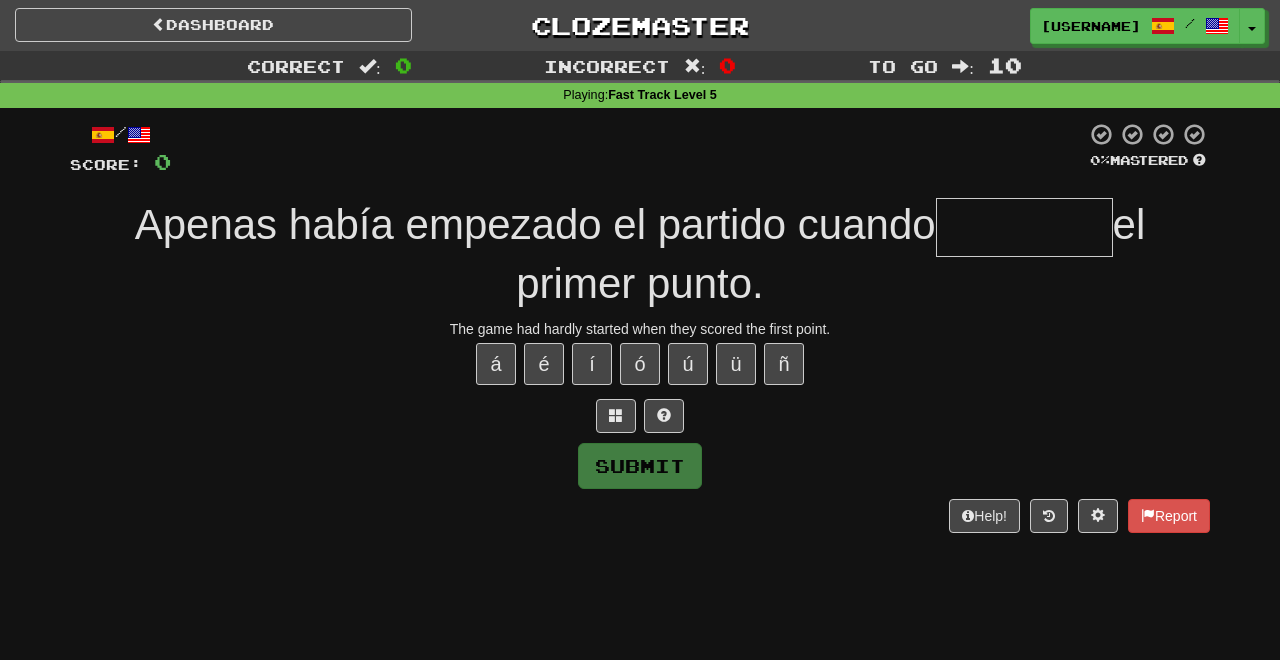type on "********" 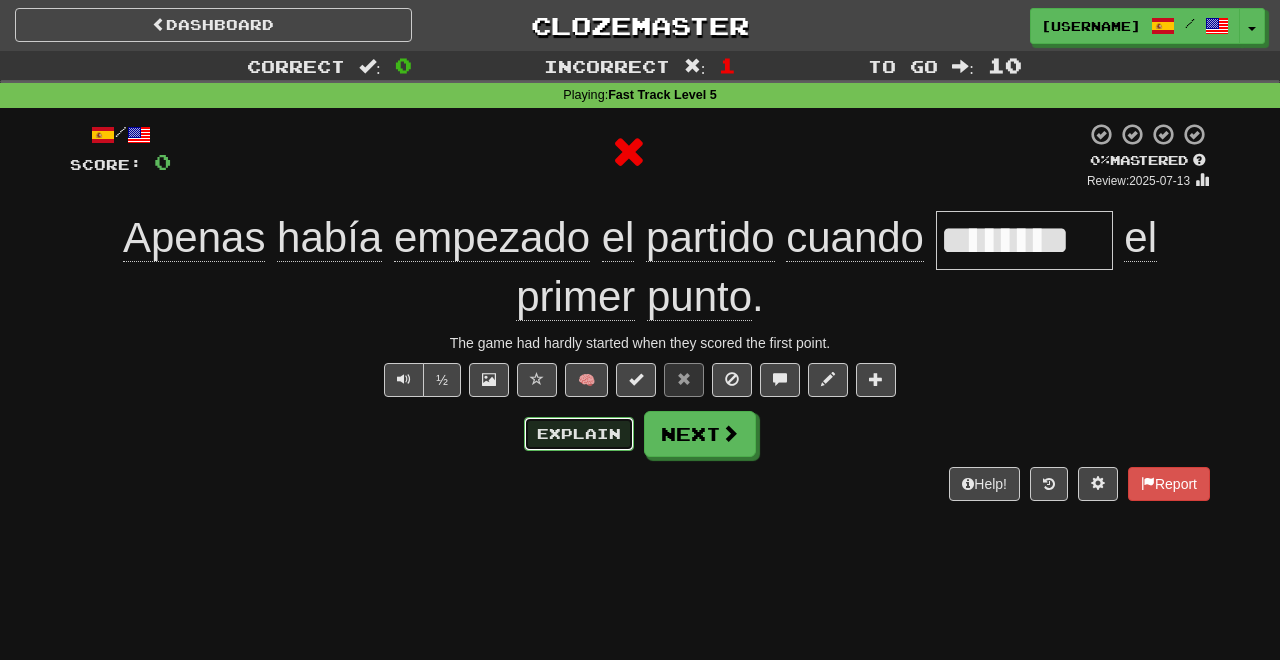 click on "Explain" at bounding box center (579, 434) 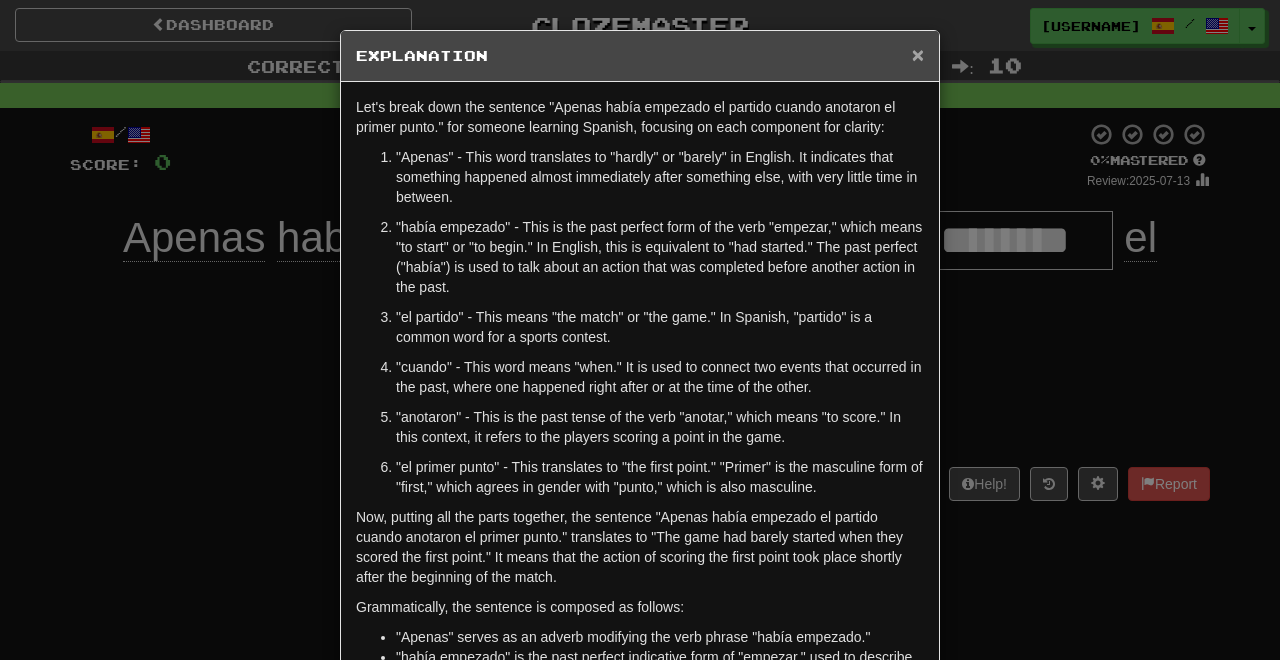 click on "×" at bounding box center (918, 54) 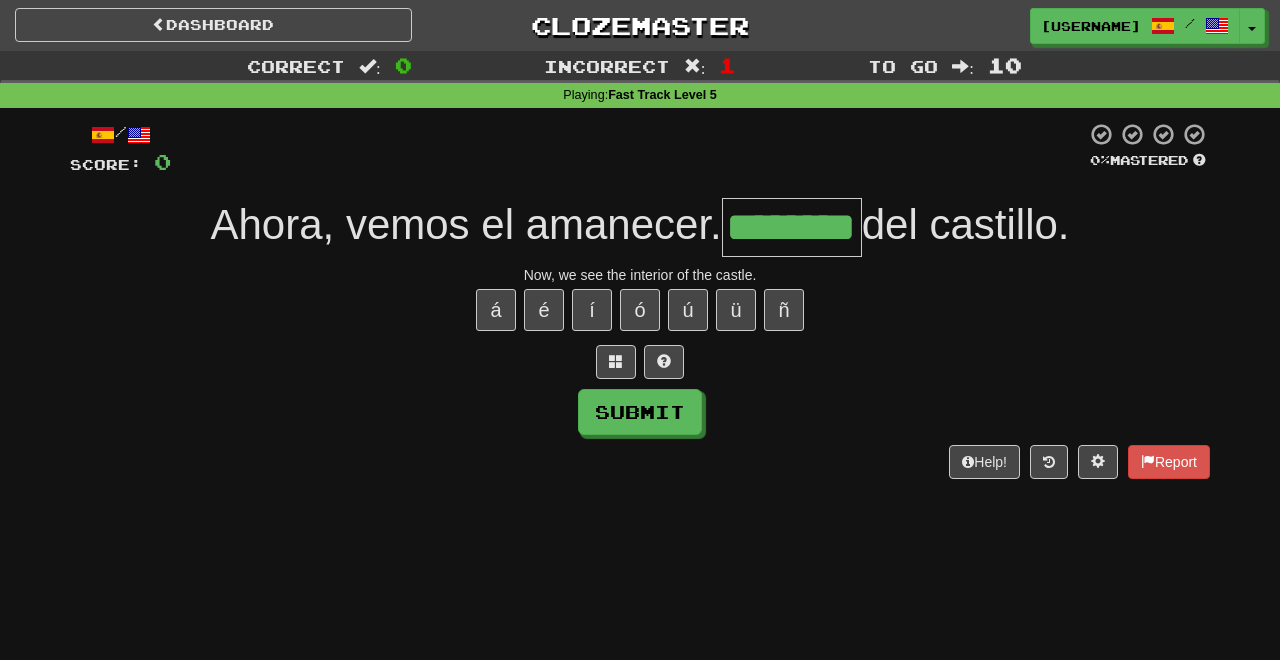 type on "********" 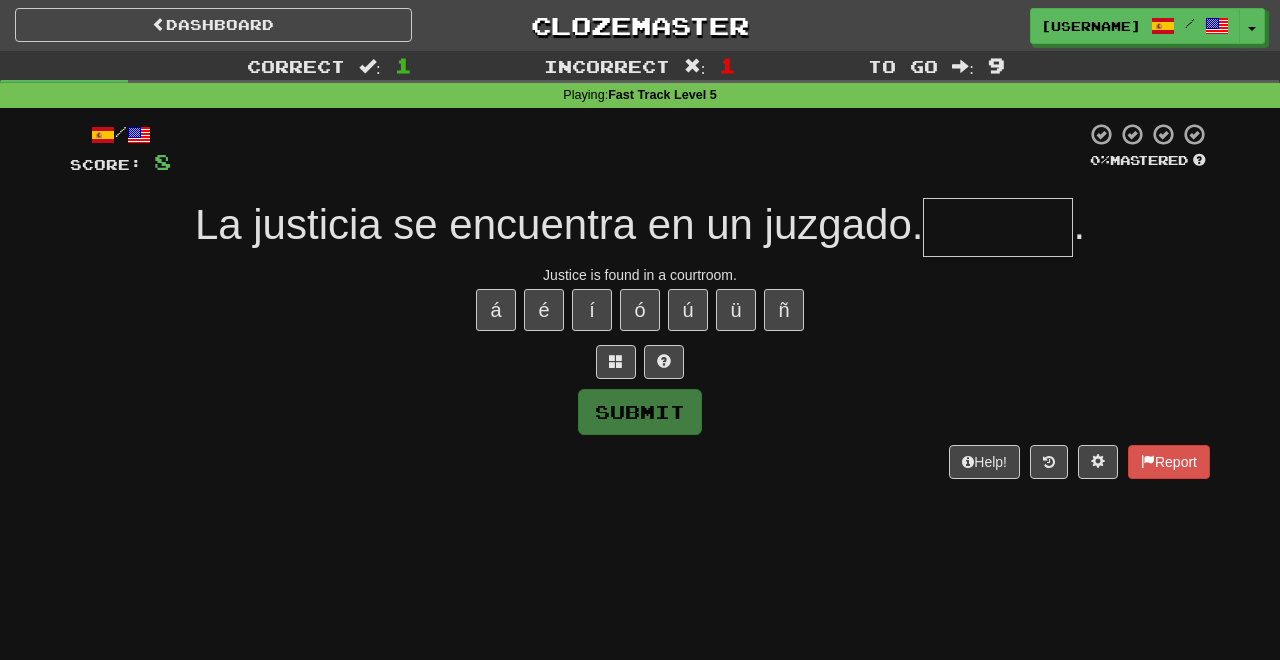 type on "********" 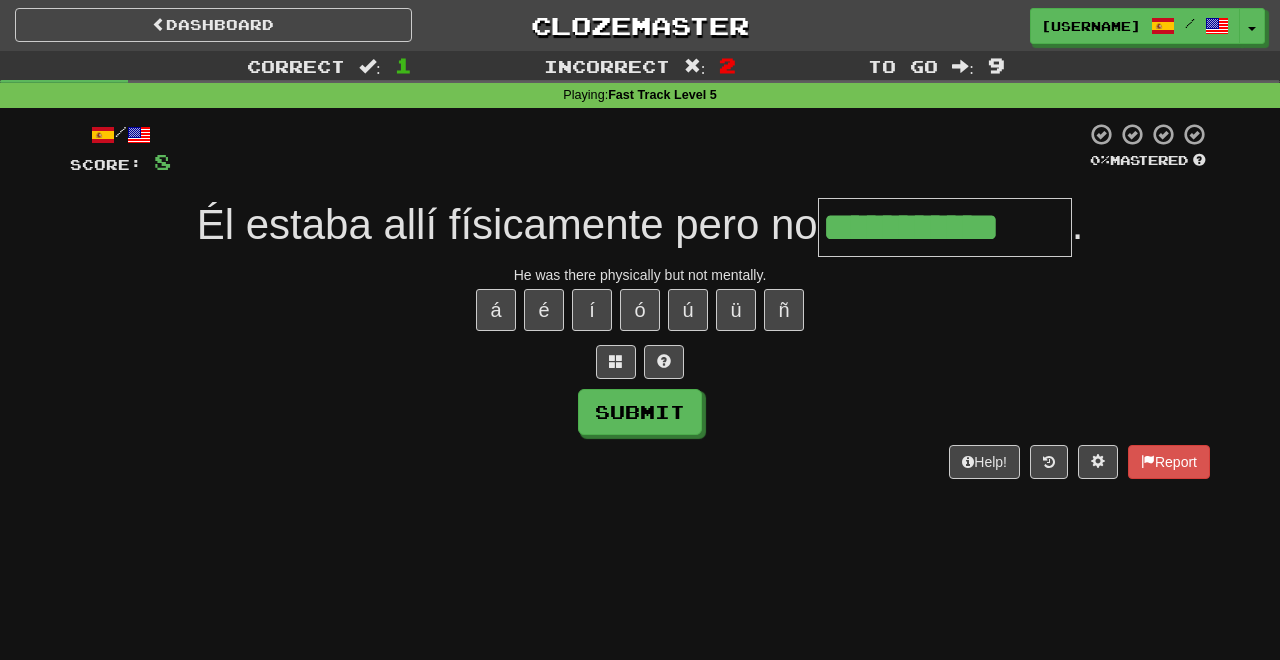 type on "**********" 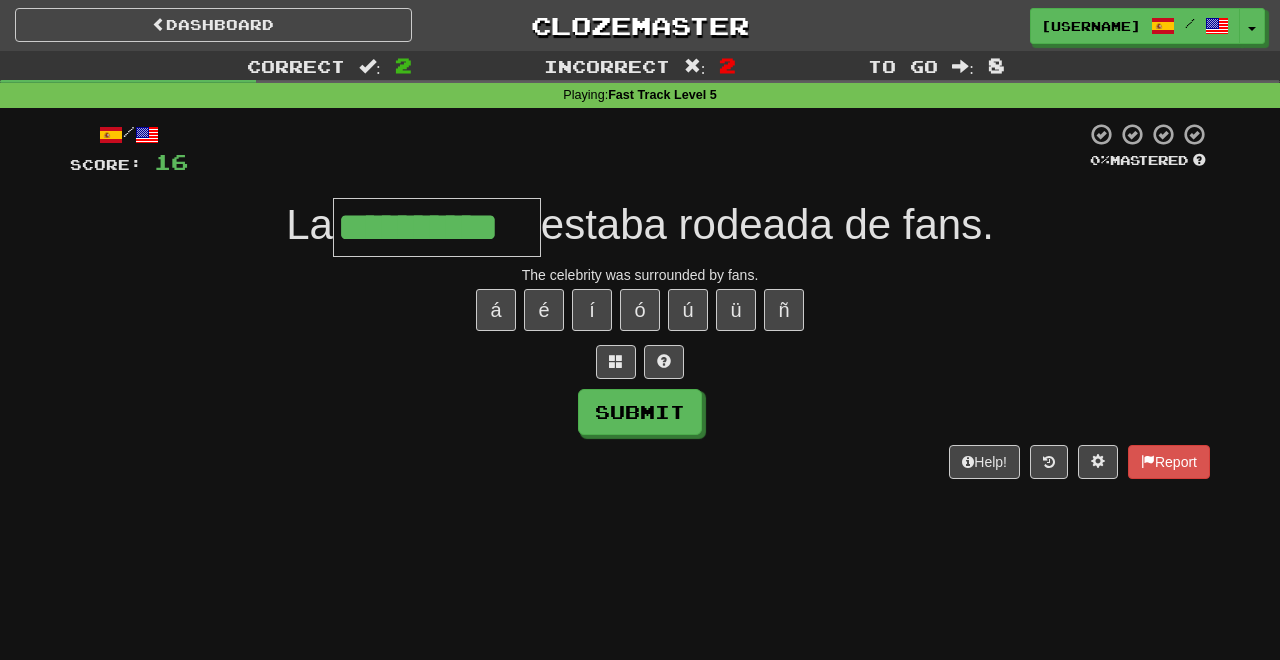type on "**********" 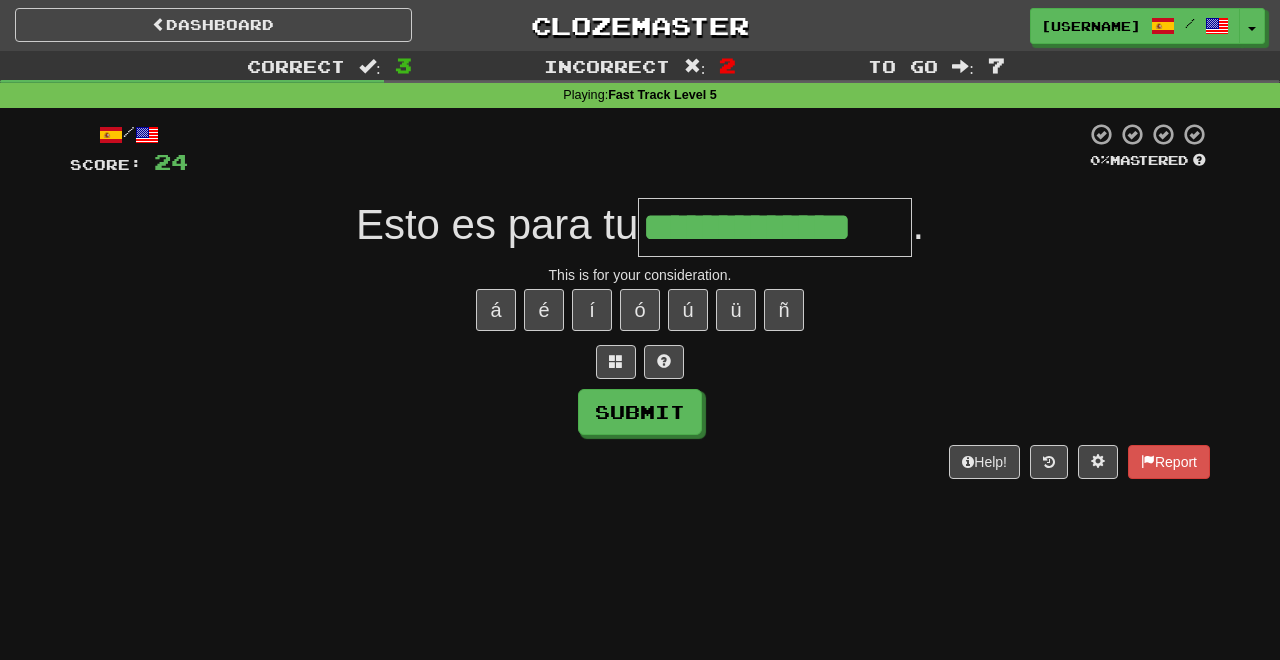 type on "**********" 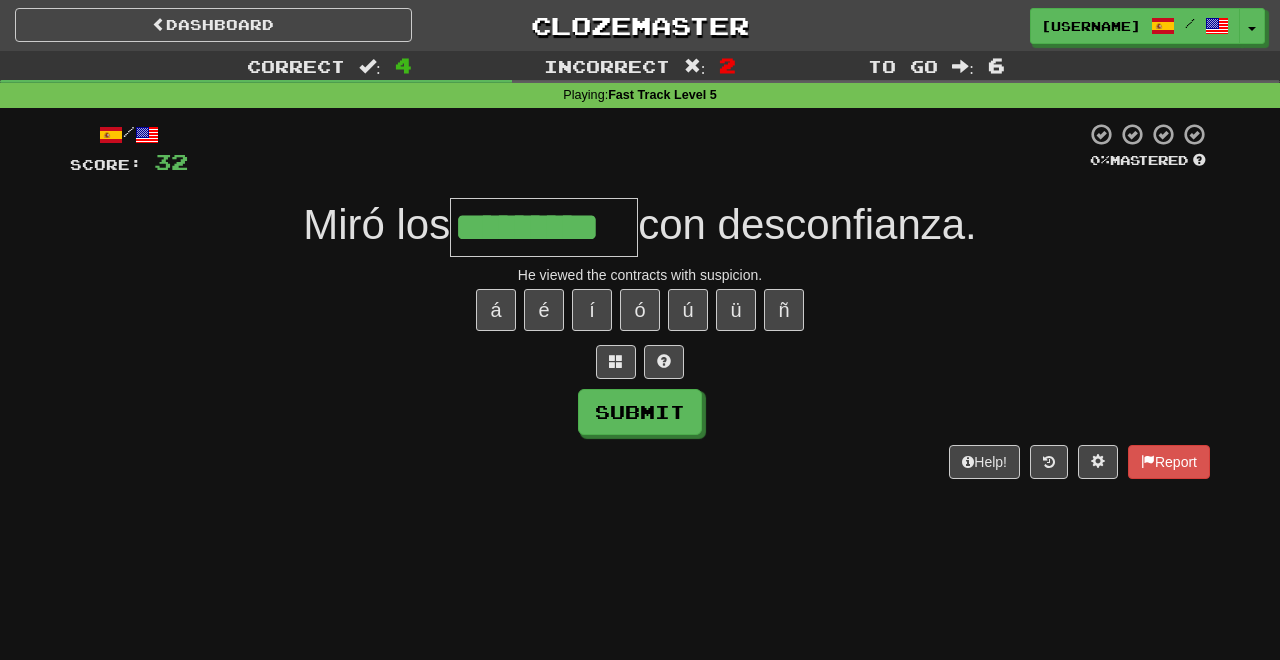 type on "*********" 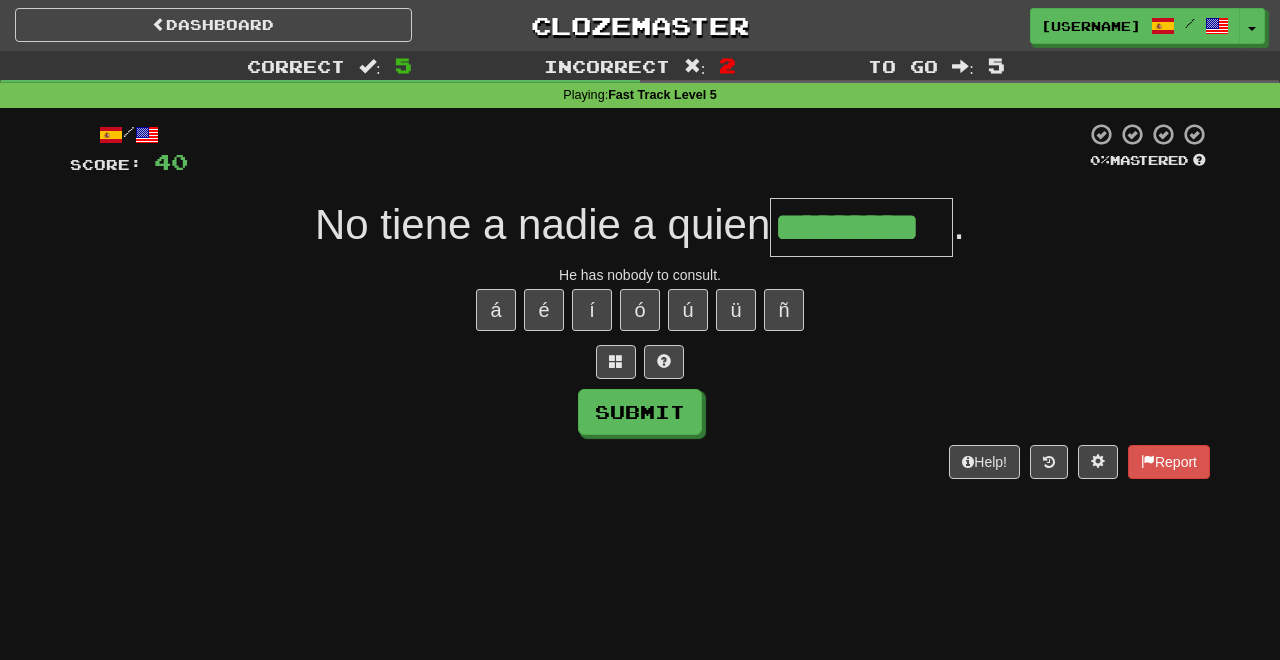 type on "*********" 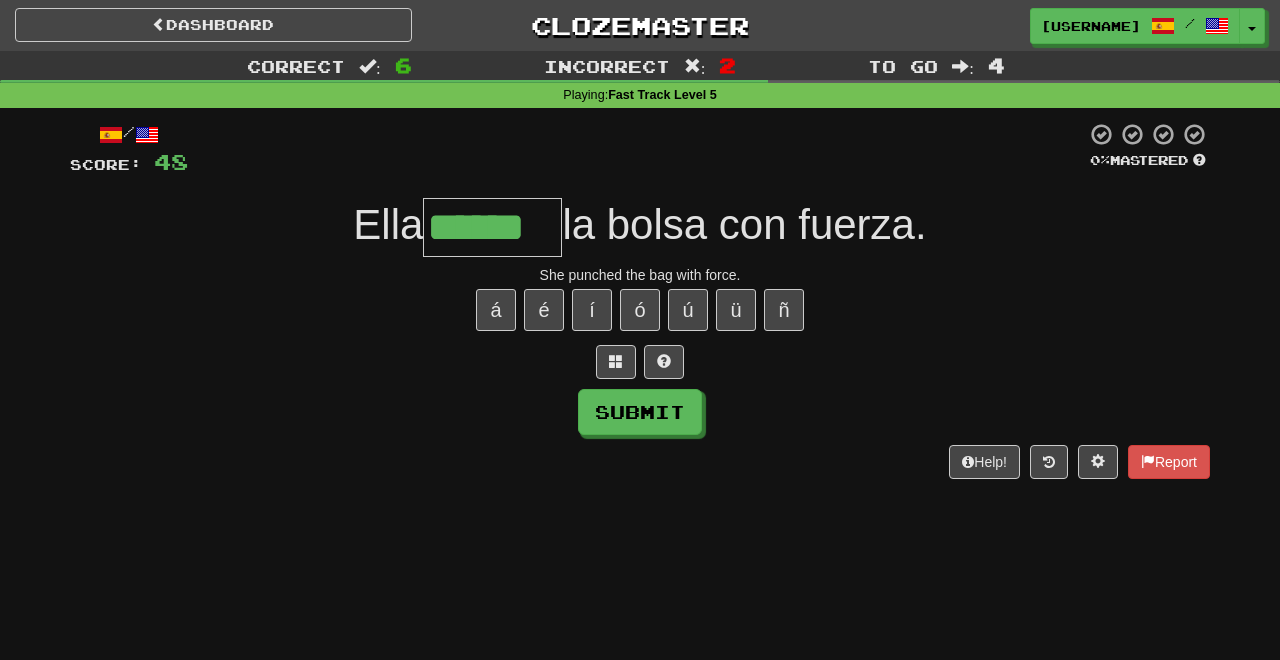 type on "******" 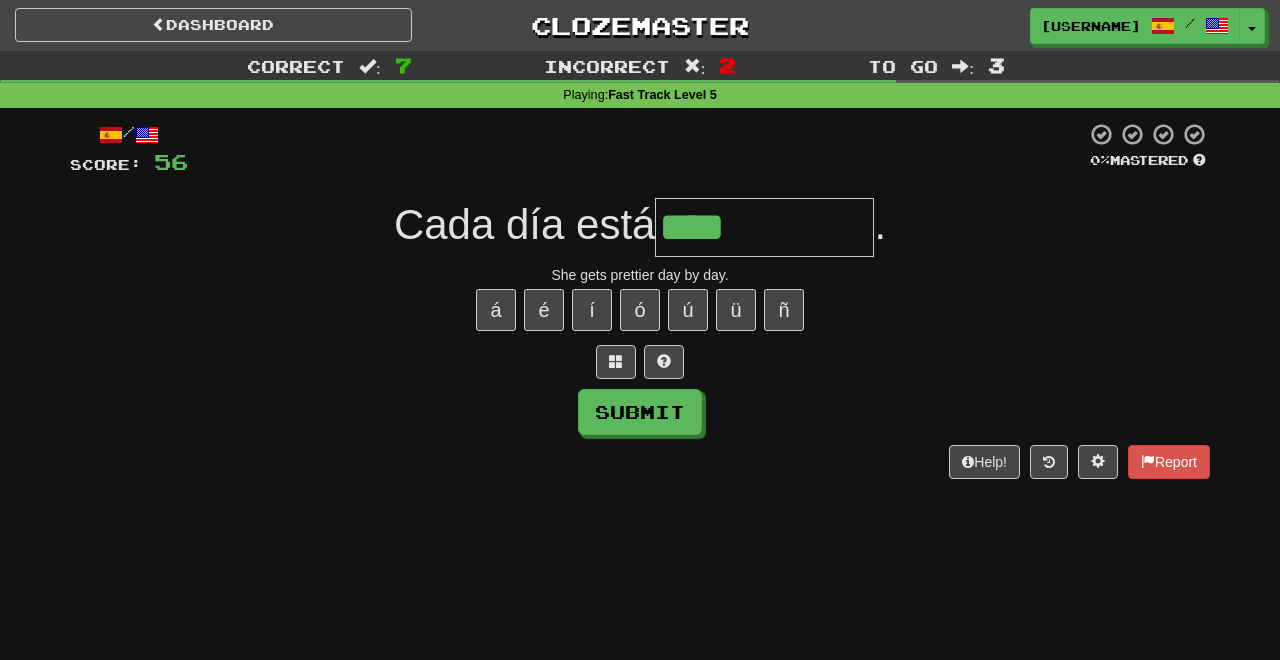 type on "*********" 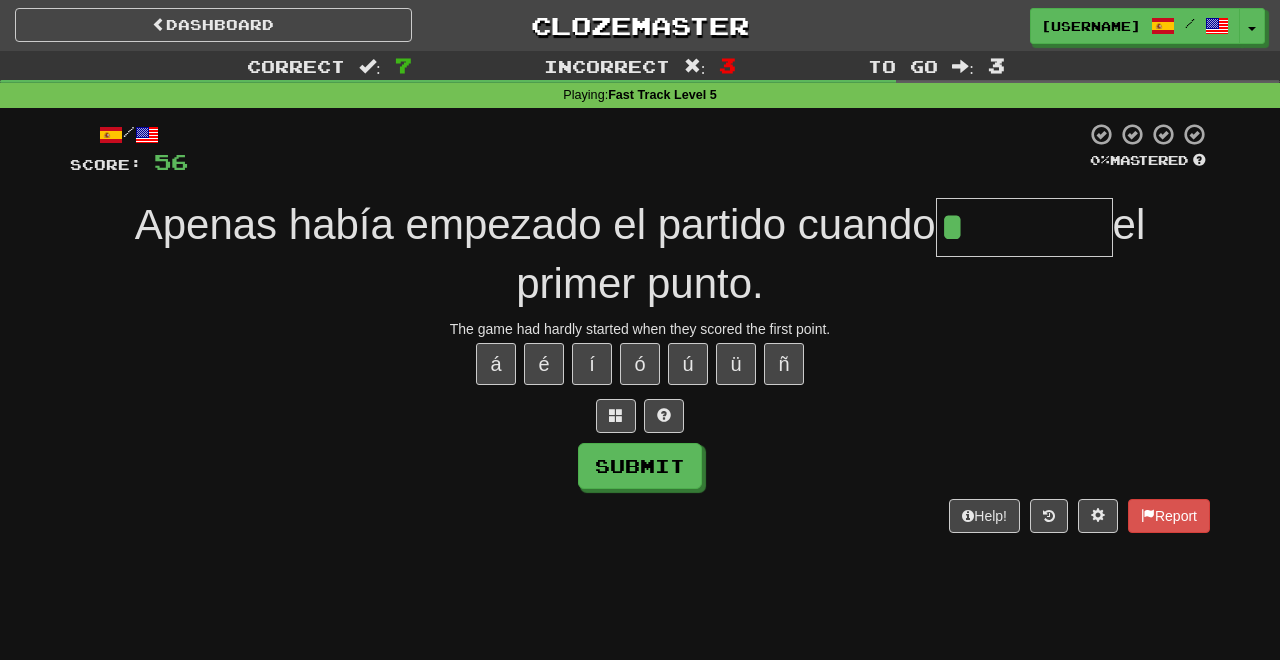type on "********" 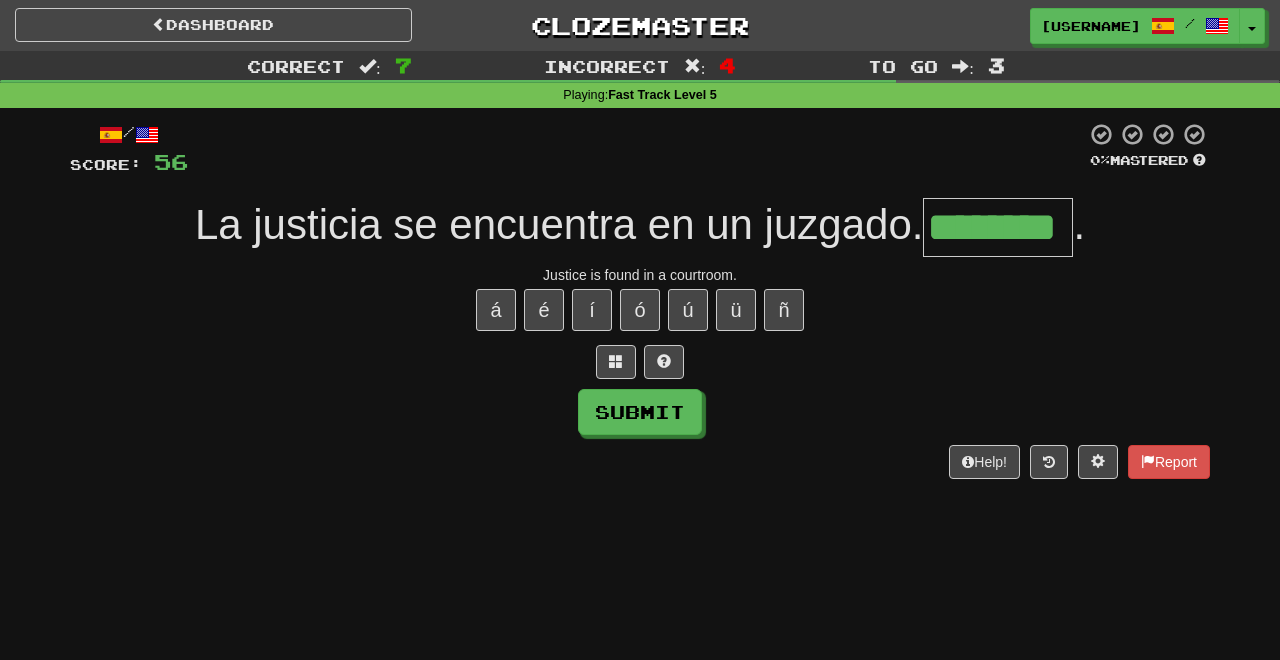 type on "********" 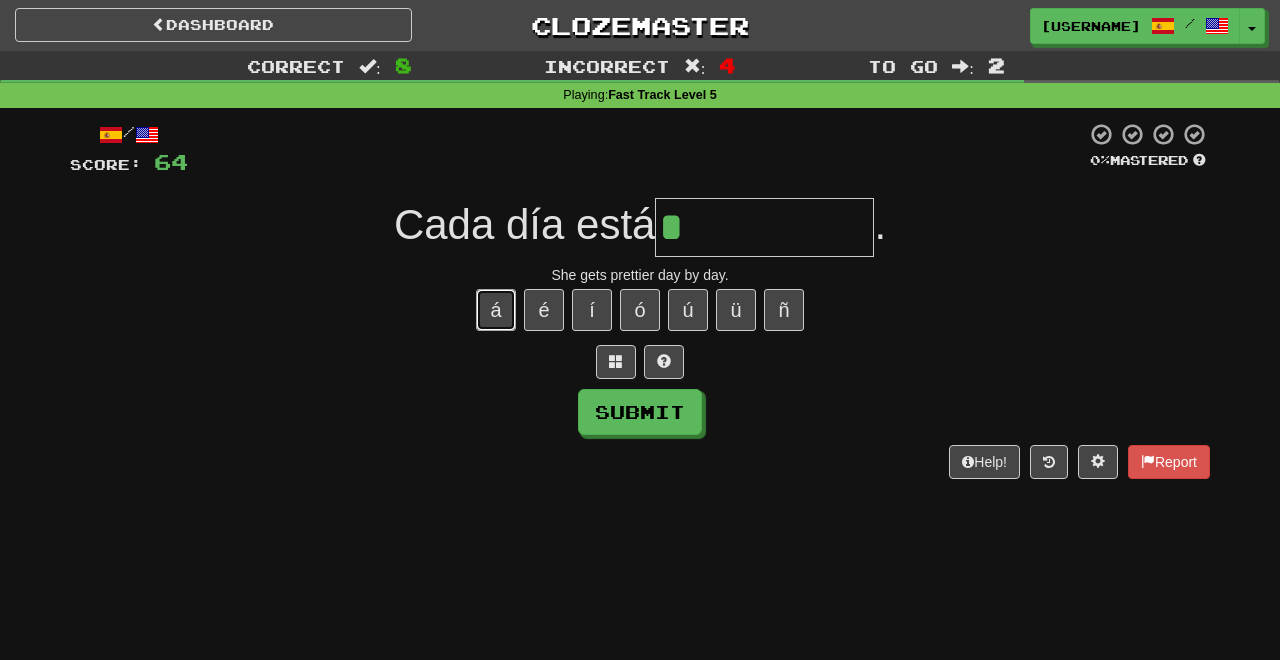 click on "á" at bounding box center [496, 310] 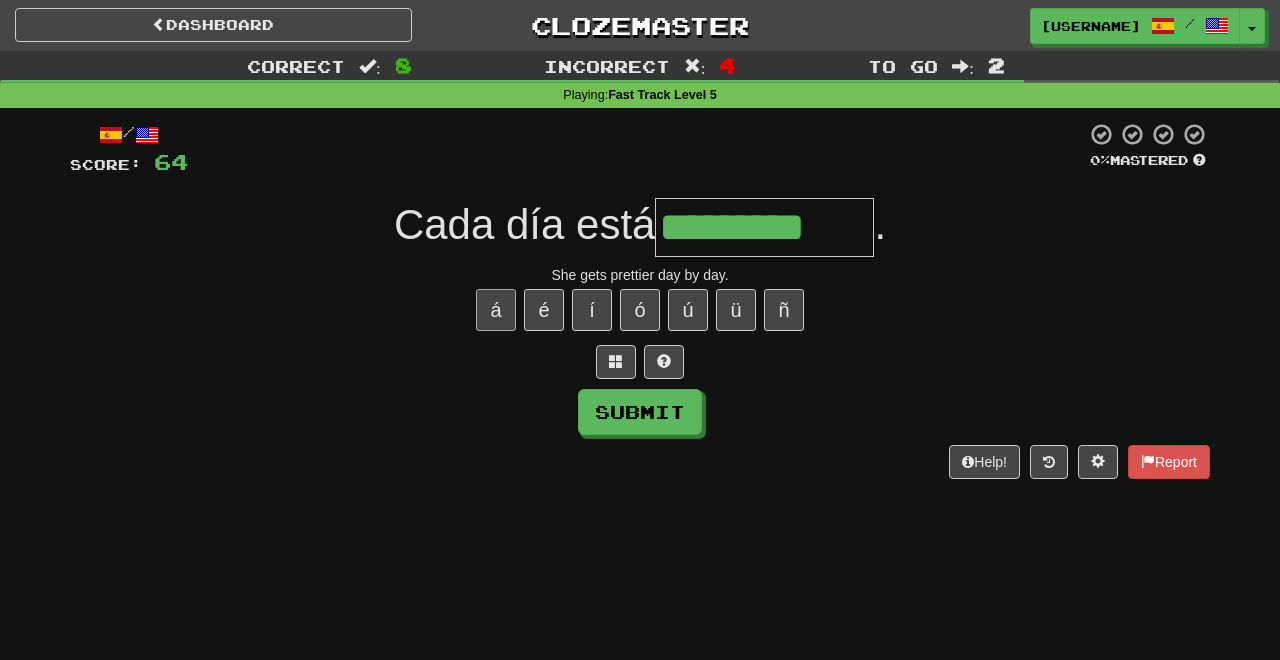 type on "*********" 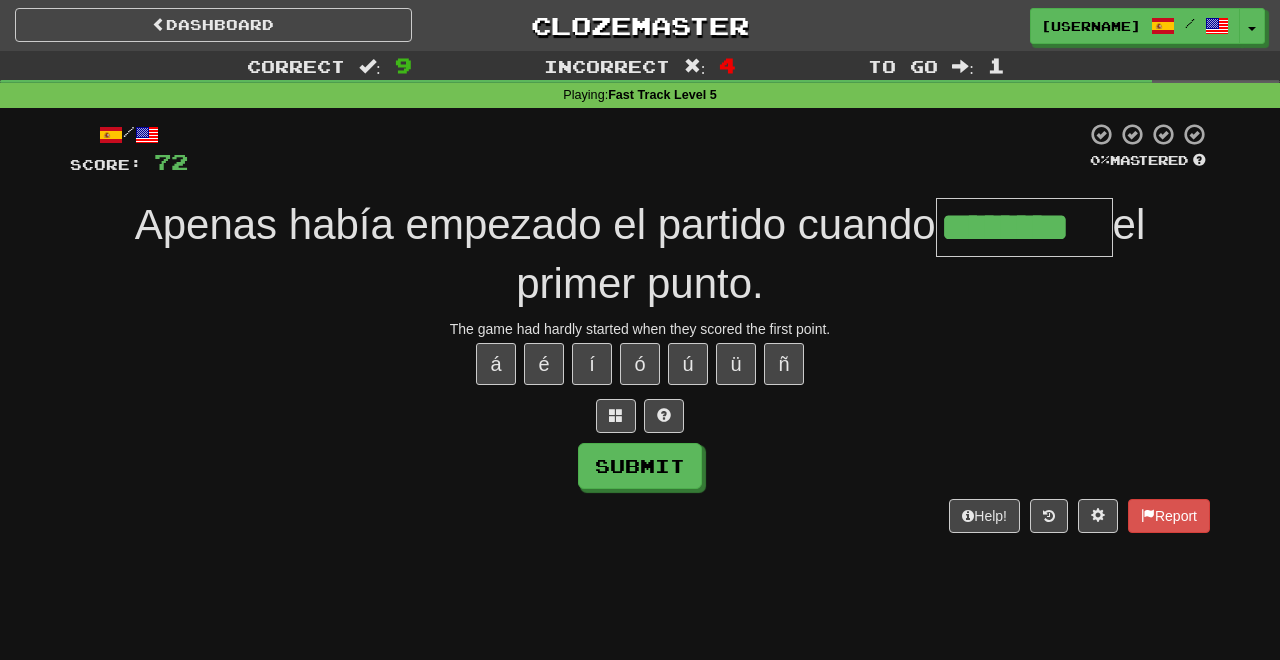 type on "********" 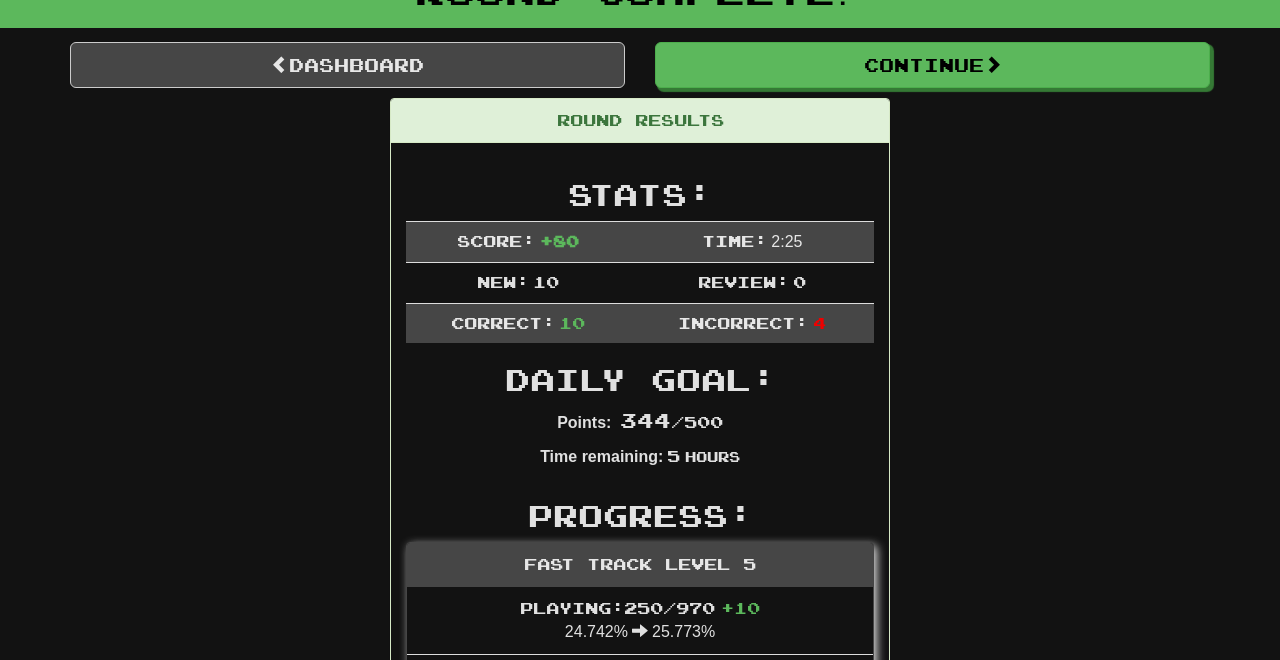 scroll, scrollTop: 0, scrollLeft: 0, axis: both 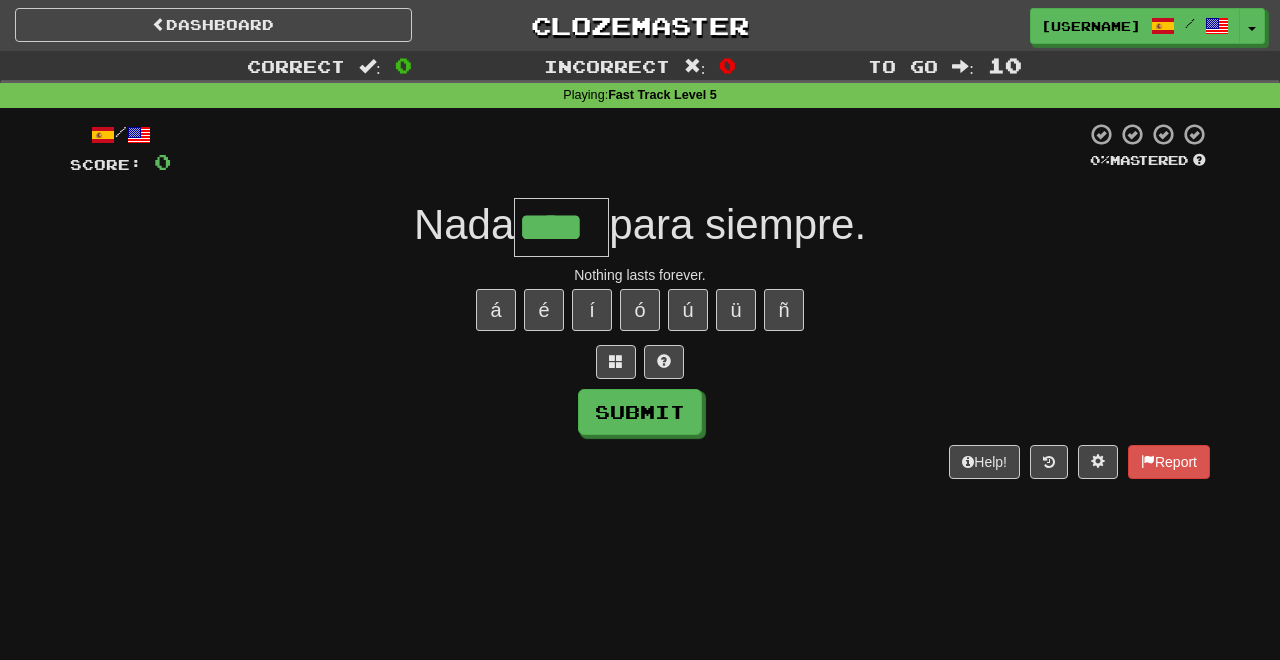 type on "****" 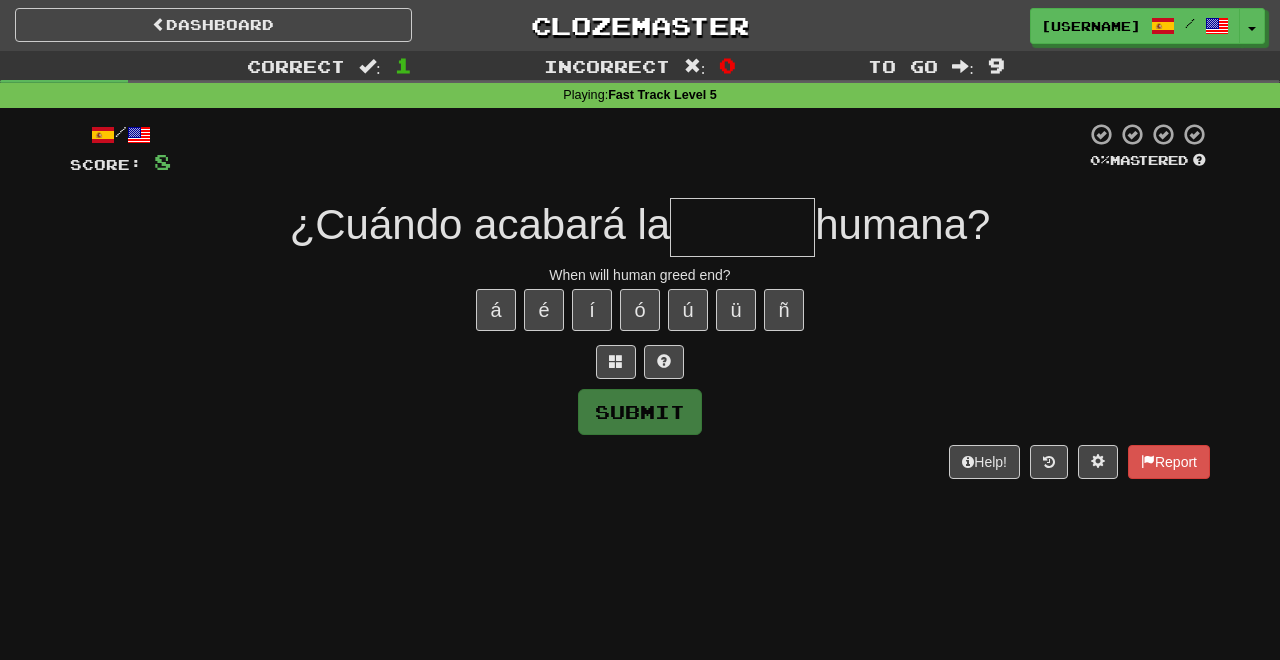type on "*******" 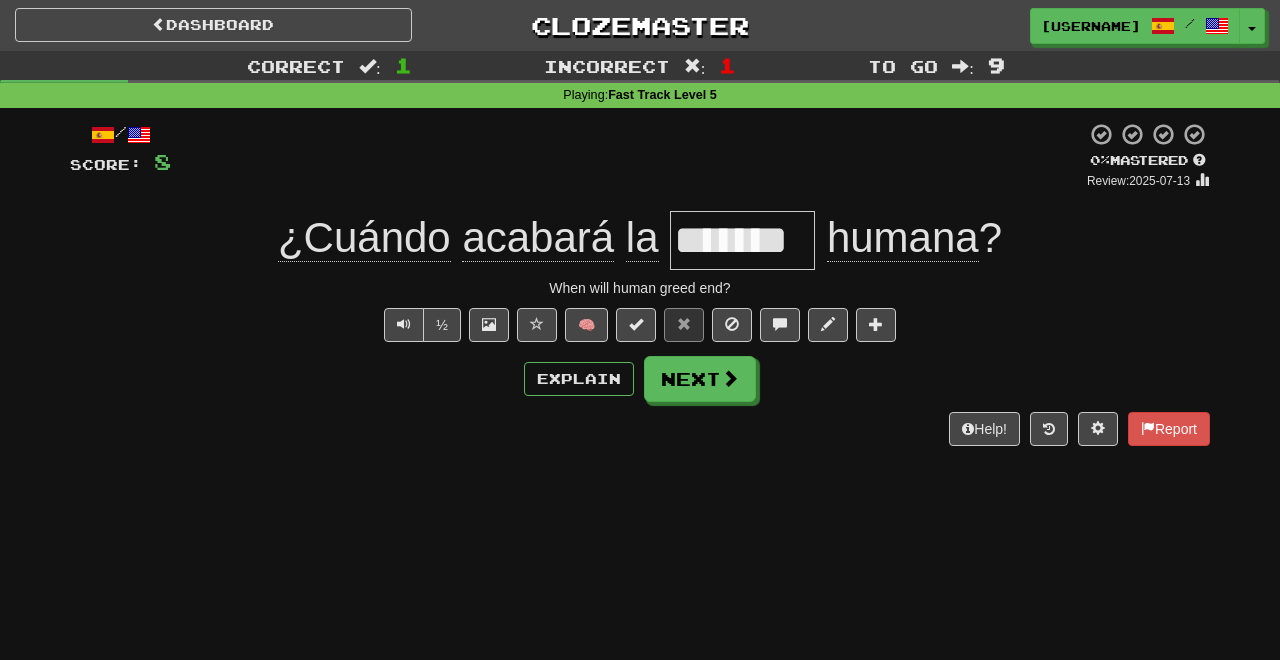 click at bounding box center (628, 156) 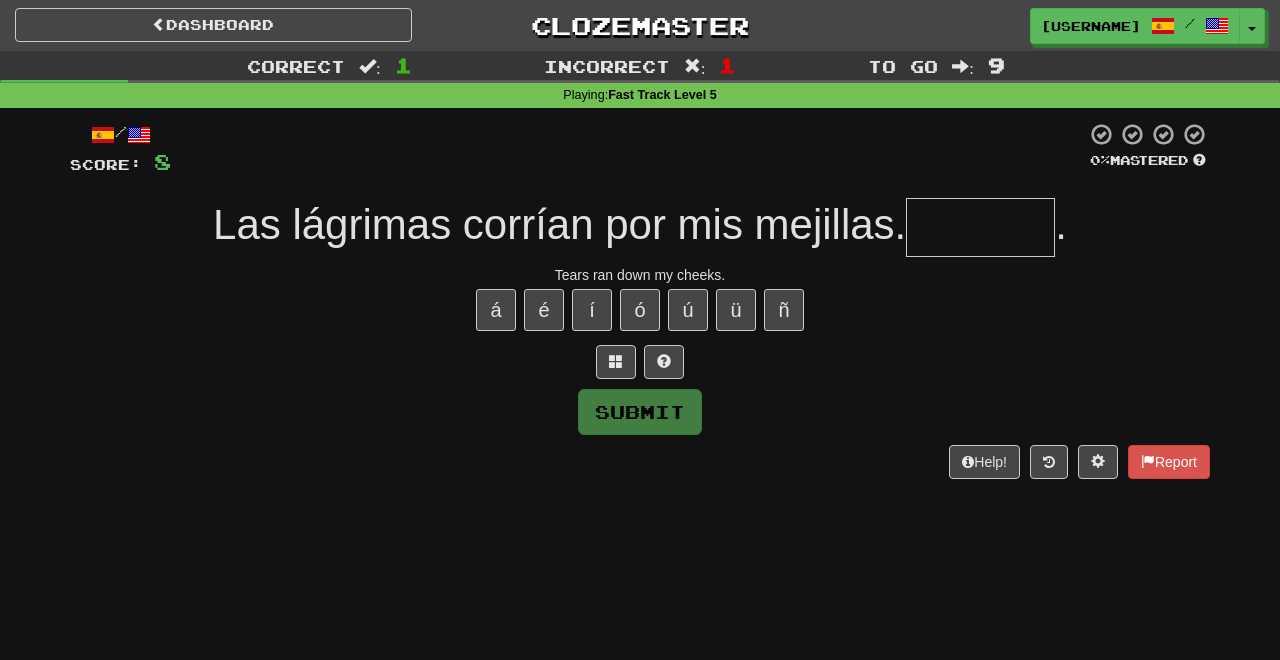 type on "********" 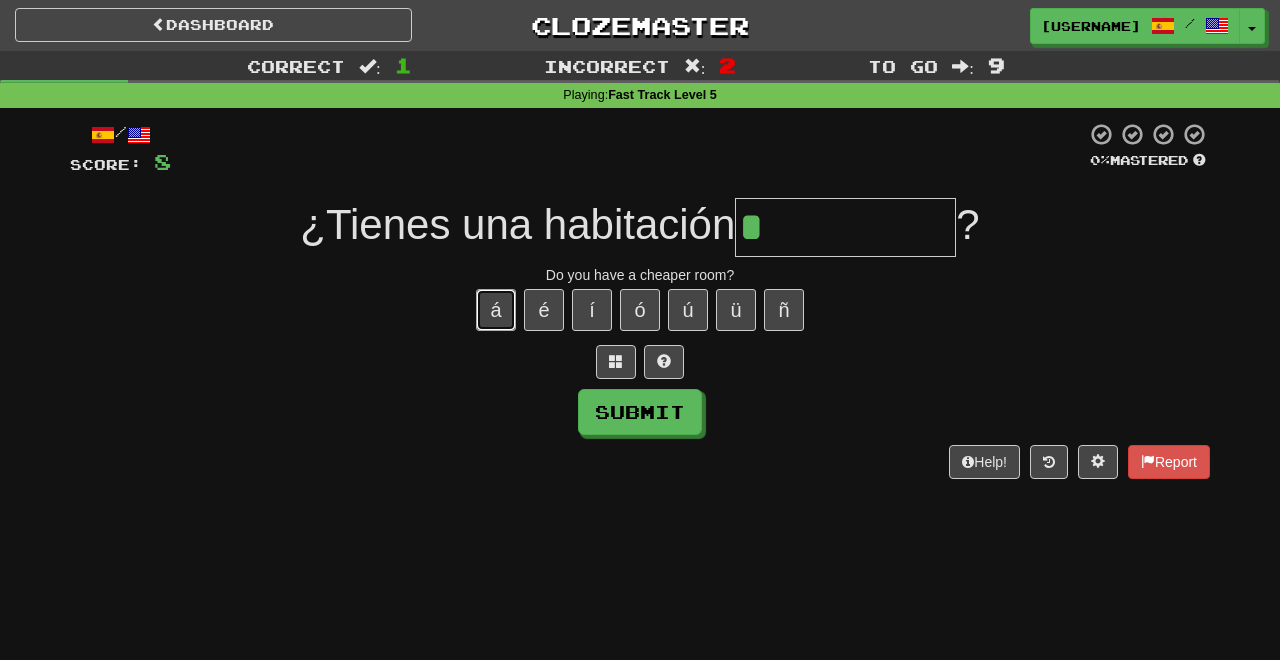 click on "á" at bounding box center [496, 310] 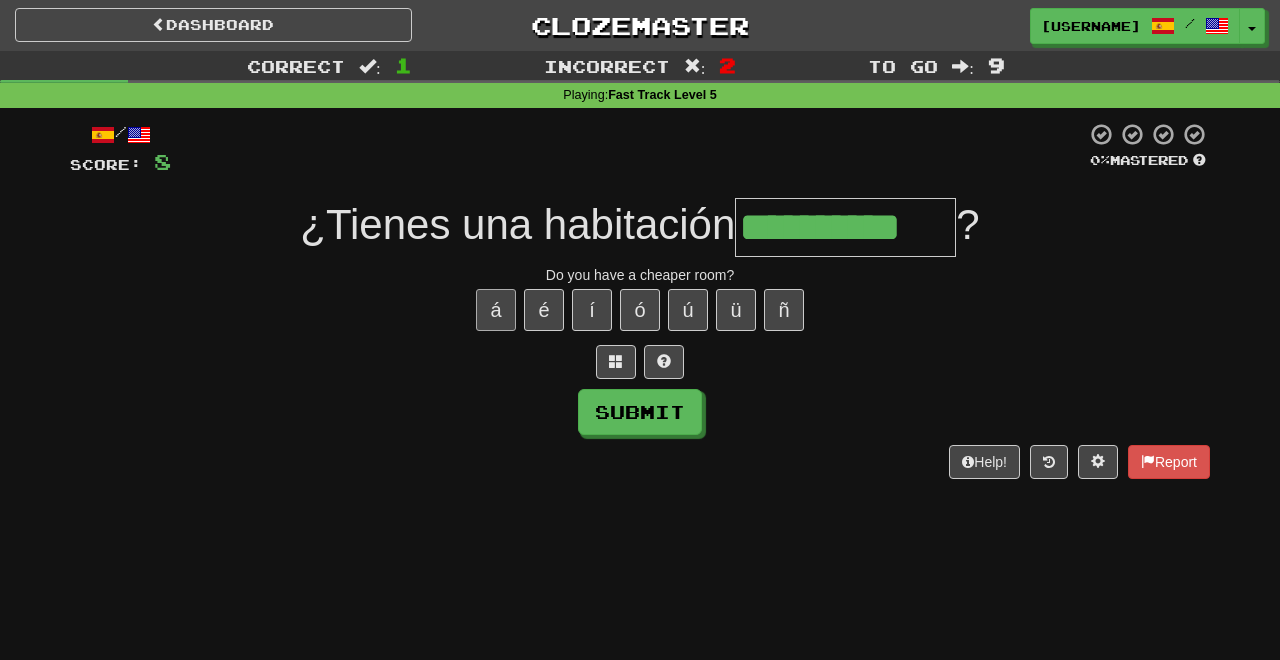 type on "**********" 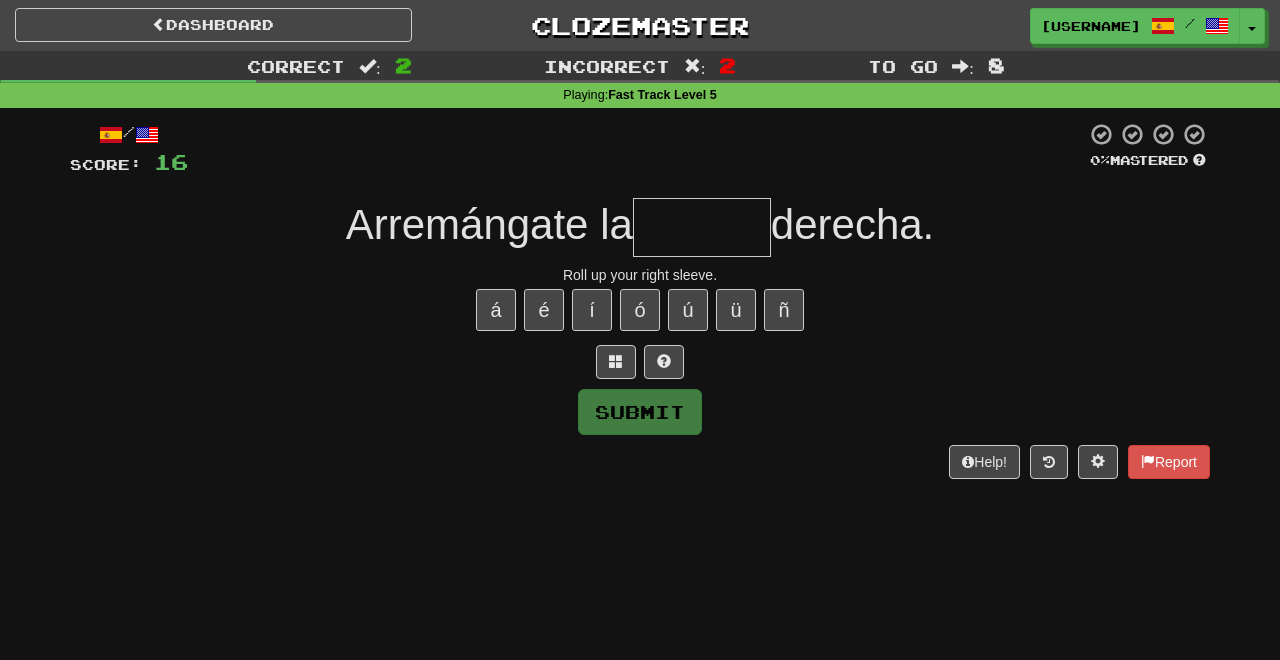 type on "*****" 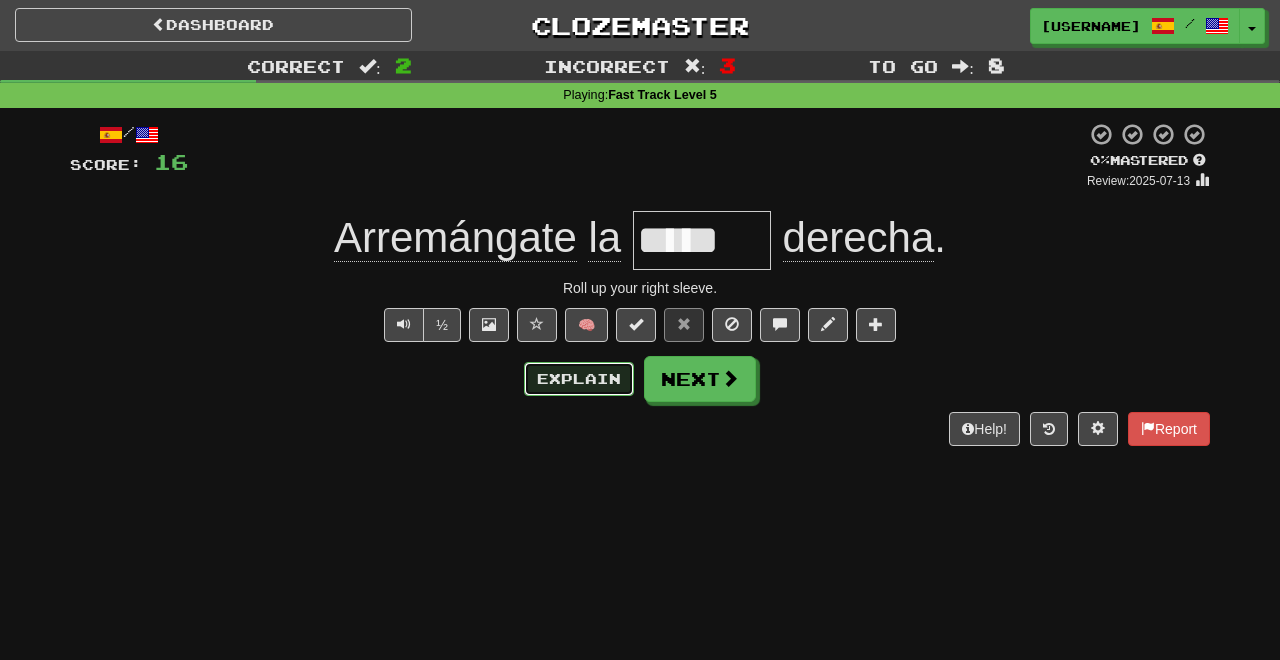 click on "Explain" at bounding box center (579, 379) 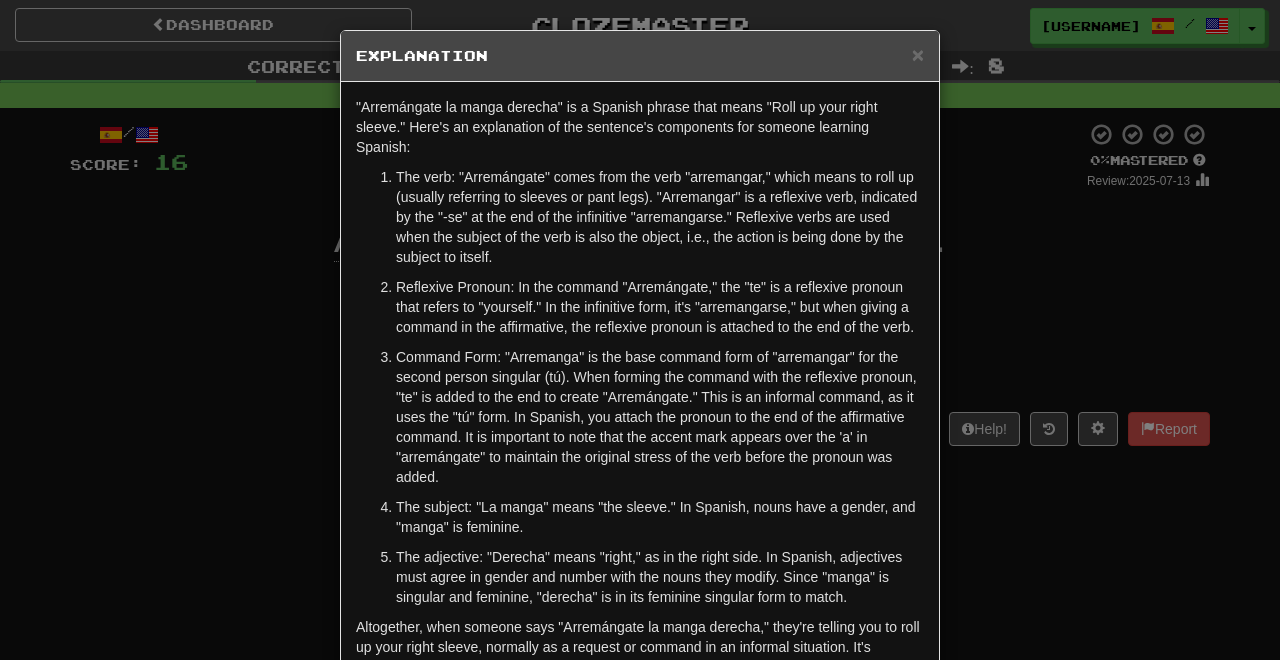 scroll, scrollTop: 11, scrollLeft: 0, axis: vertical 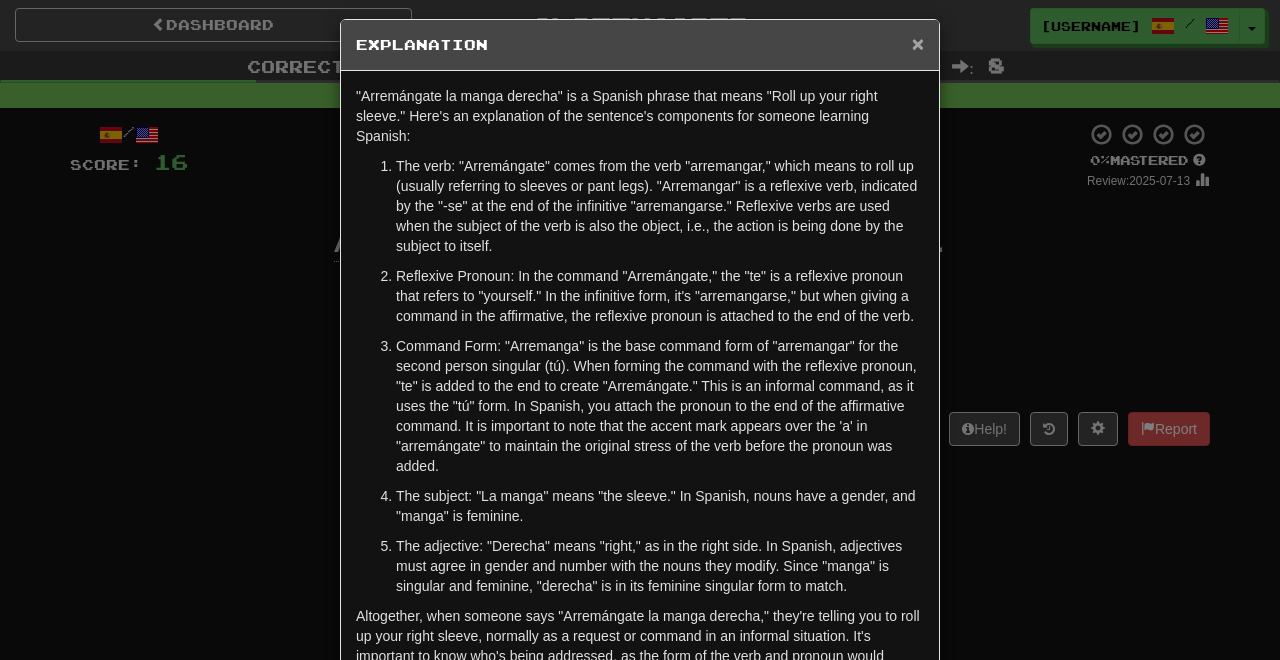 click on "×" at bounding box center (918, 43) 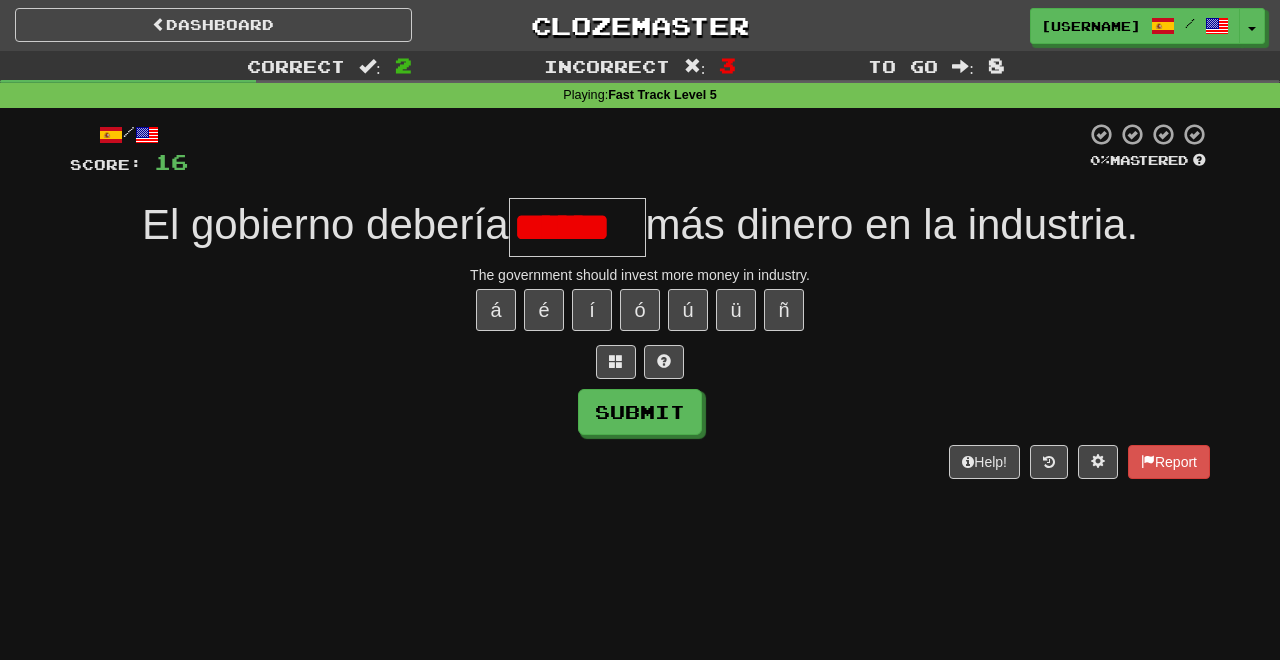 scroll, scrollTop: 0, scrollLeft: 0, axis: both 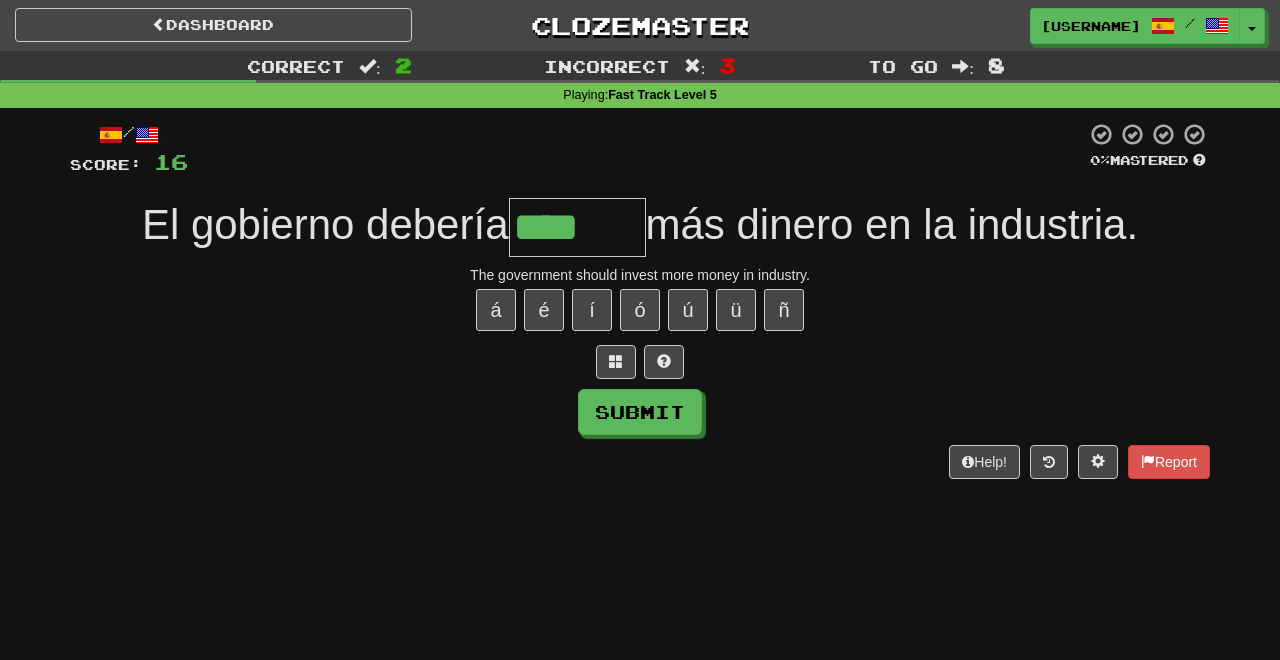 type on "********" 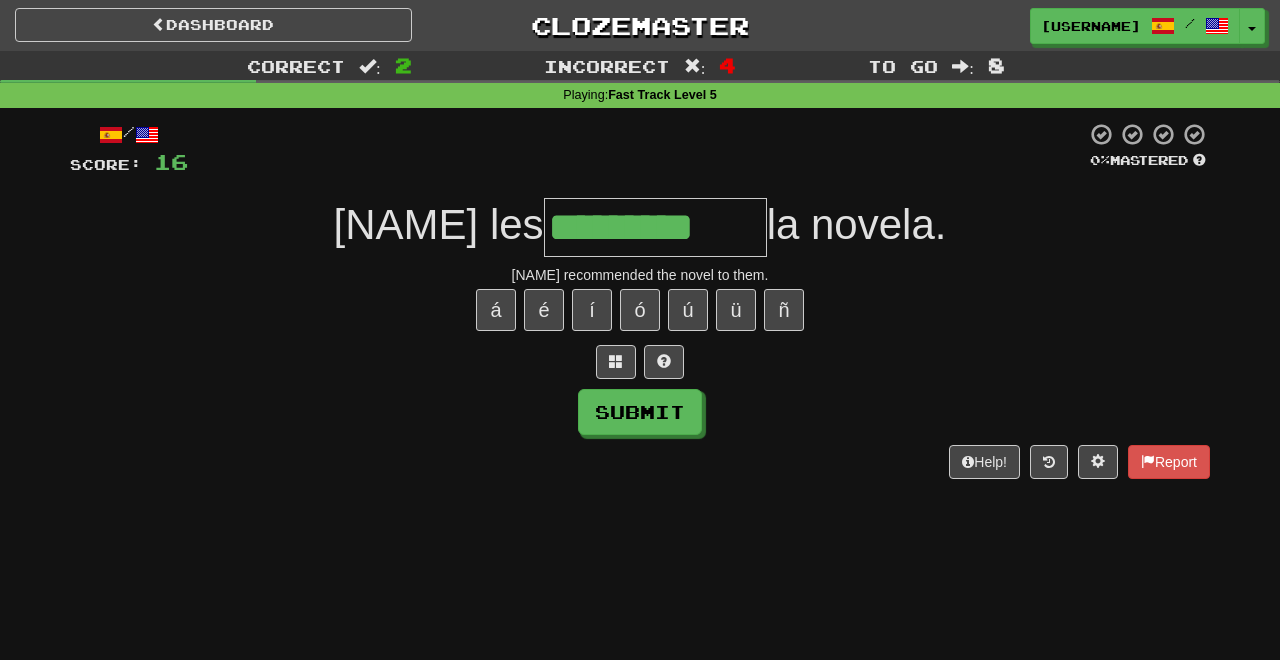 type on "*********" 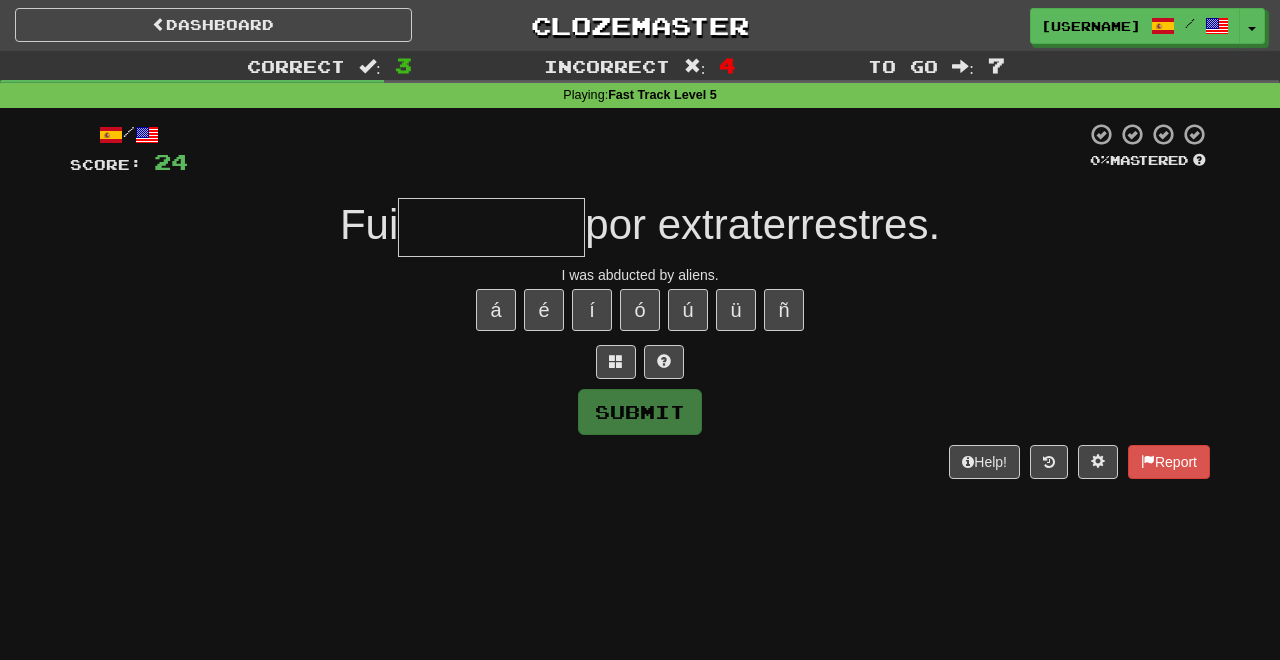 type on "********" 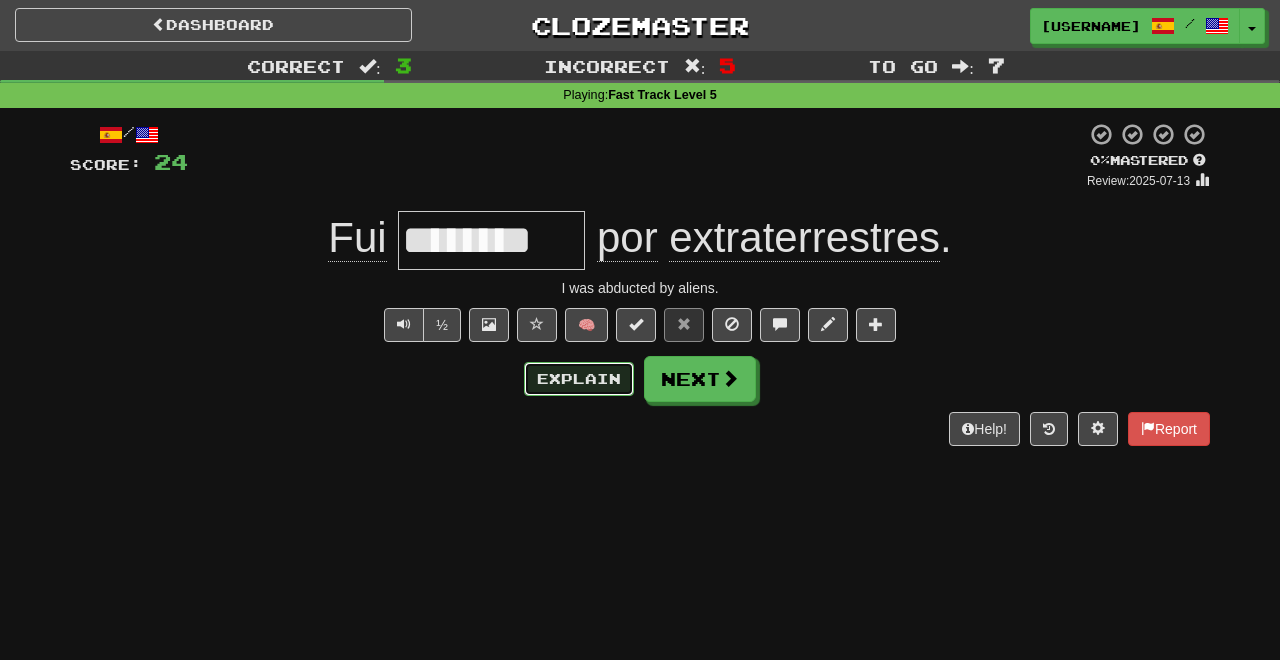 click on "Explain" at bounding box center [579, 379] 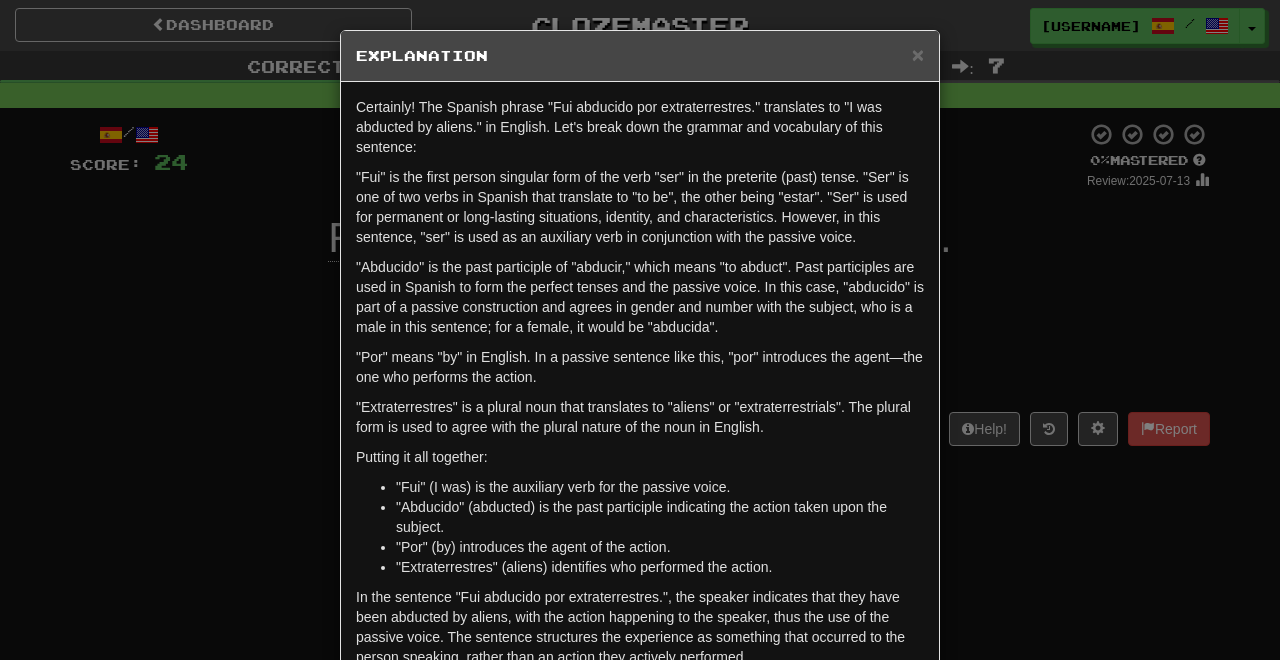 click on "× Explanation" at bounding box center (640, 56) 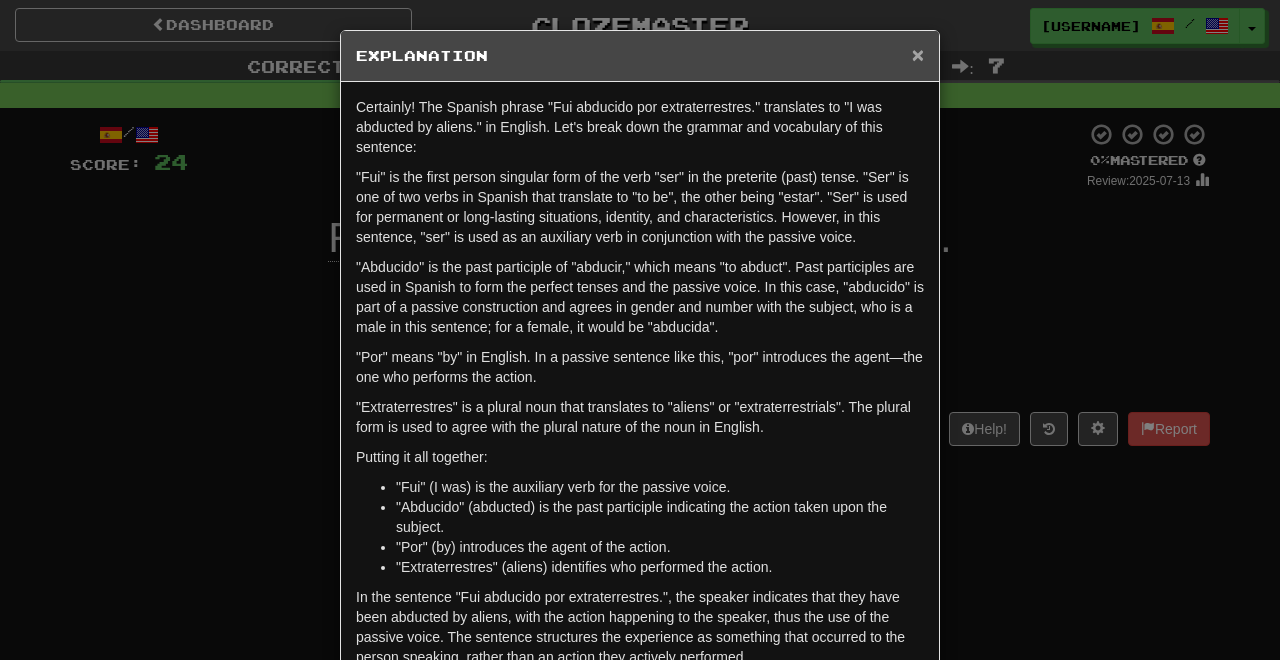 click on "×" at bounding box center (918, 54) 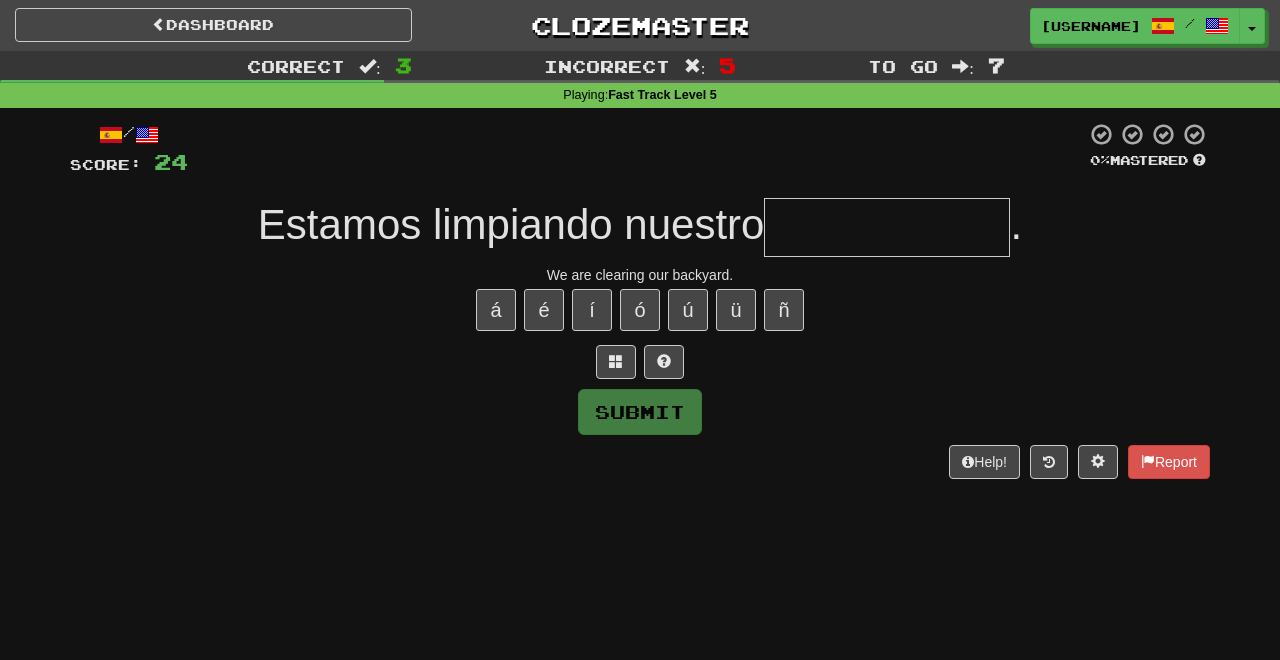 type on "**********" 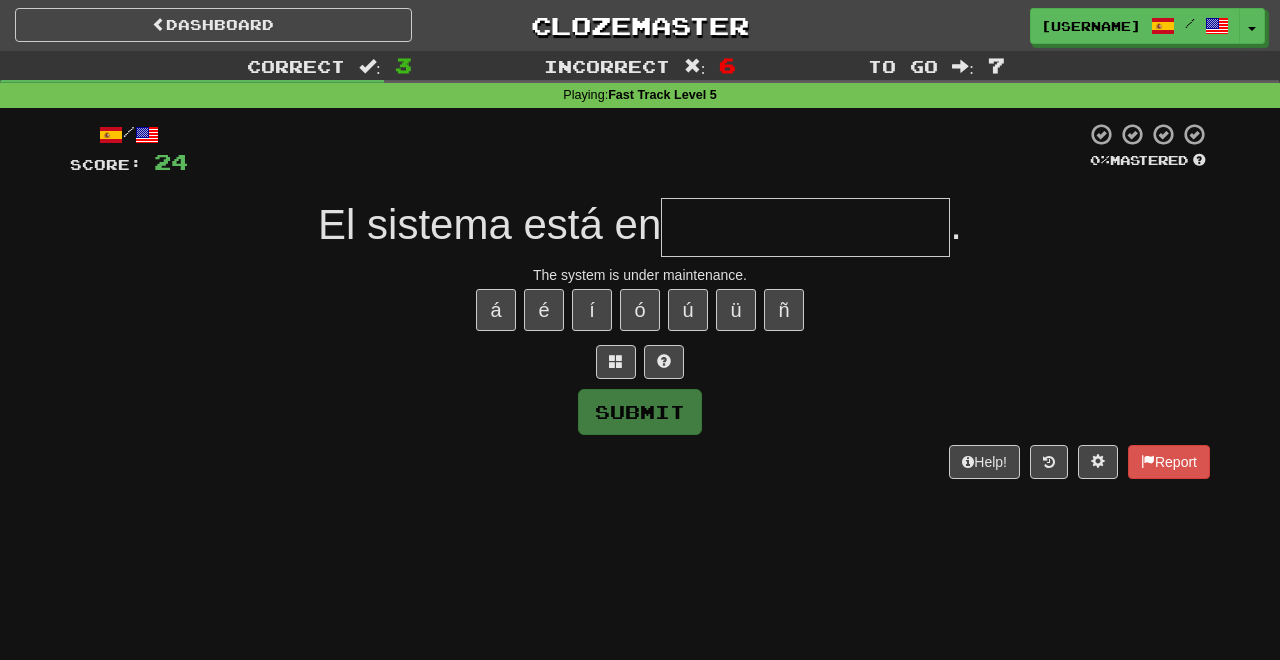 type on "**********" 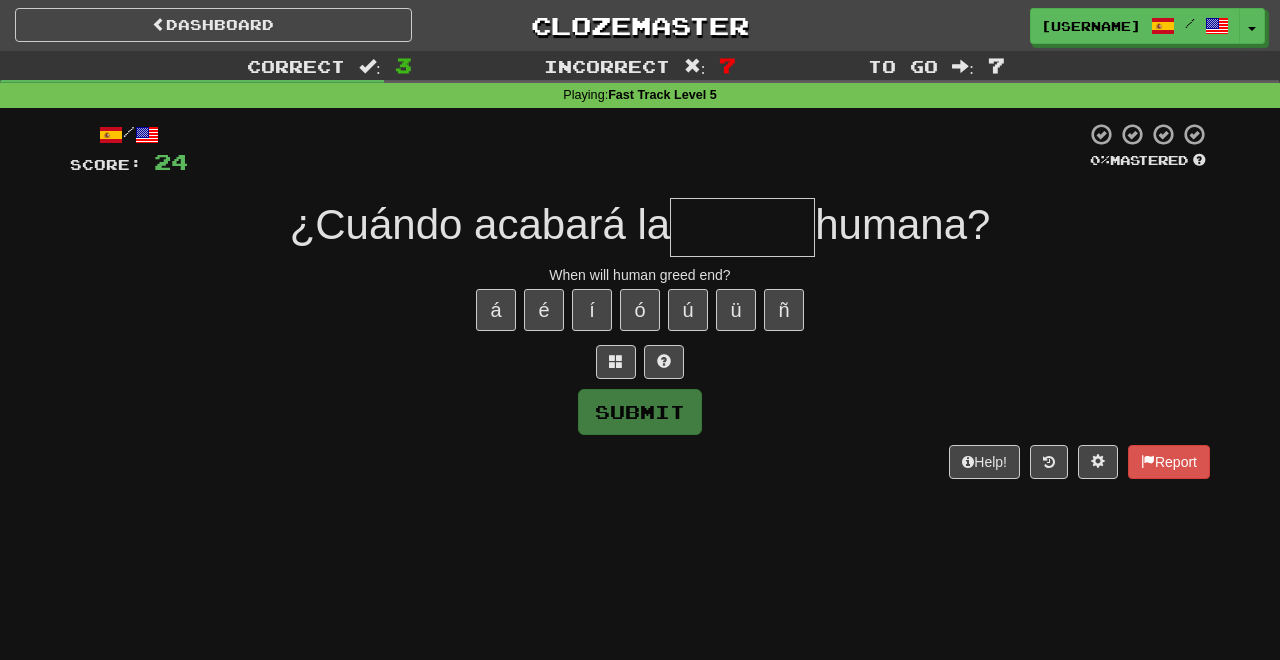 type on "*******" 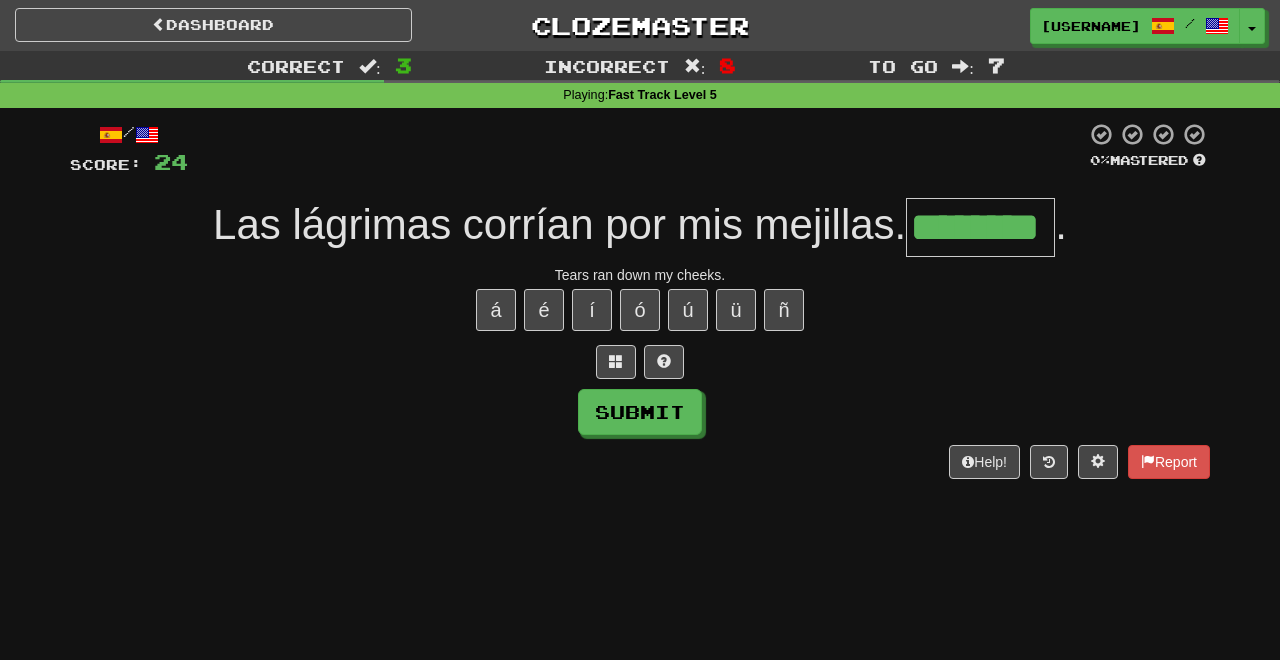 type on "********" 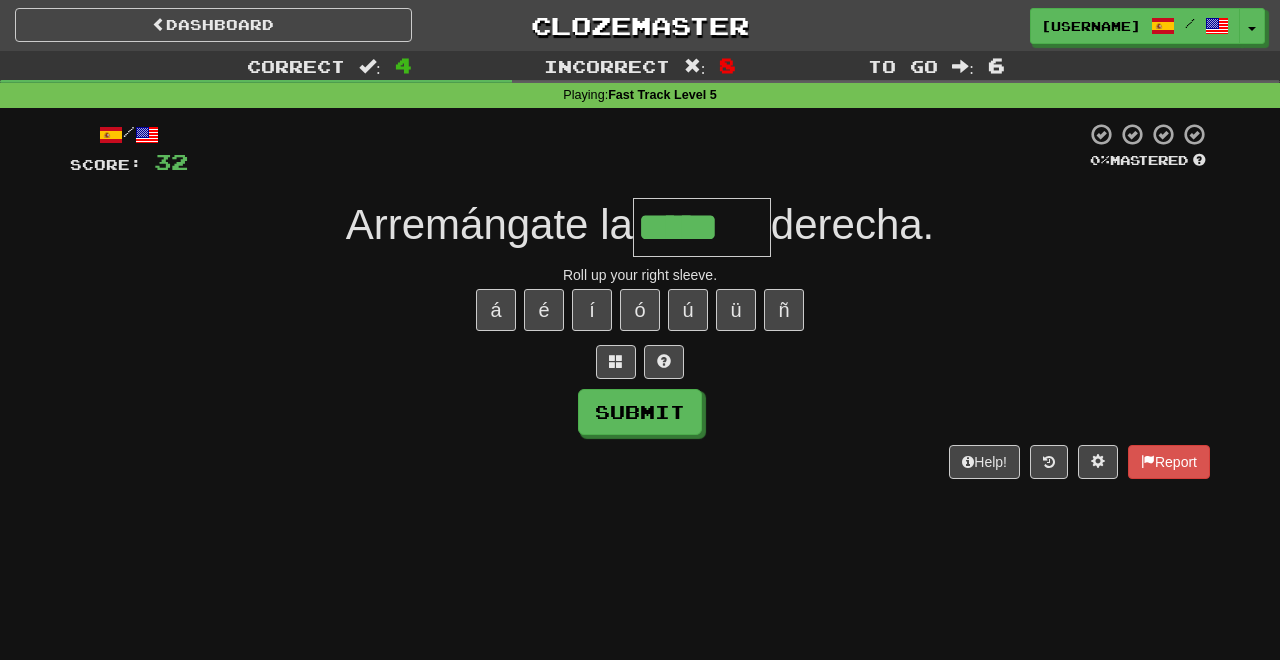 scroll, scrollTop: 0, scrollLeft: 0, axis: both 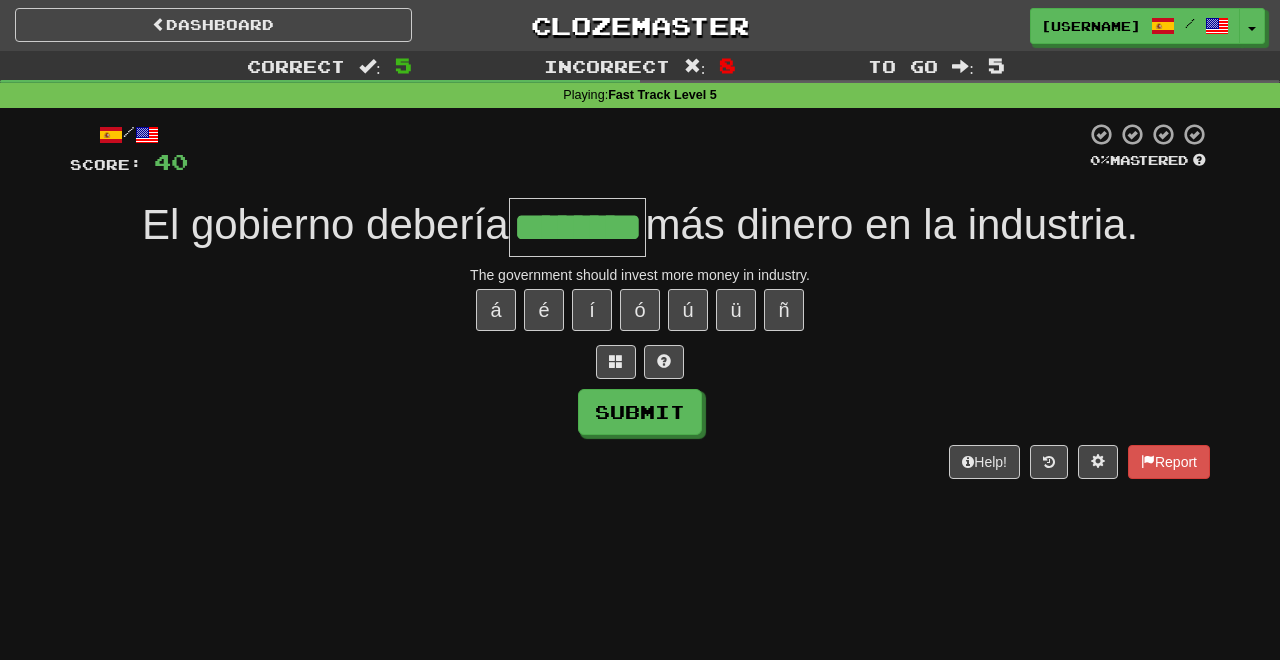 type on "********" 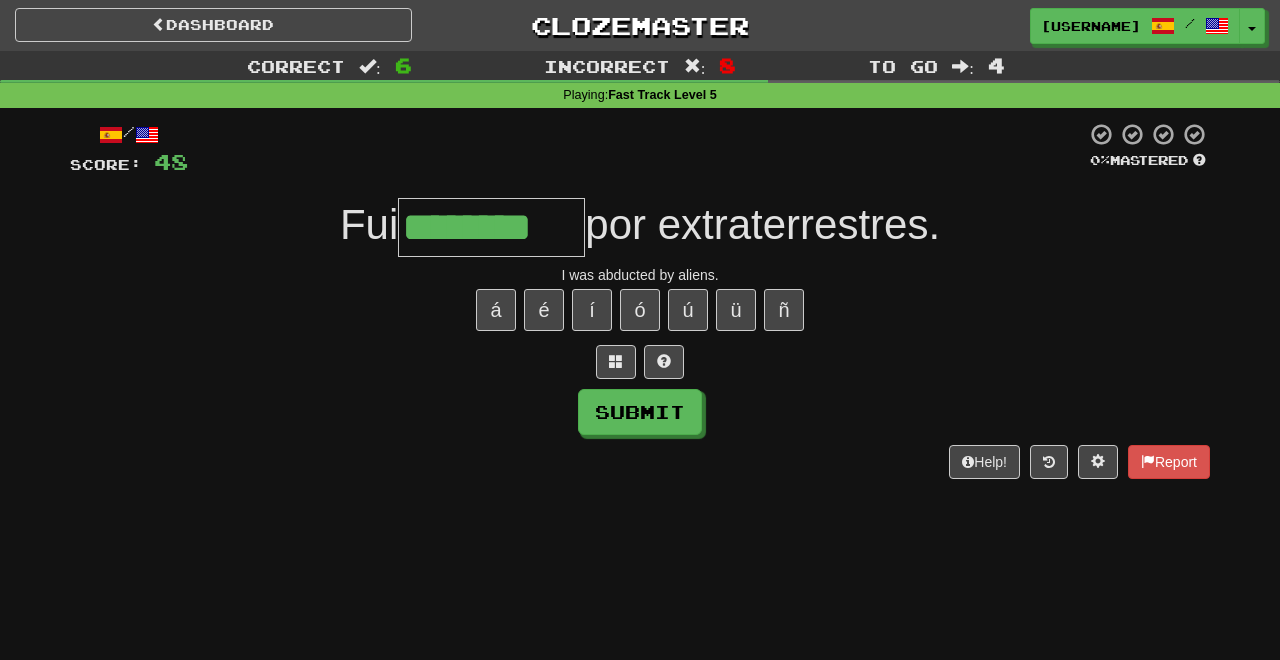 type on "********" 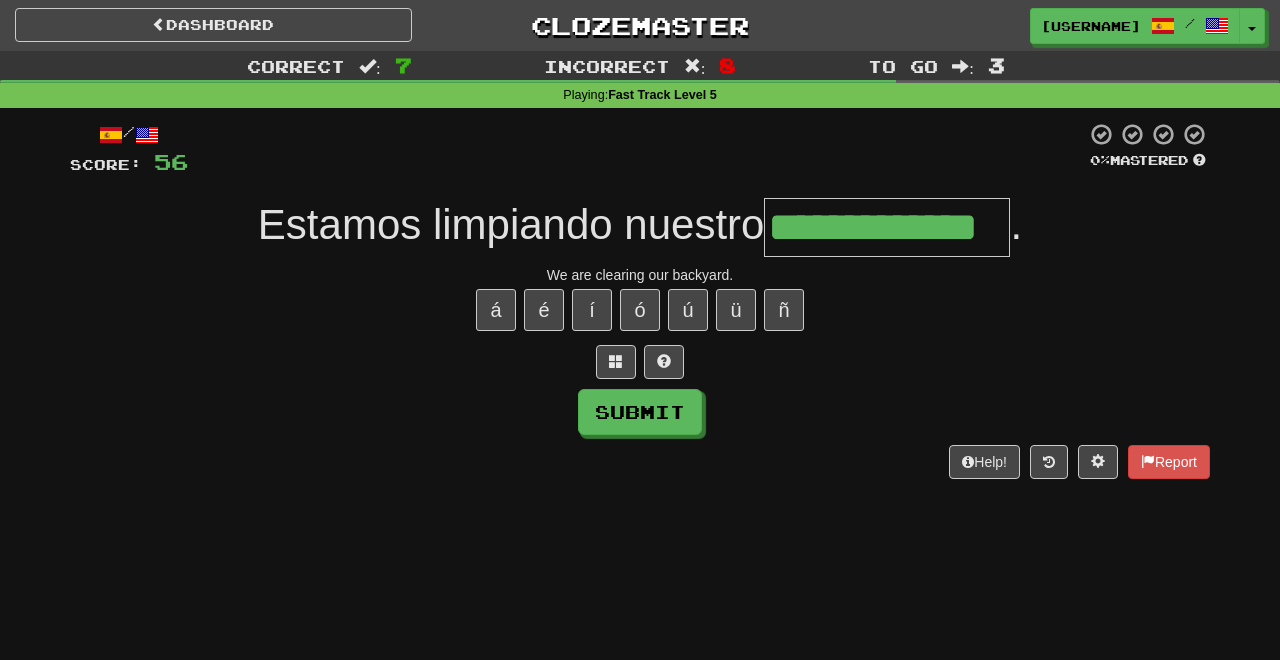 type on "**********" 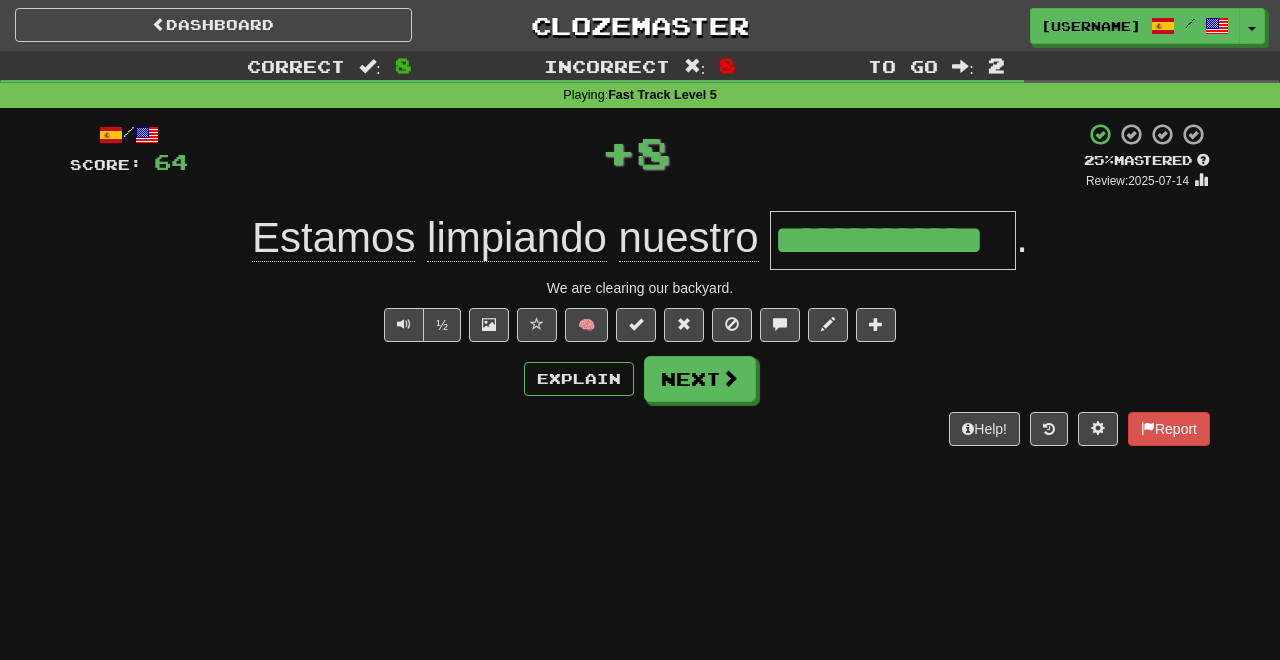 click on "Explain Next" at bounding box center (640, 379) 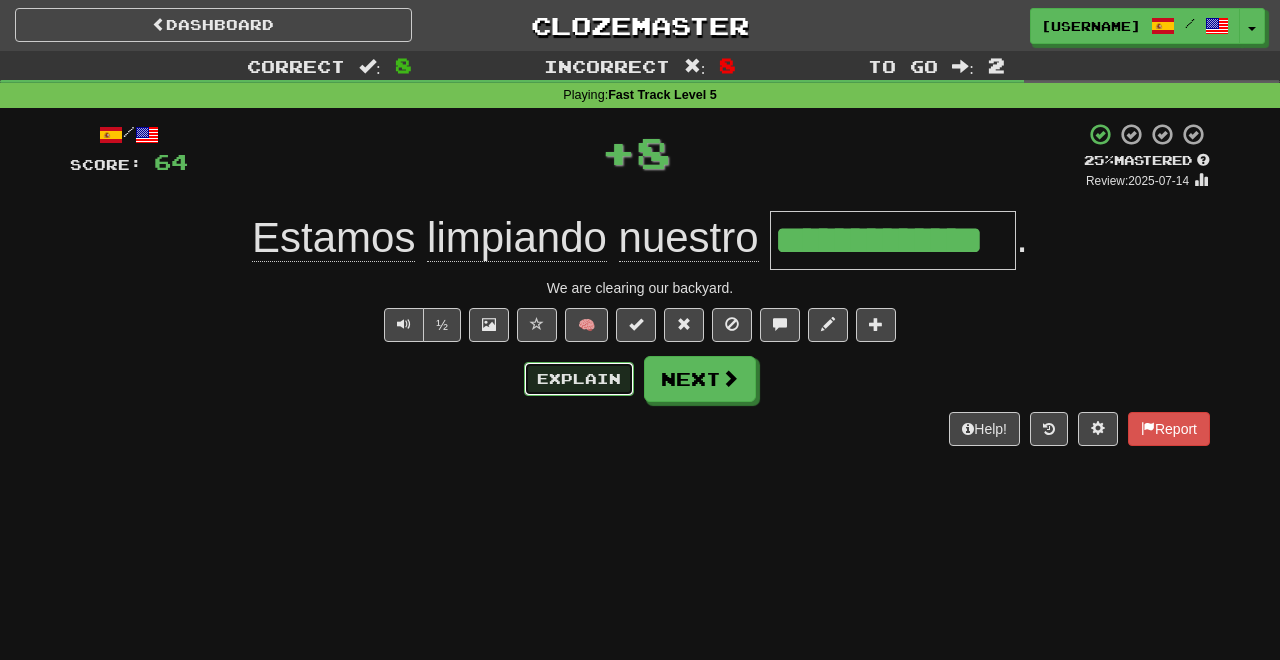 click on "Explain" at bounding box center (579, 379) 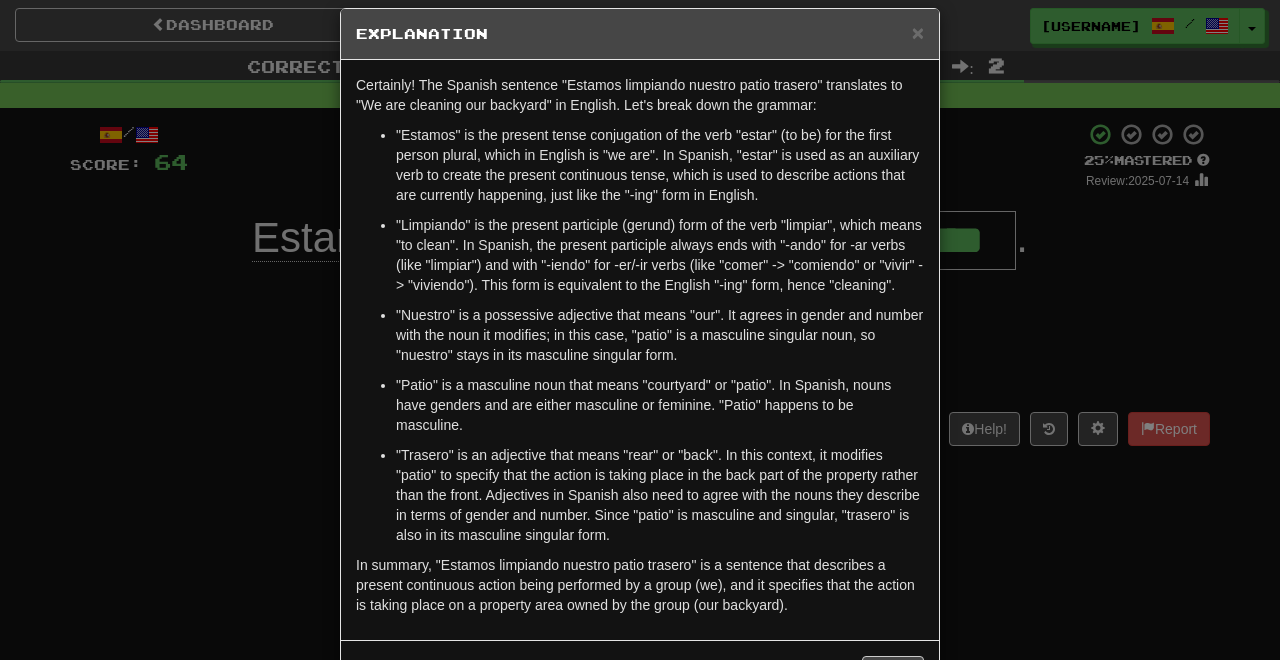 scroll, scrollTop: 28, scrollLeft: 0, axis: vertical 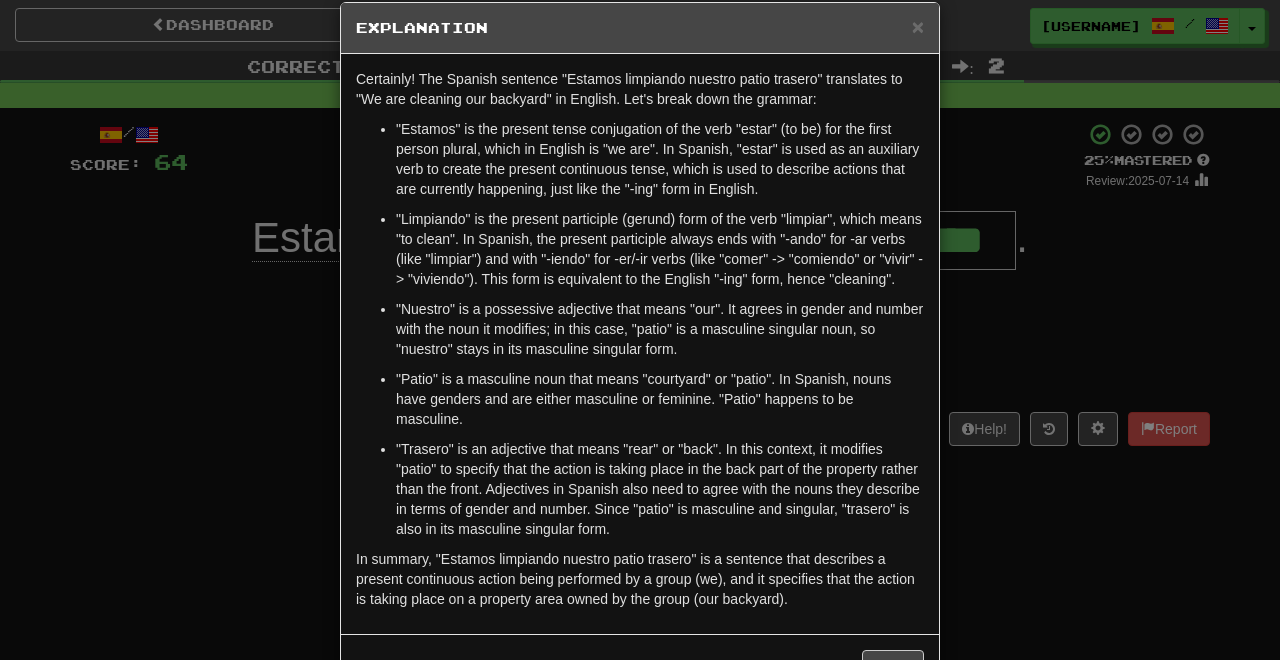 click on "× Explanation" at bounding box center [640, 28] 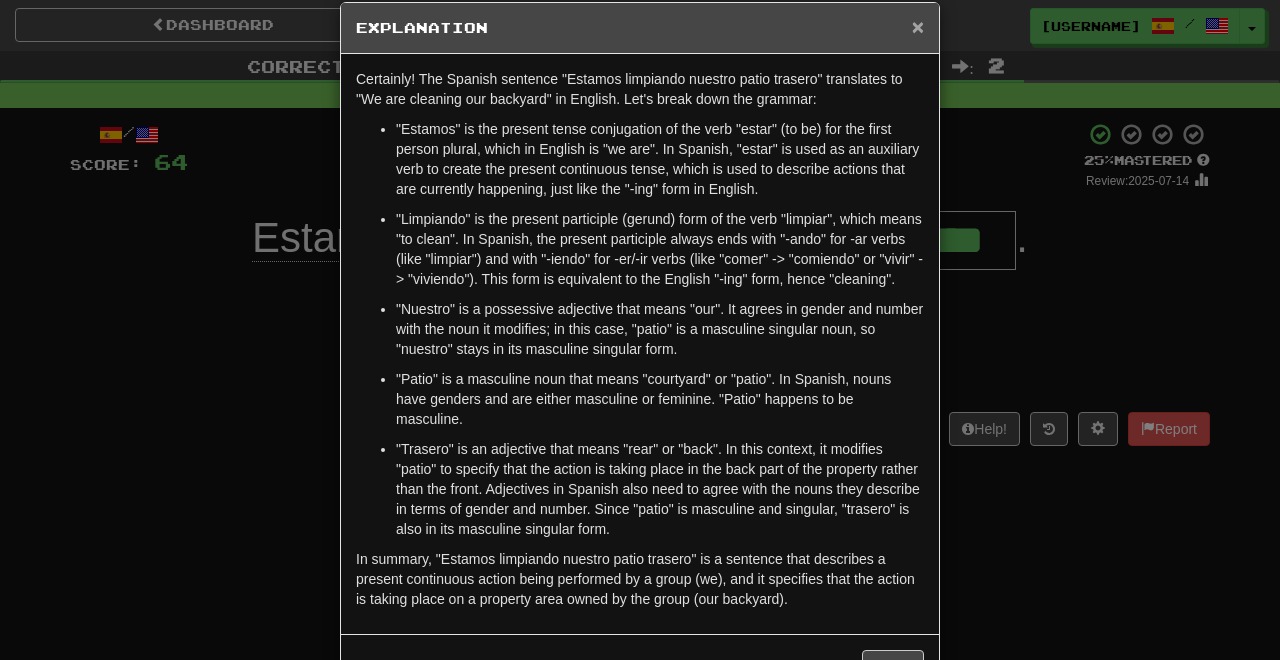 click on "×" at bounding box center (918, 26) 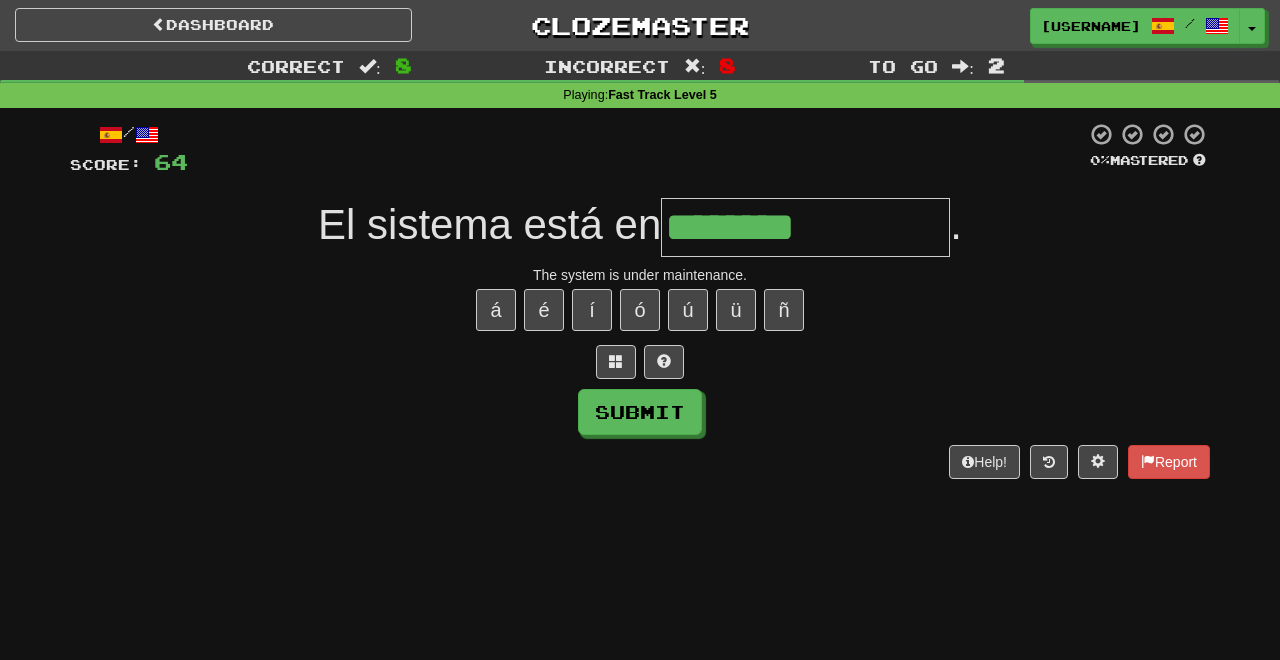 type on "**********" 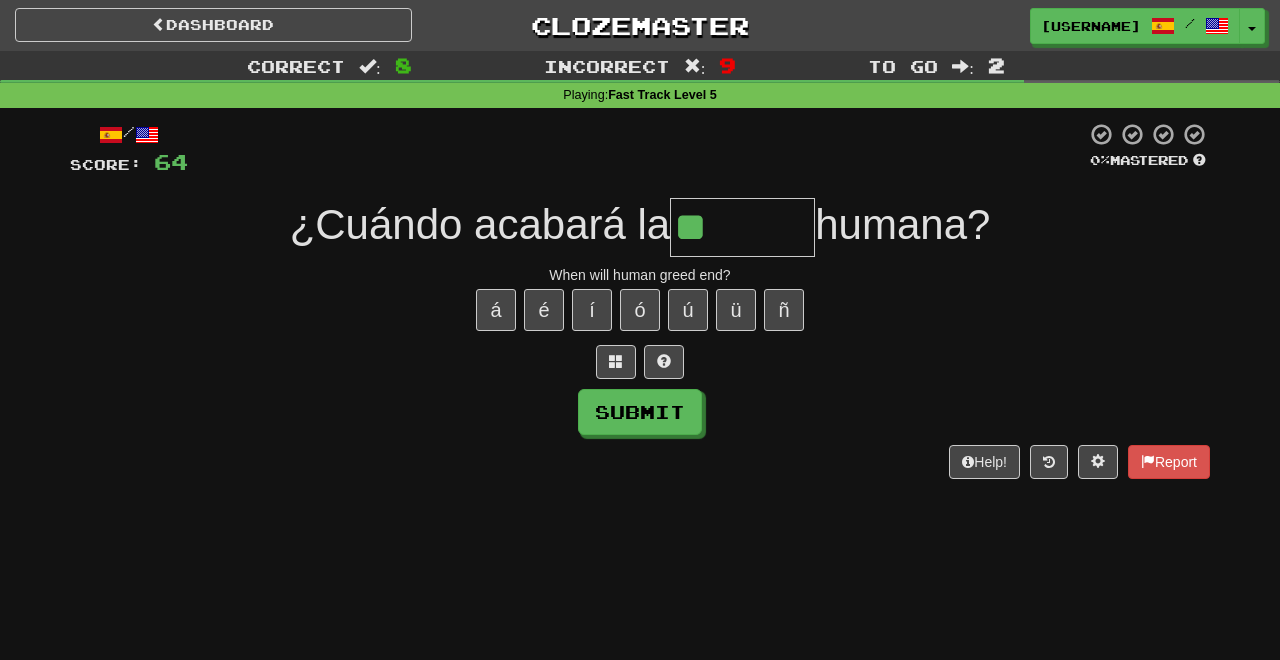 type on "*******" 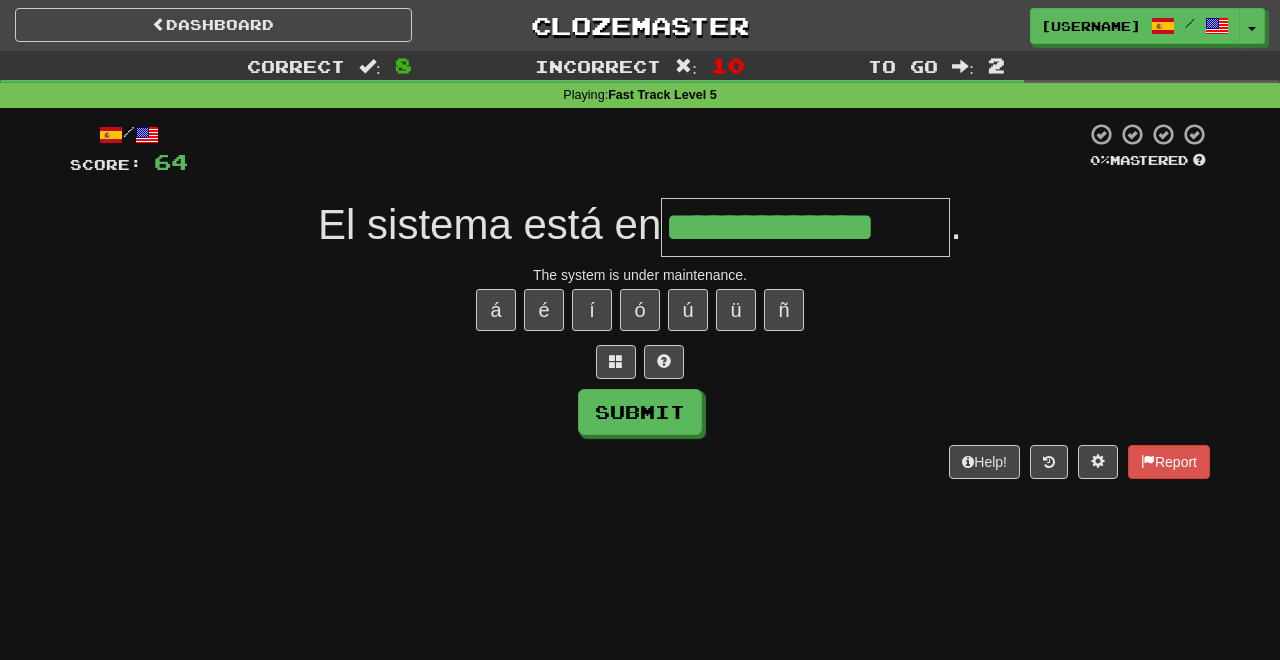 type on "**********" 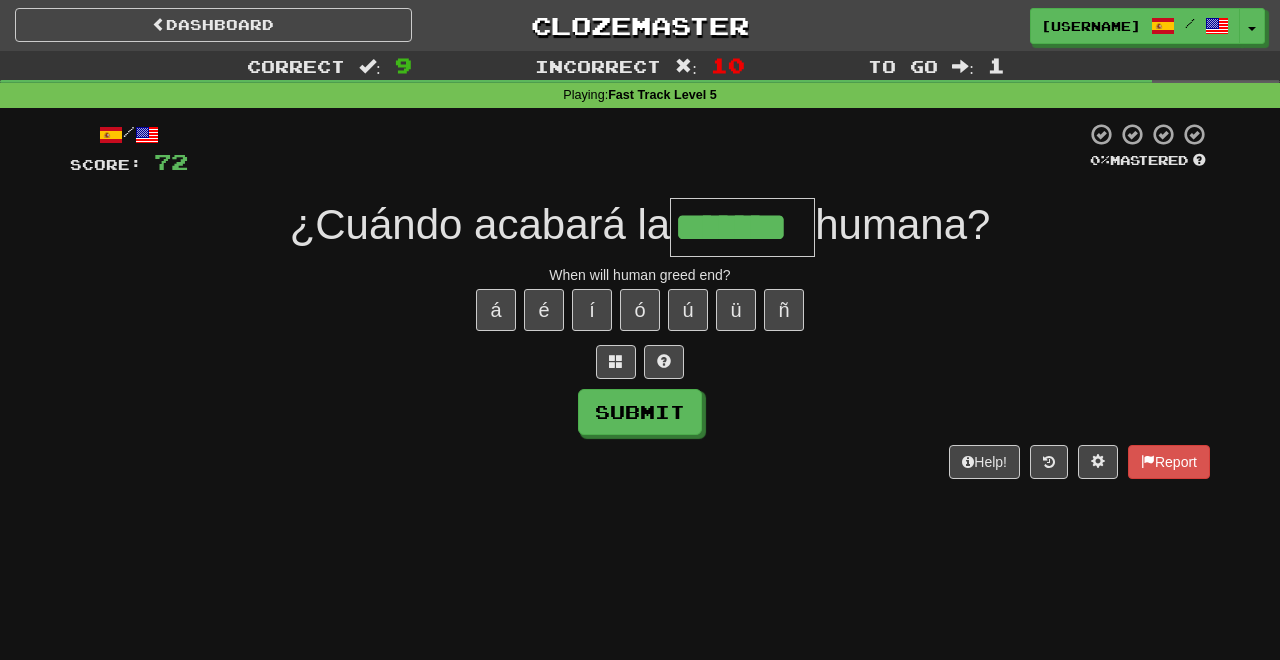type on "*******" 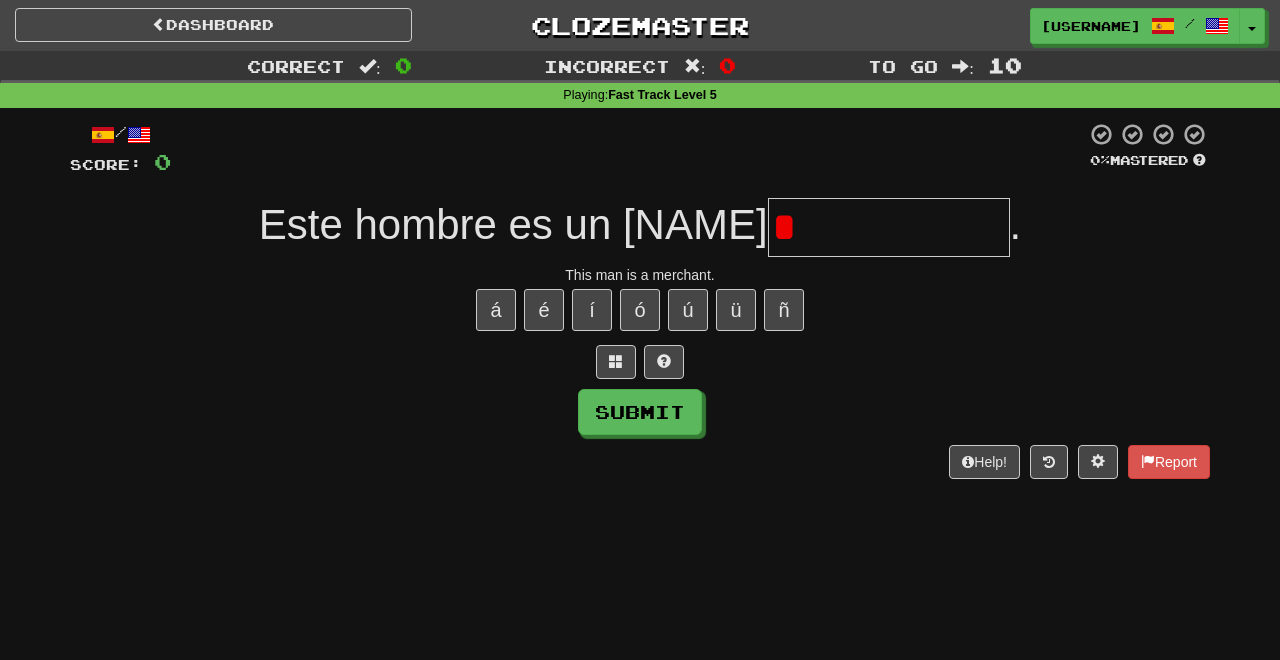 type on "**********" 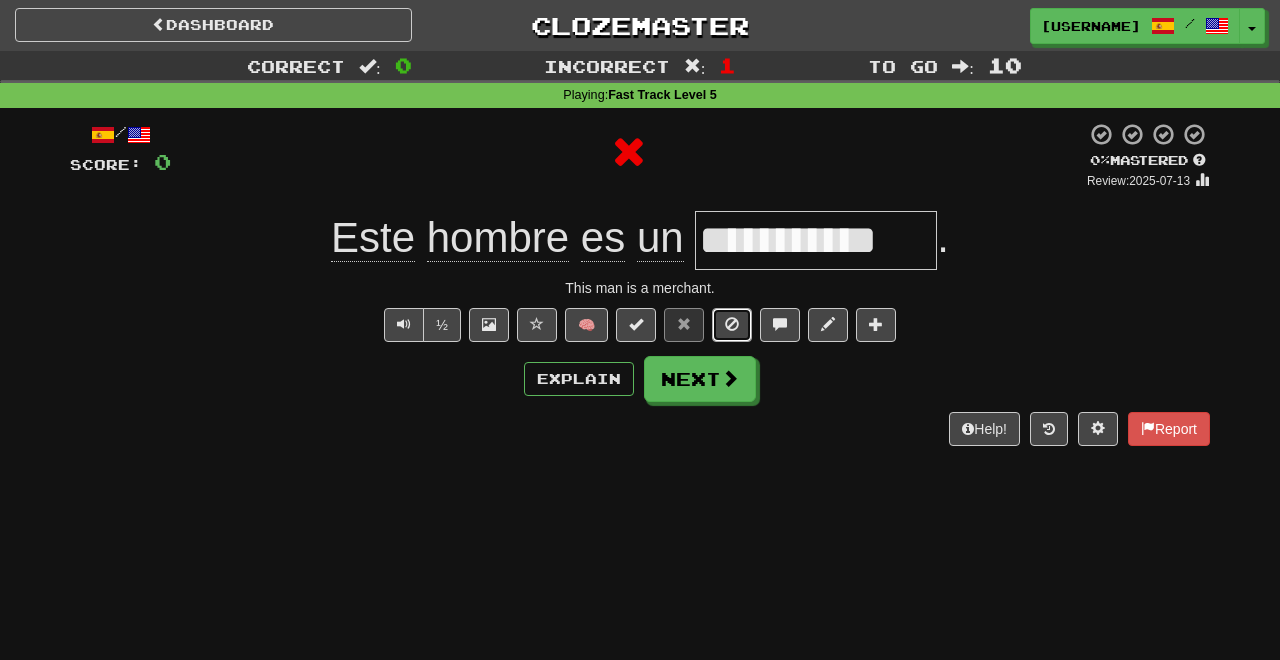 click at bounding box center (732, 324) 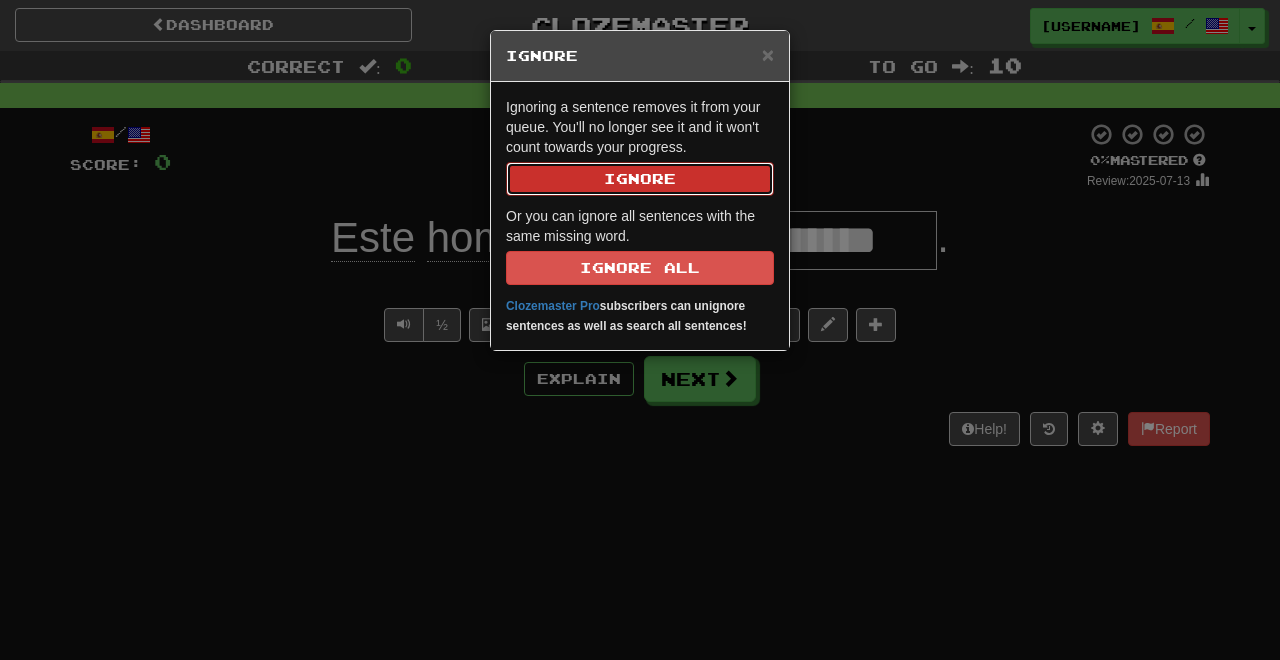 type 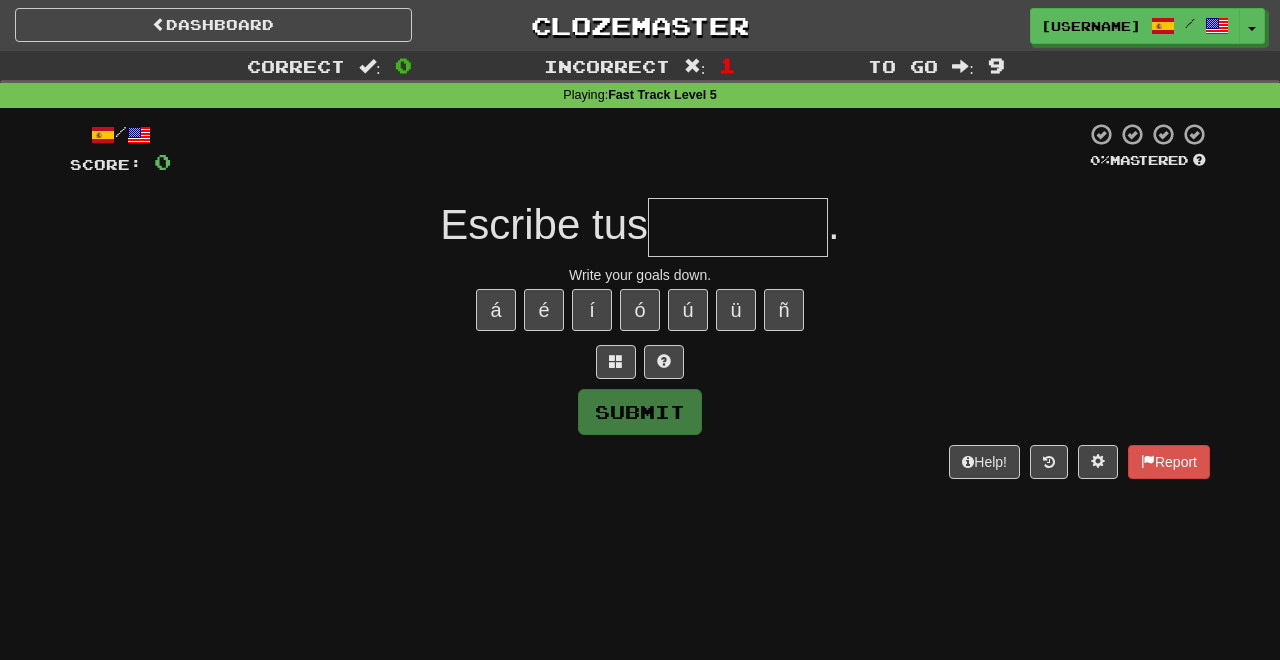 type on "*********" 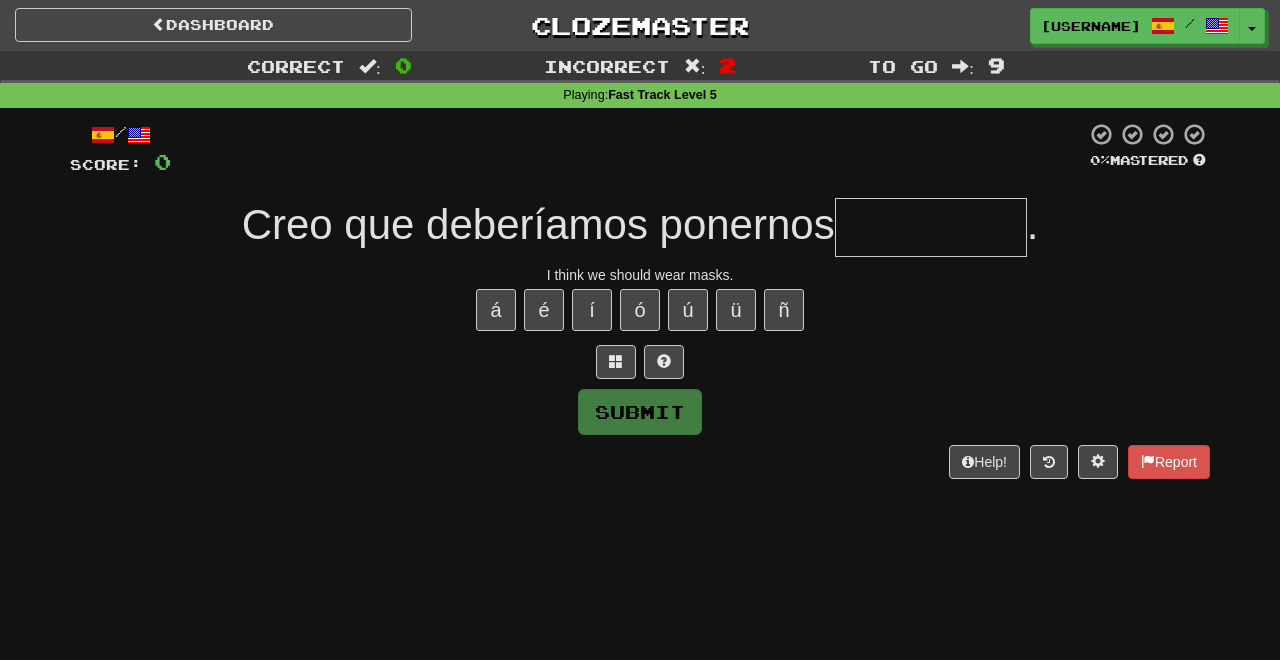 type on "********" 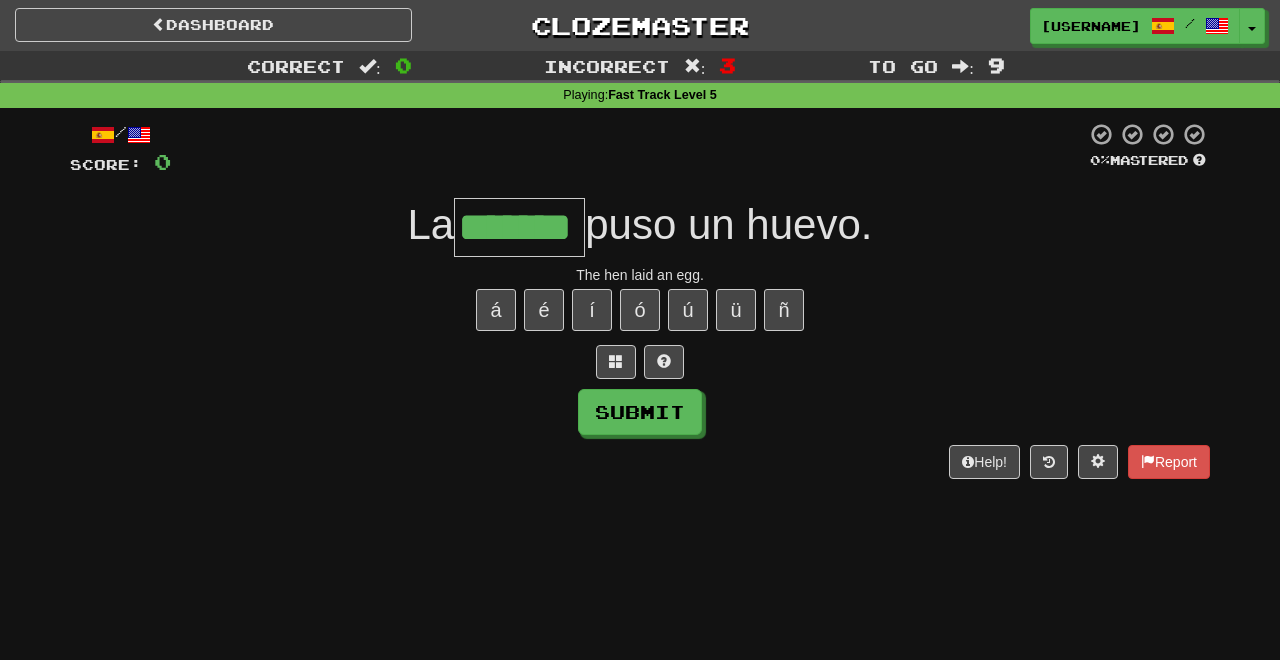 type on "*******" 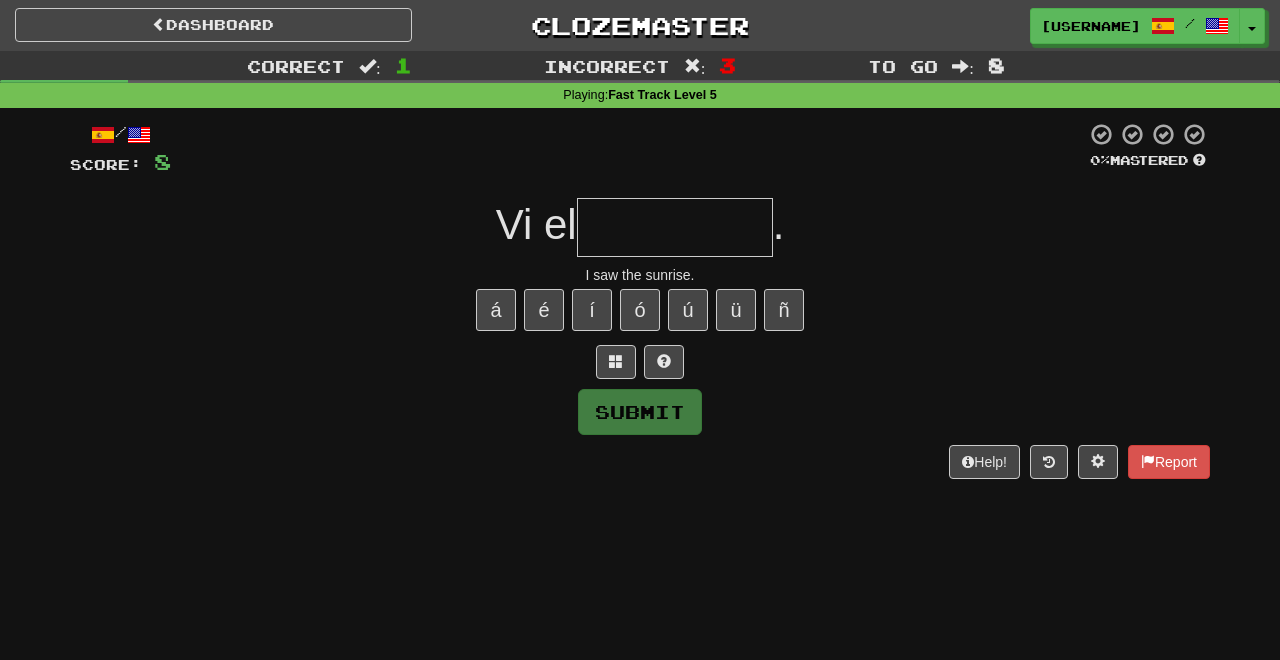 type on "*" 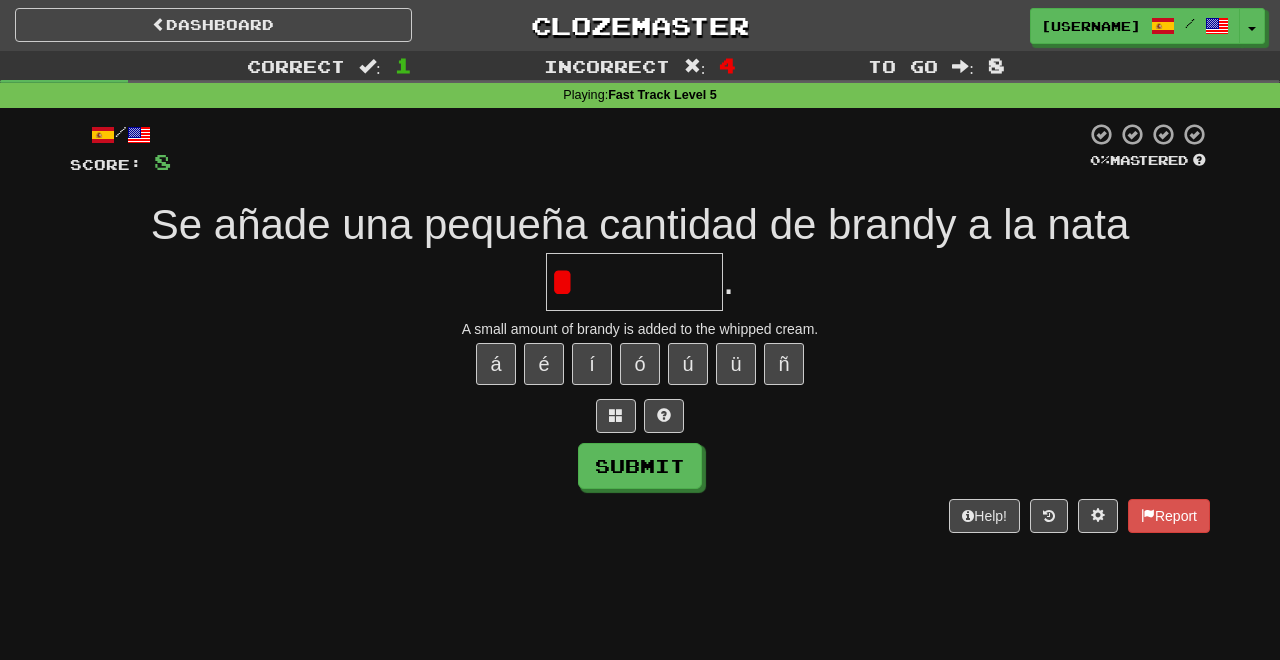 type on "*******" 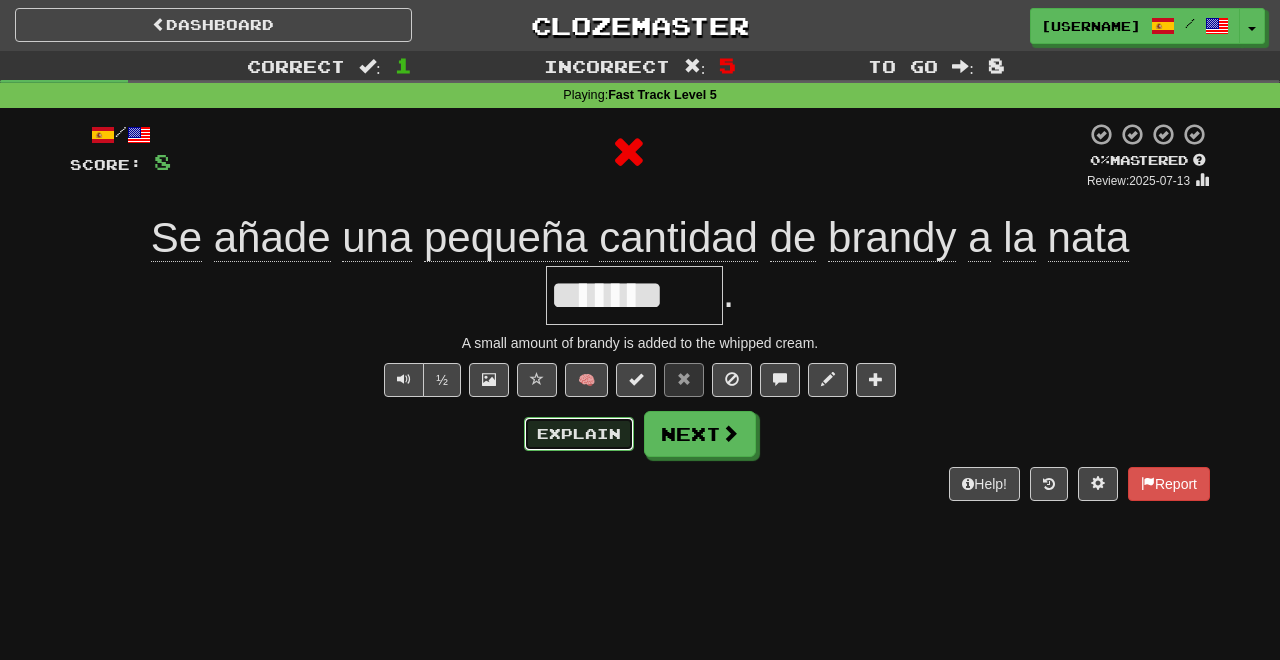 click on "Explain" at bounding box center [579, 434] 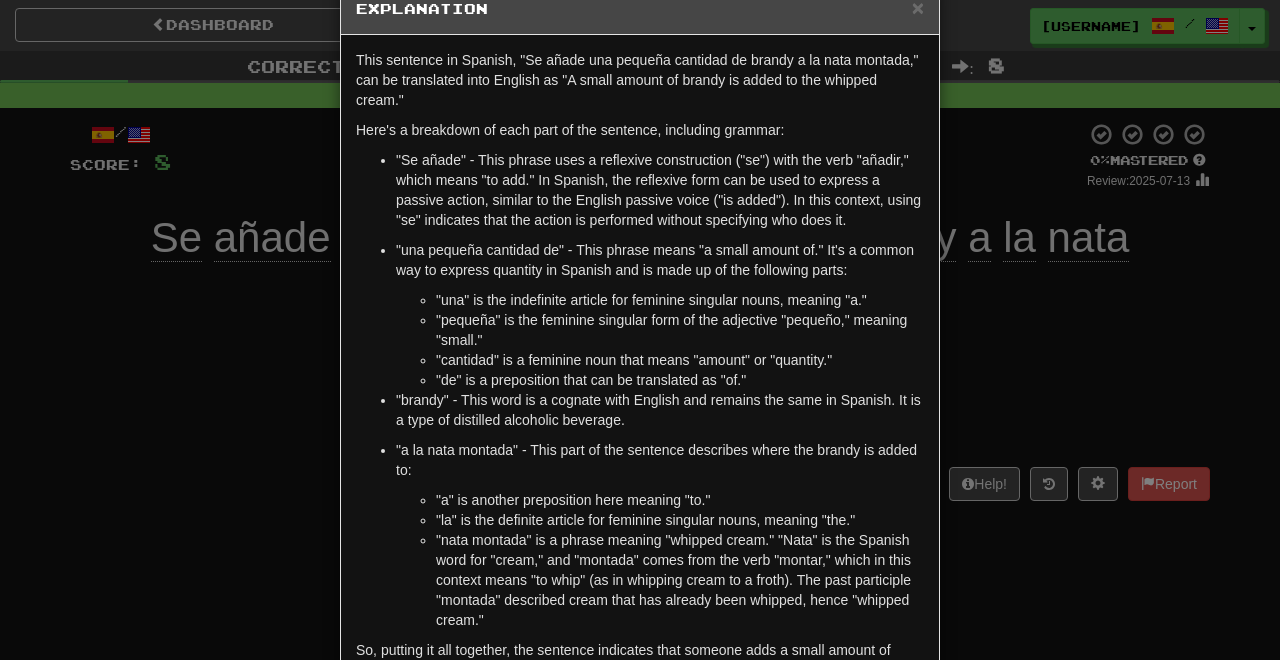 scroll, scrollTop: 0, scrollLeft: 0, axis: both 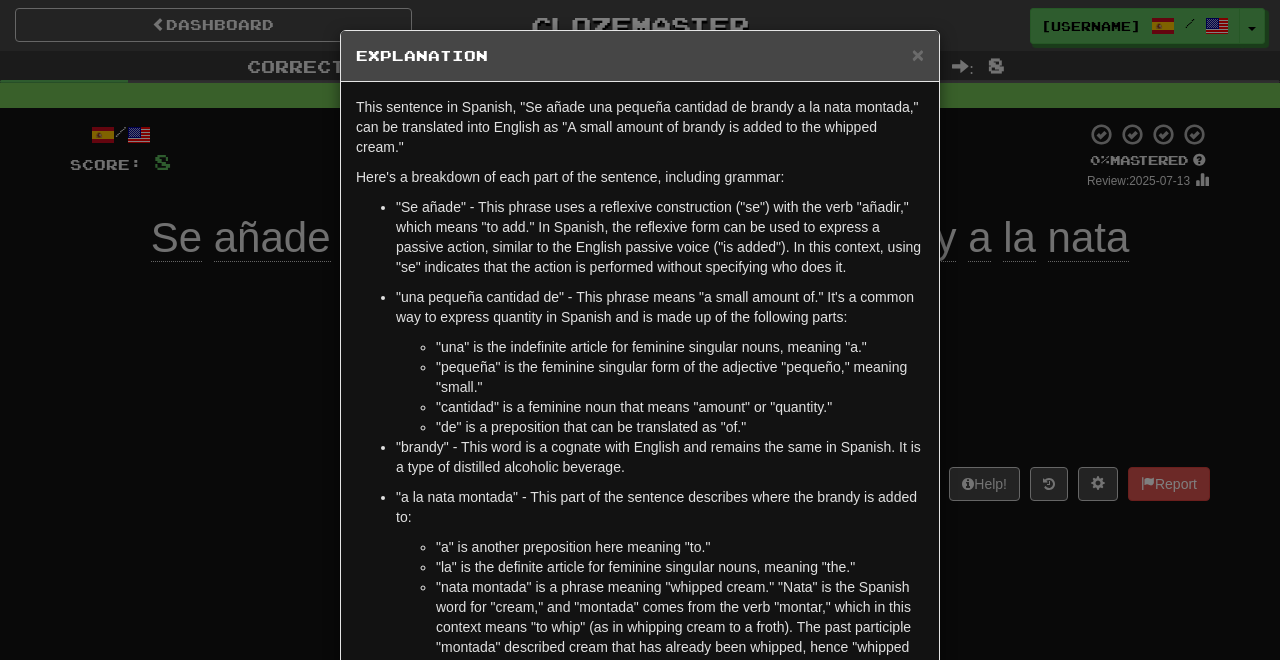 click on "× Explanation" at bounding box center [640, 56] 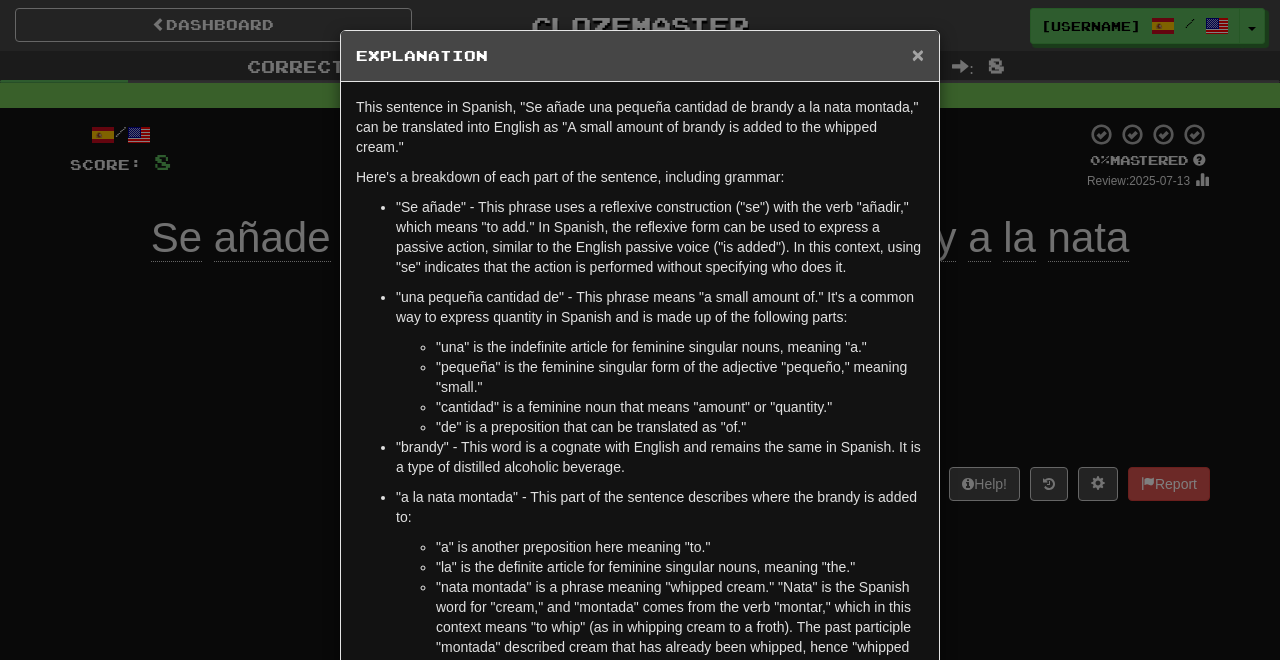click on "×" at bounding box center (918, 54) 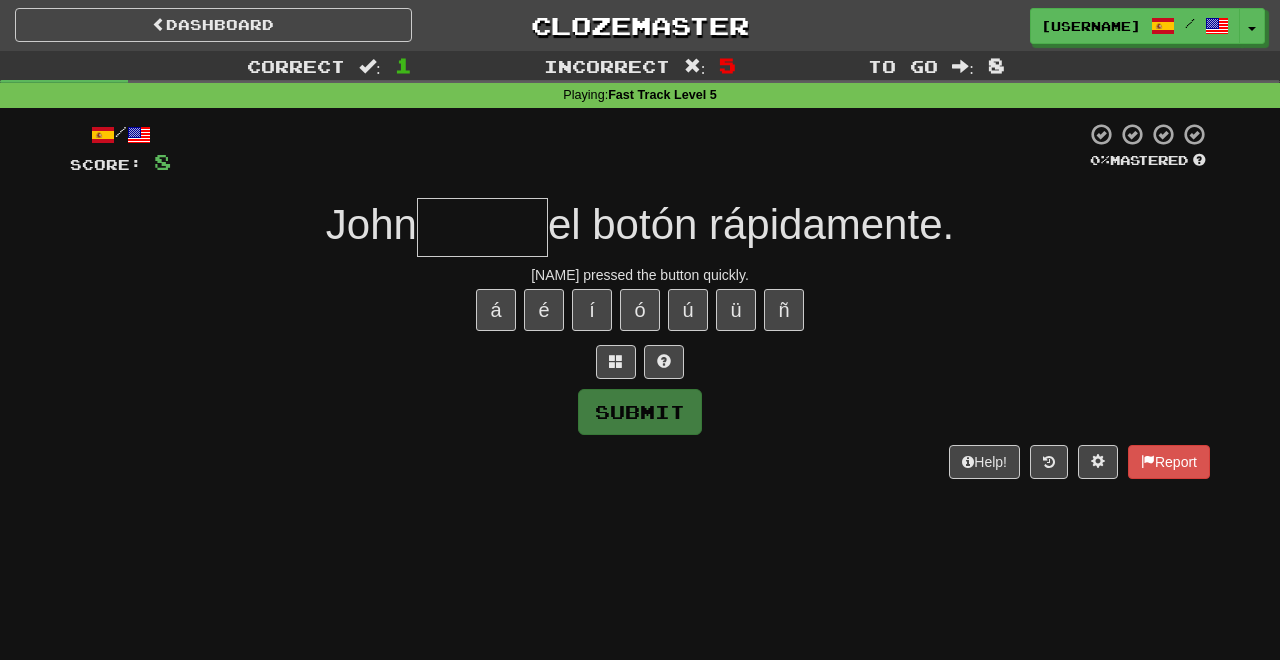 type on "*" 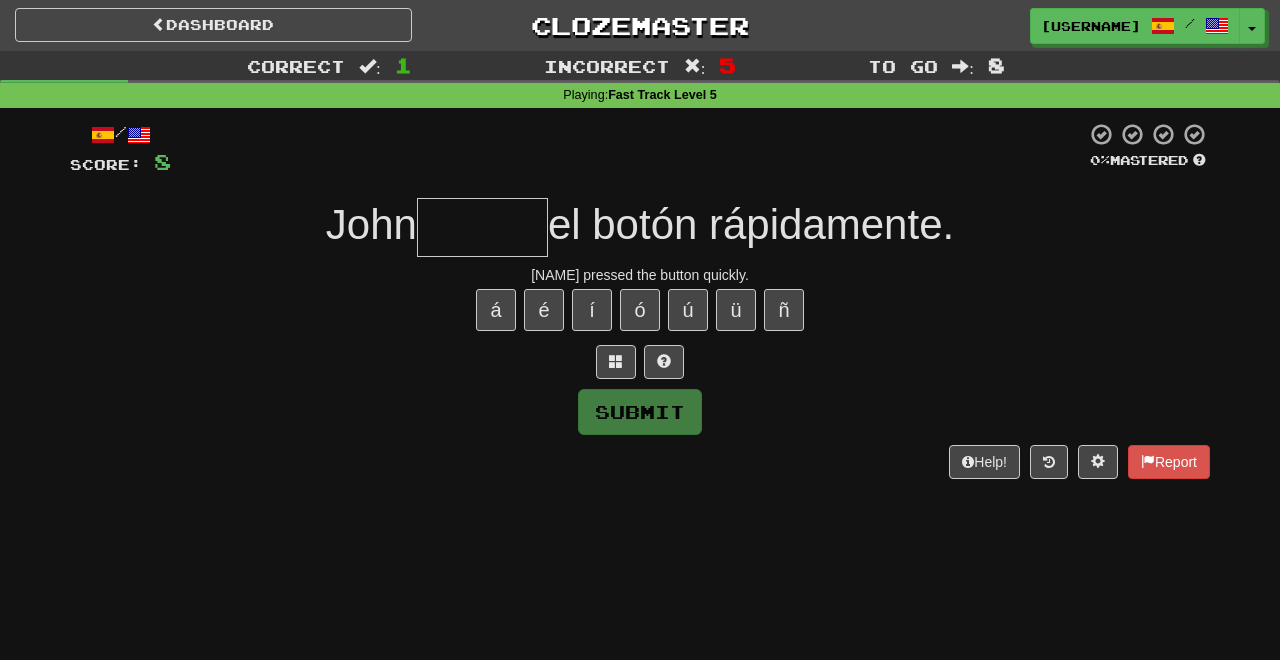 type on "******" 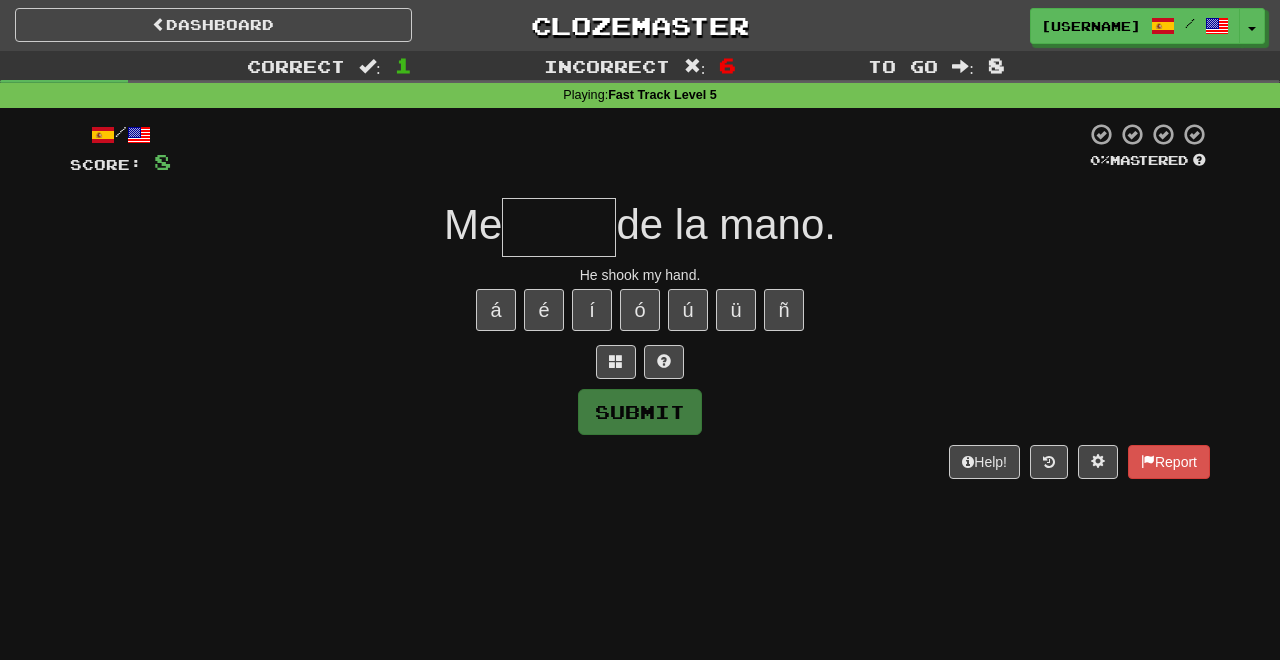 type on "*****" 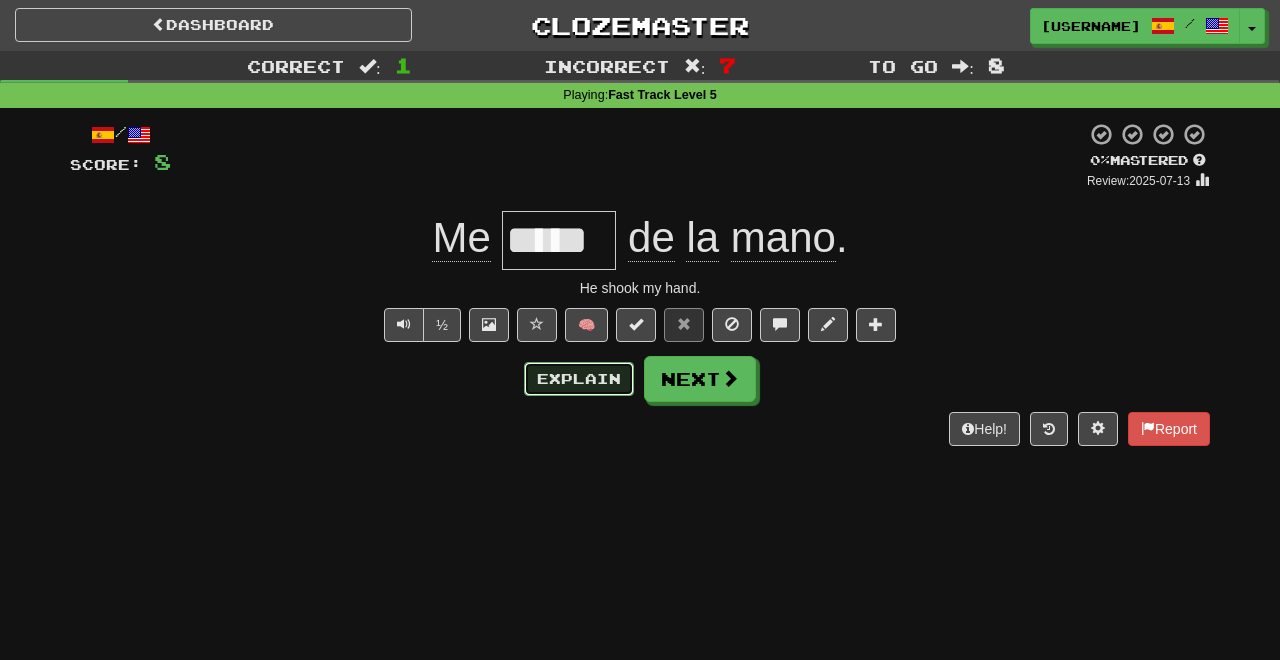 click on "Explain" at bounding box center [579, 379] 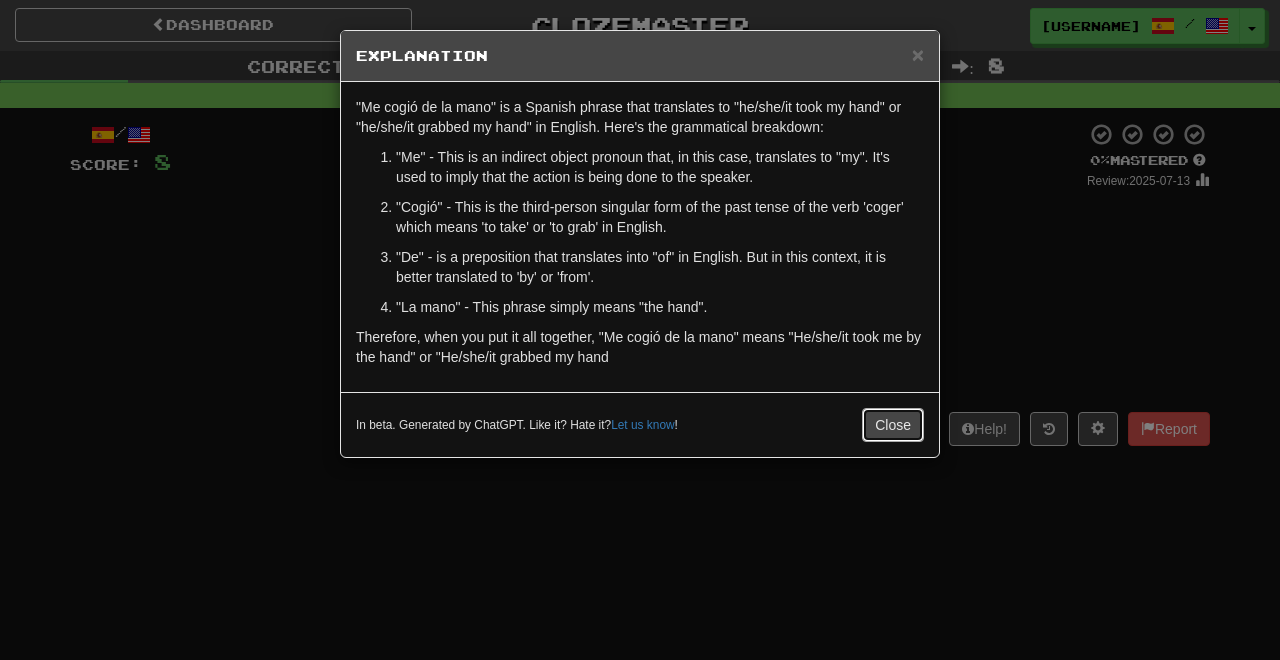 click on "Close" at bounding box center (893, 425) 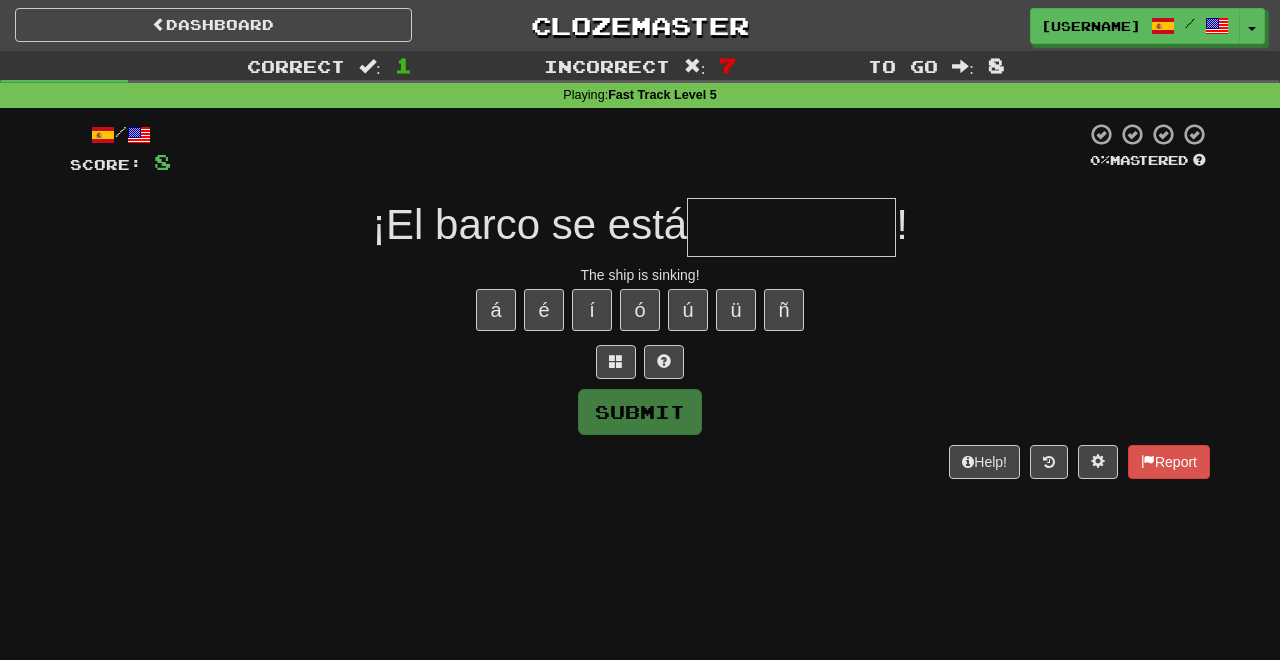 type on "*********" 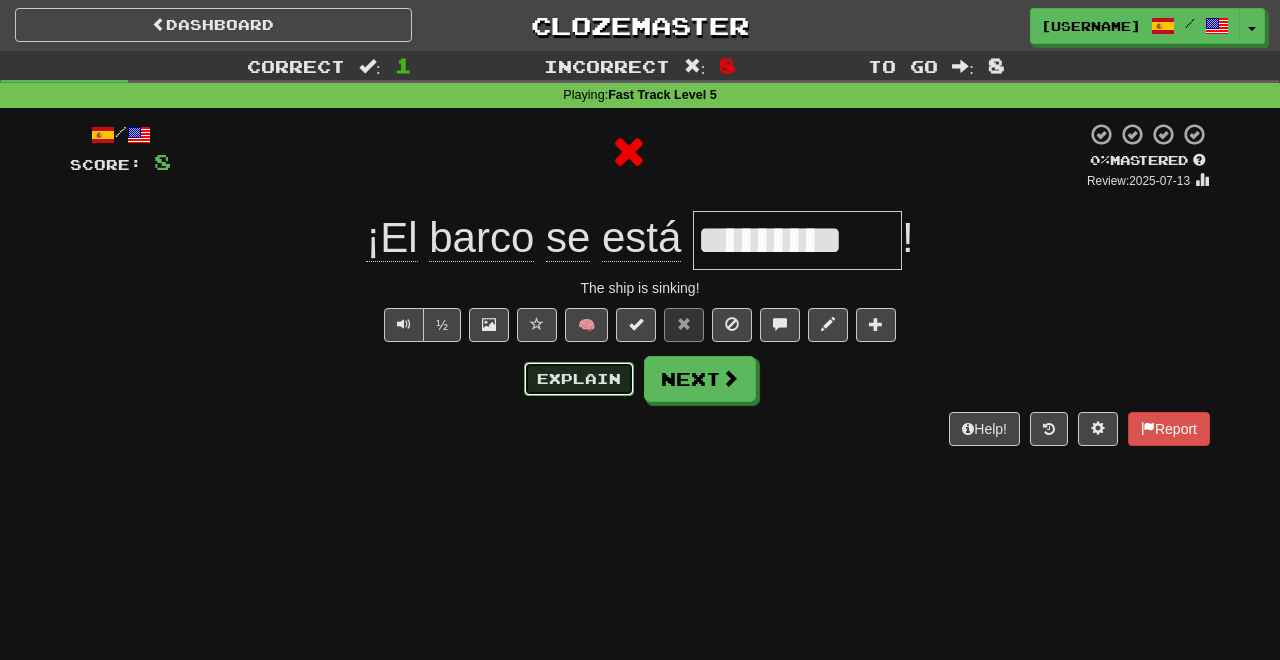 click on "Explain" at bounding box center [579, 379] 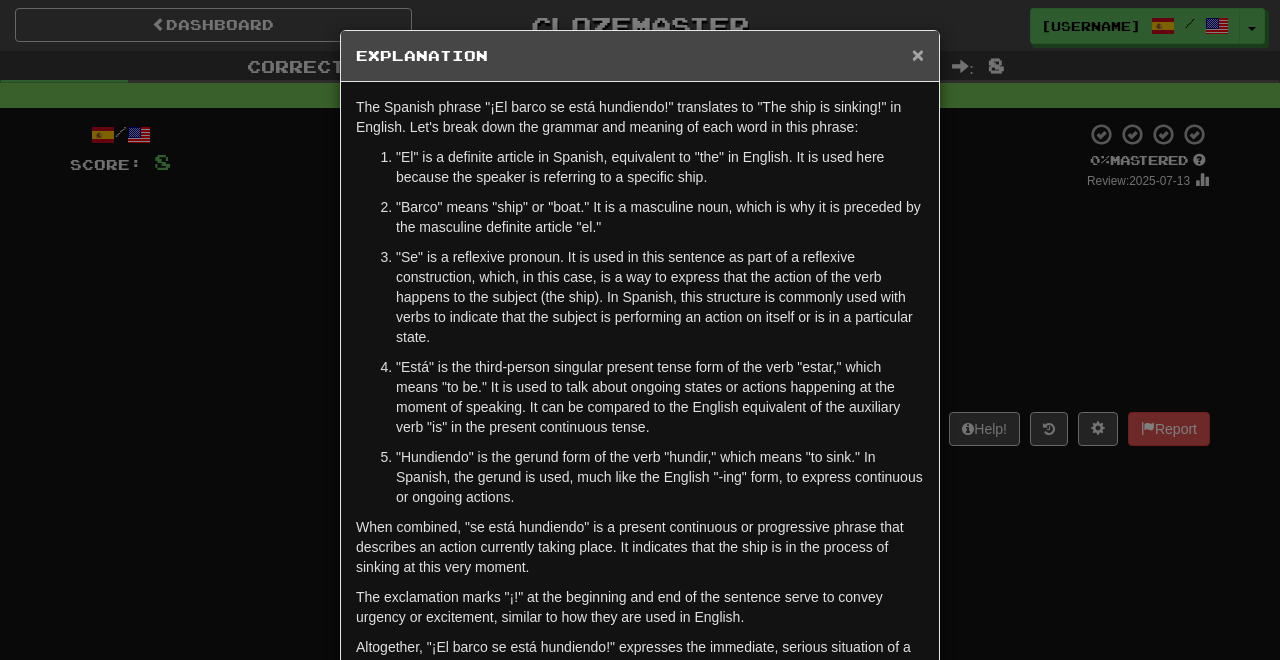 click on "×" at bounding box center (918, 54) 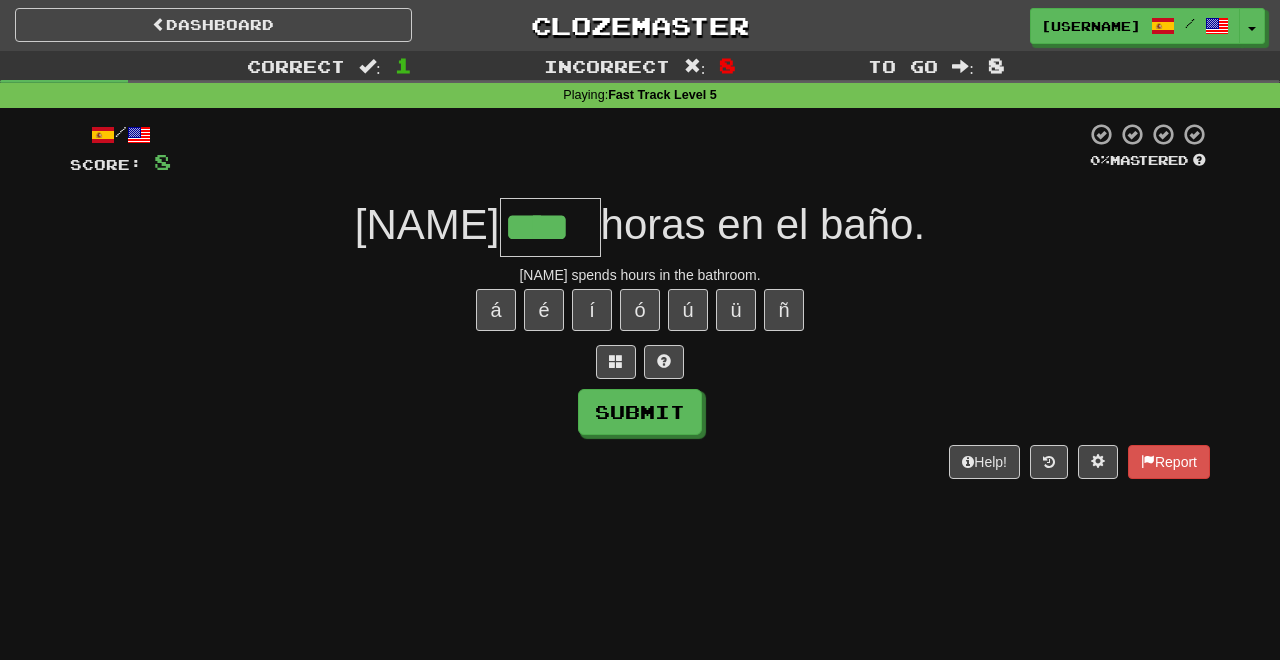 type on "****" 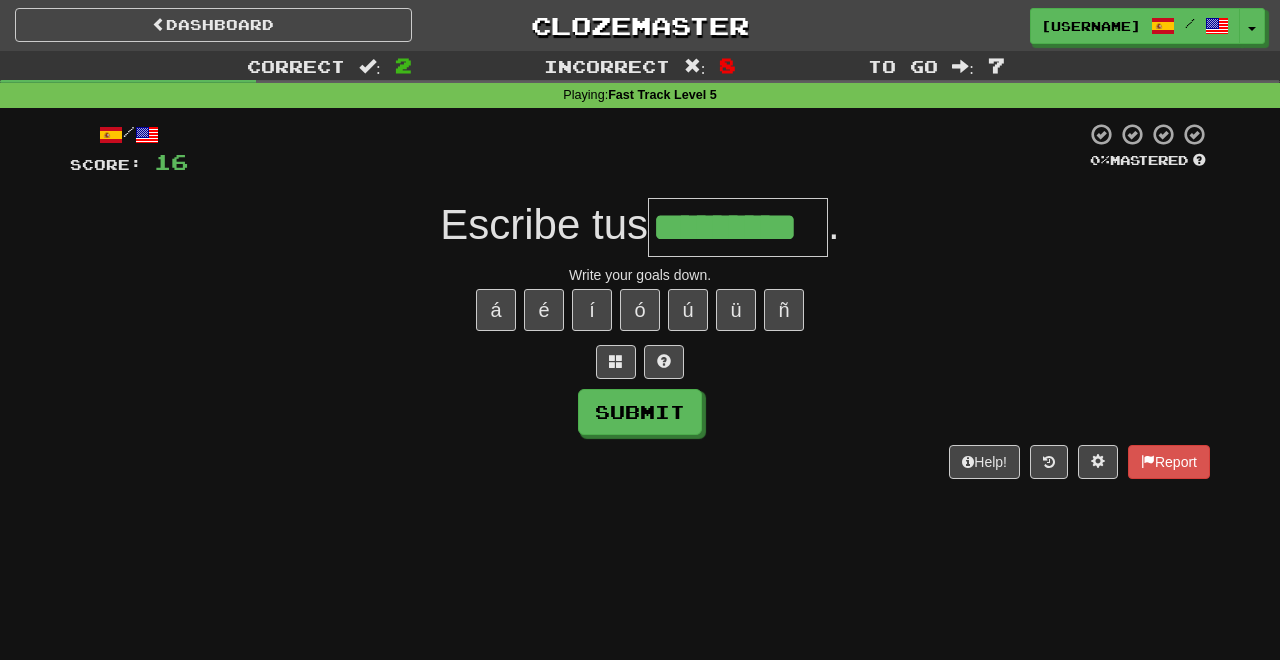 type on "*********" 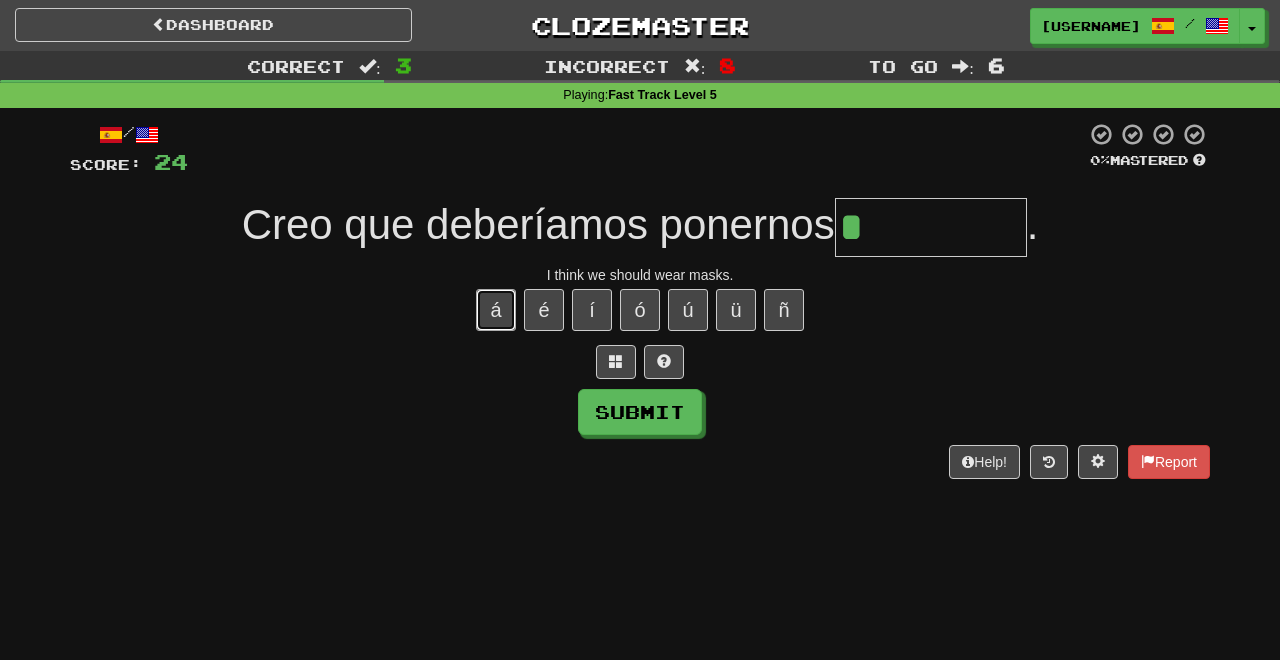click on "á" at bounding box center [496, 310] 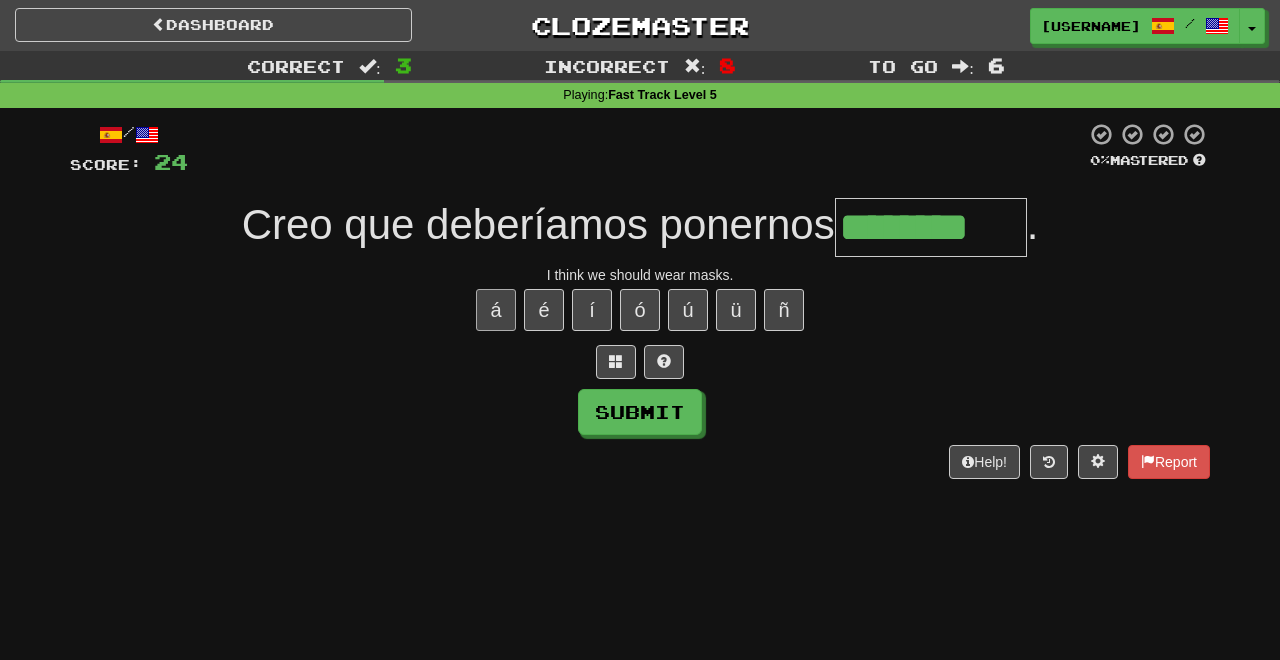 type on "********" 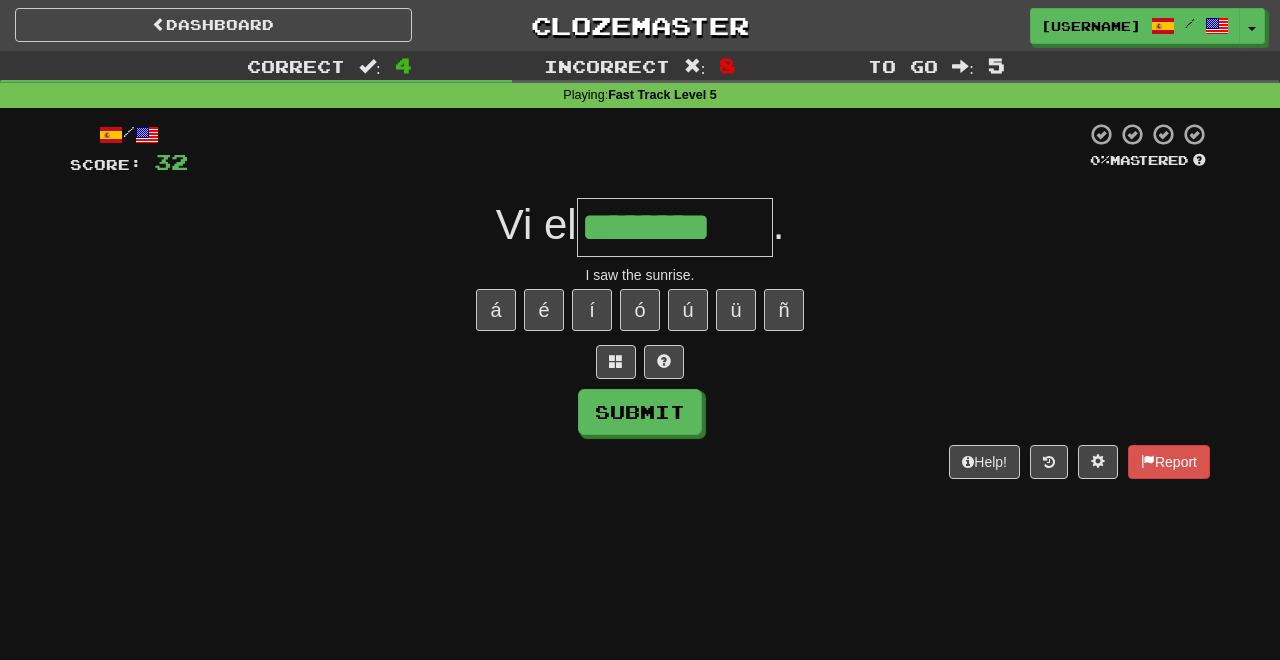 type on "********" 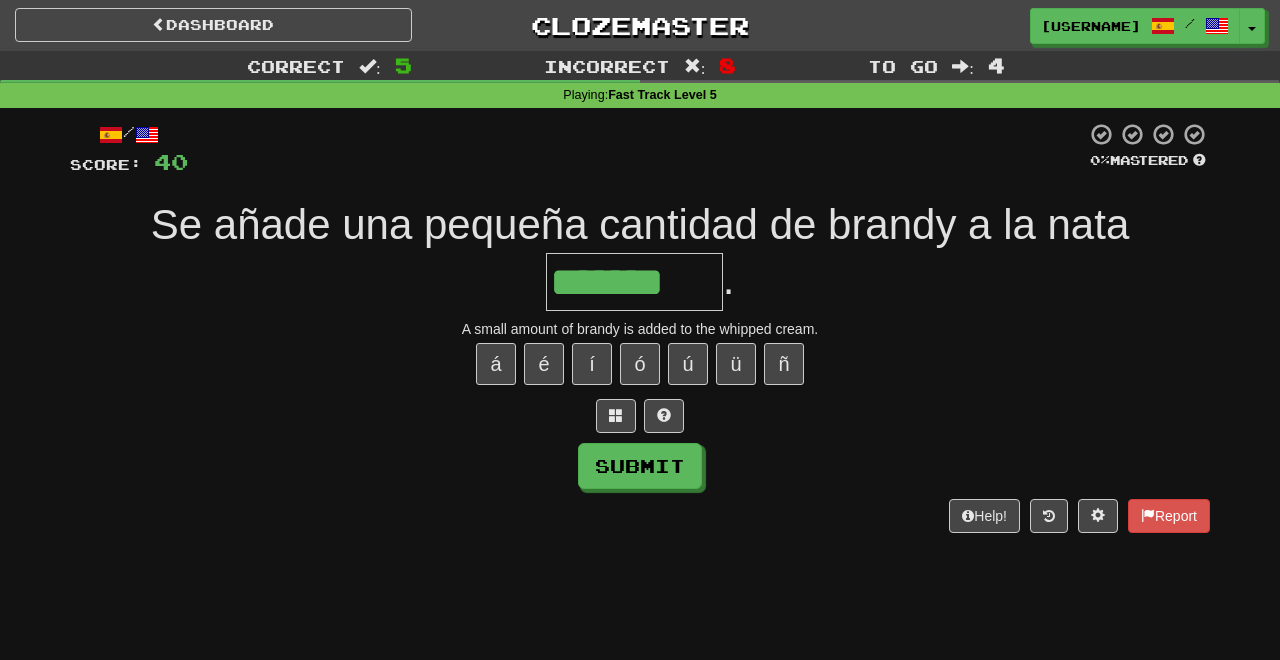 type on "*******" 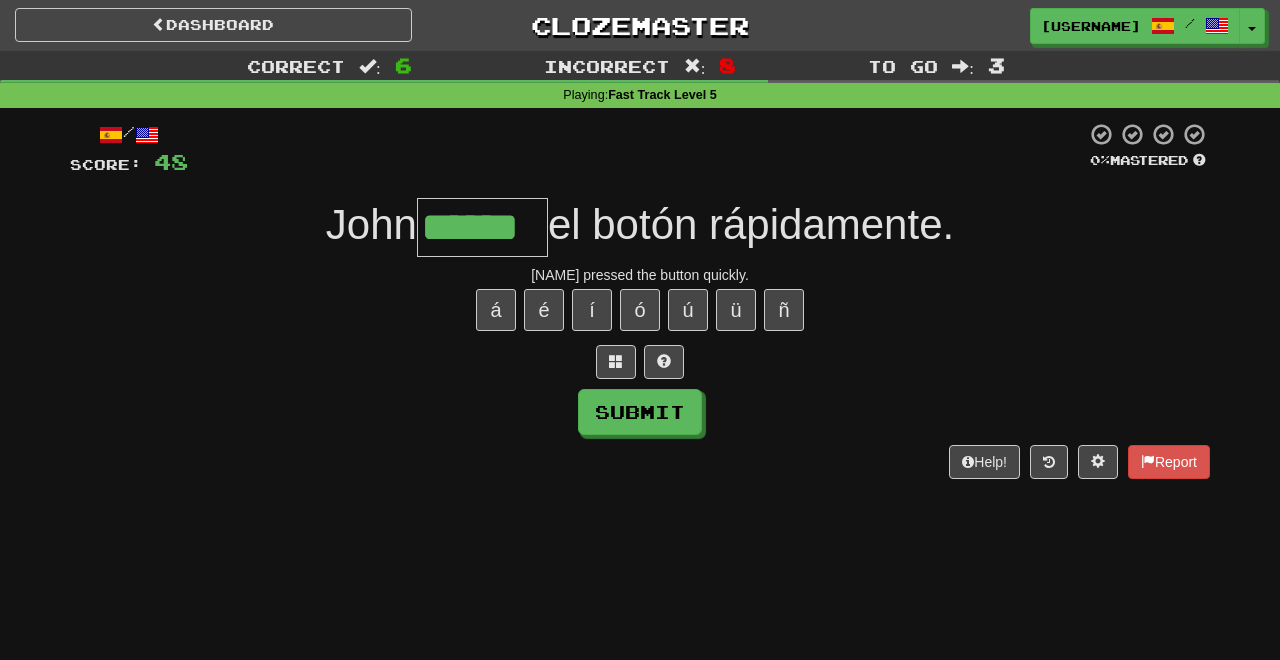 type on "******" 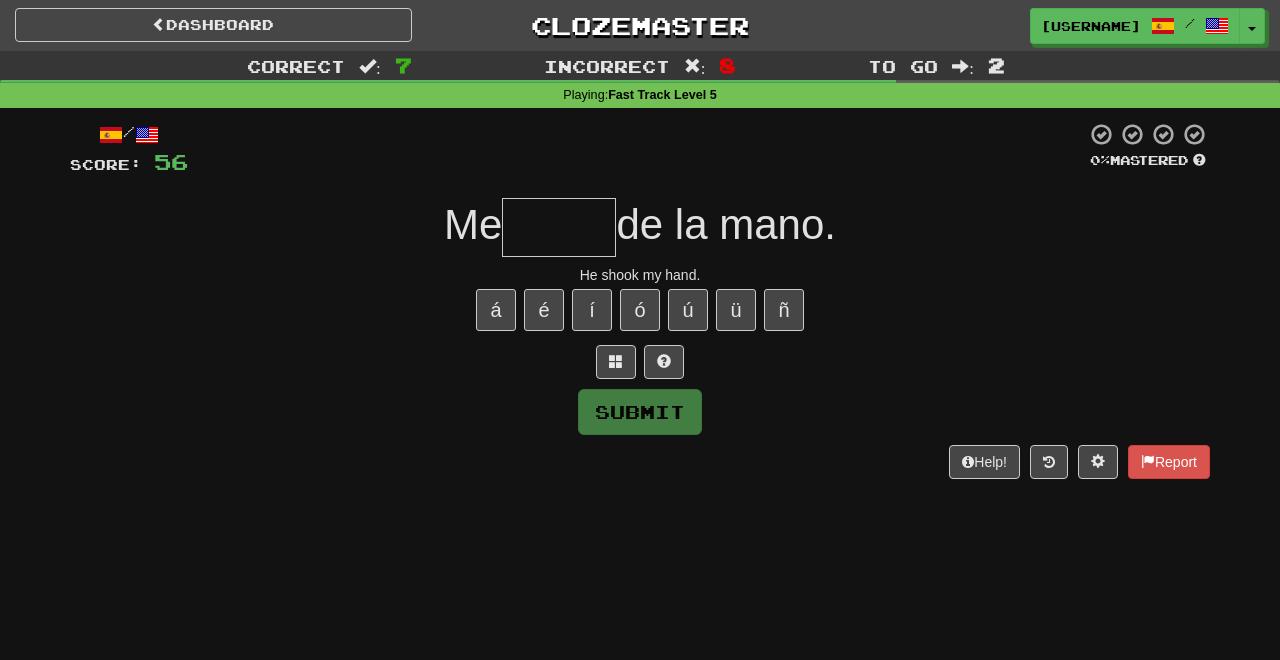 type on "*****" 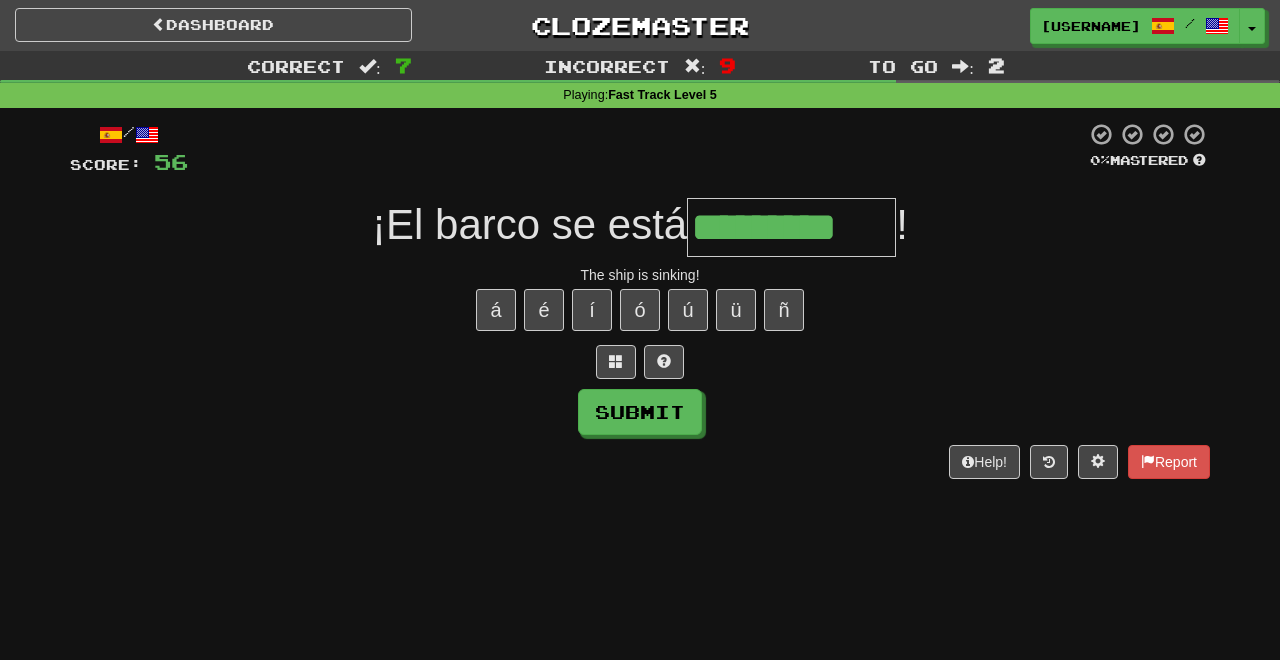 type on "*********" 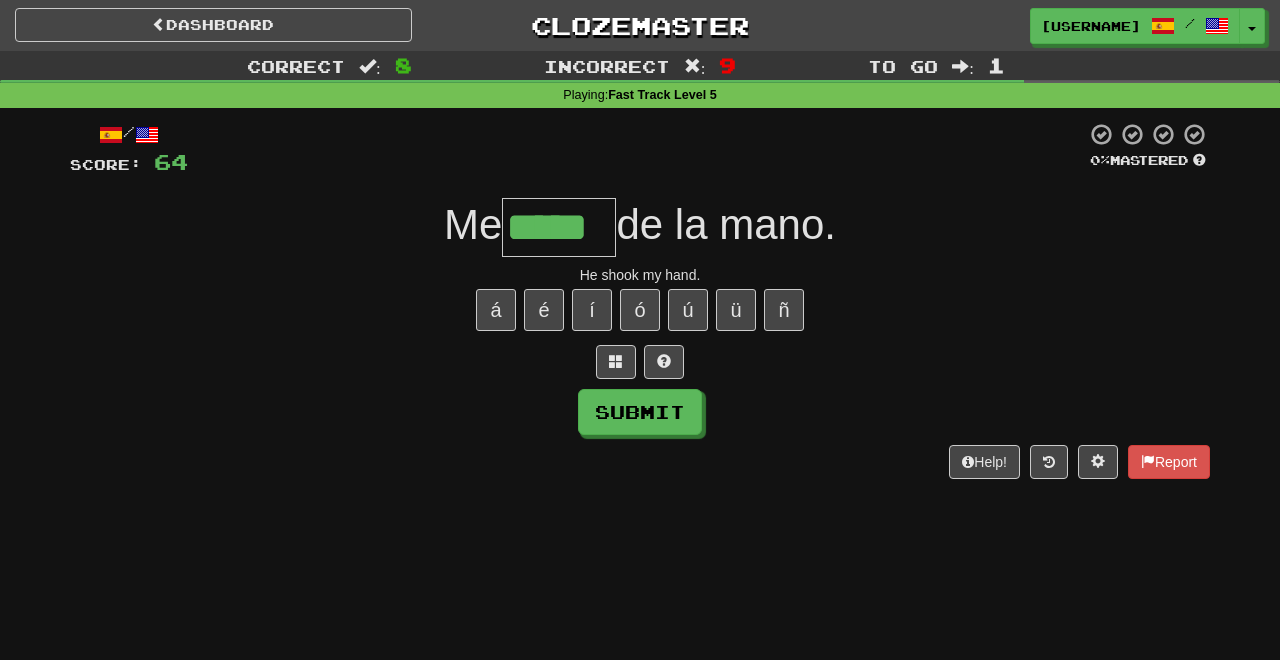 scroll, scrollTop: 0, scrollLeft: 0, axis: both 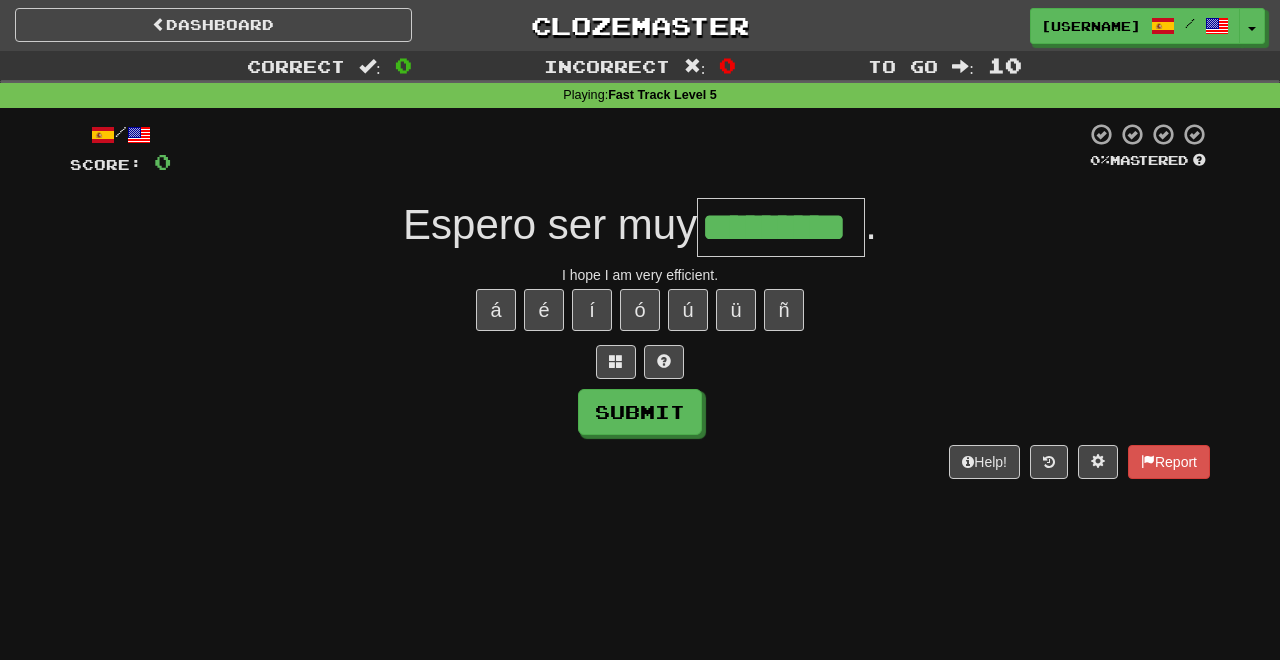 type on "*********" 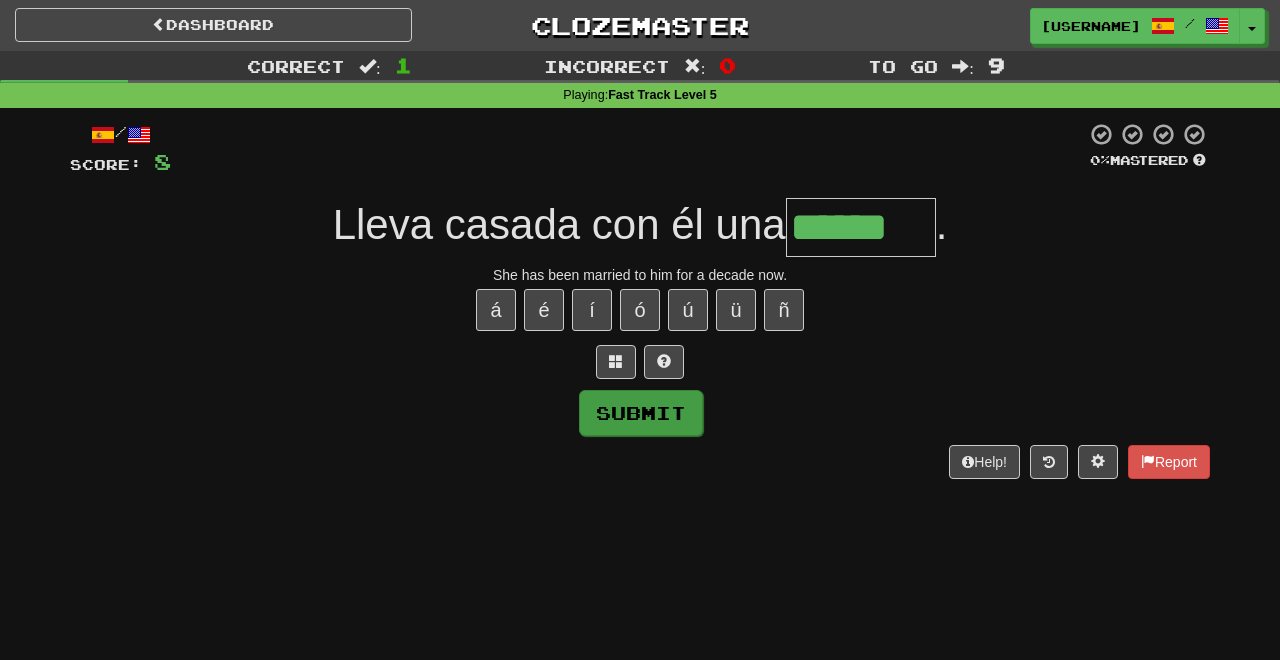 type on "******" 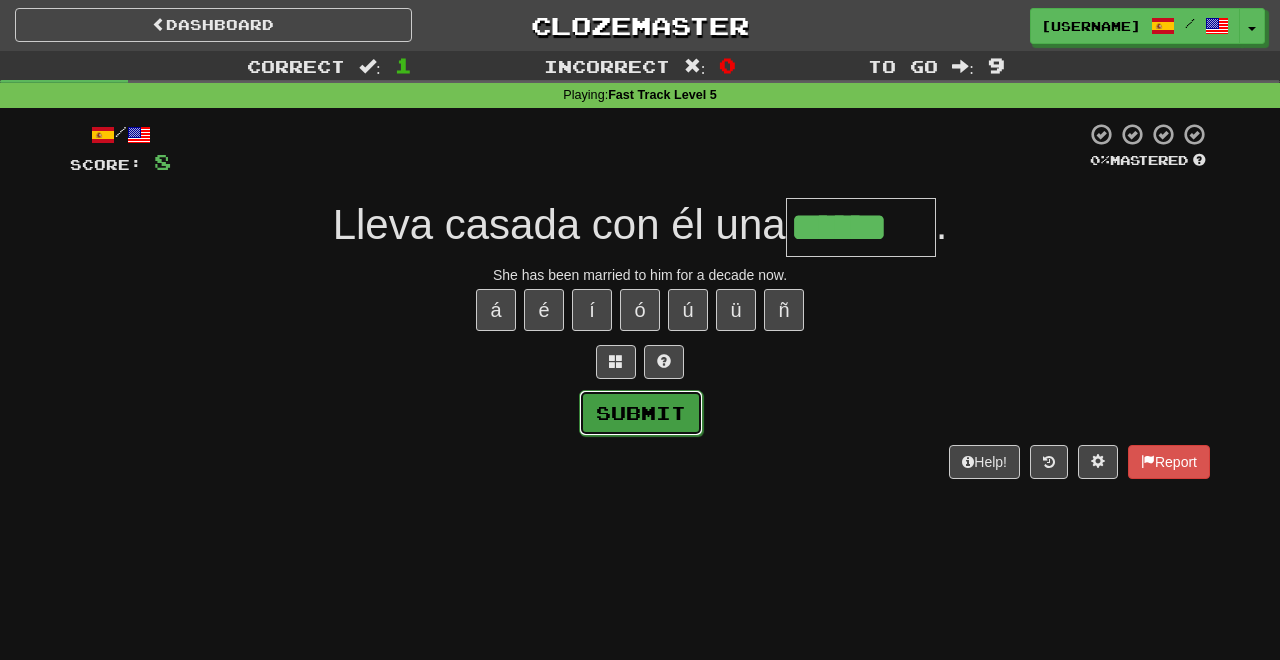 click on "Submit" at bounding box center (641, 413) 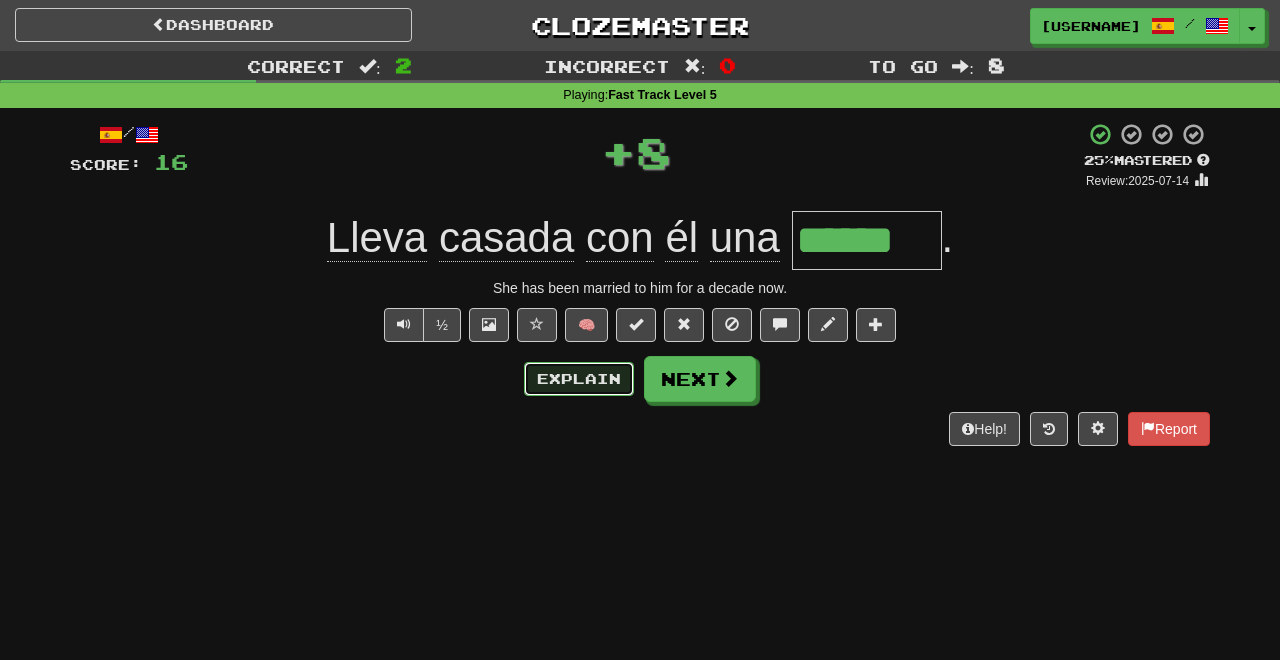 click on "Explain" at bounding box center [579, 379] 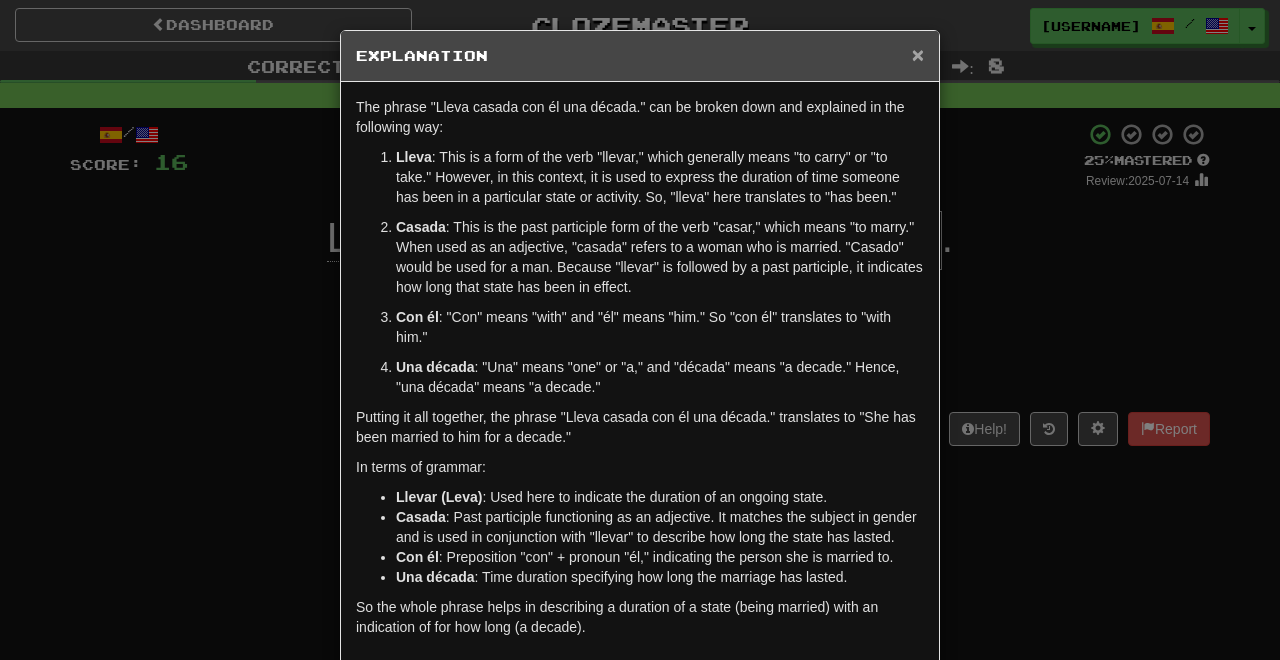 click on "×" at bounding box center (918, 54) 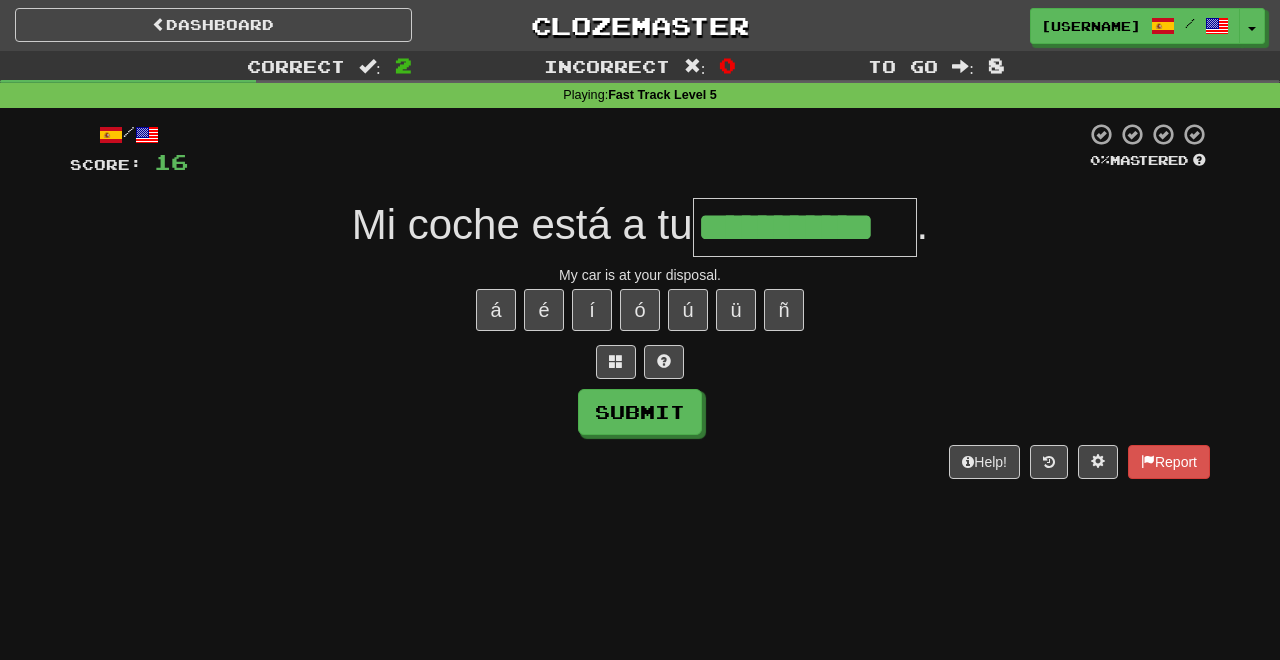 type on "**********" 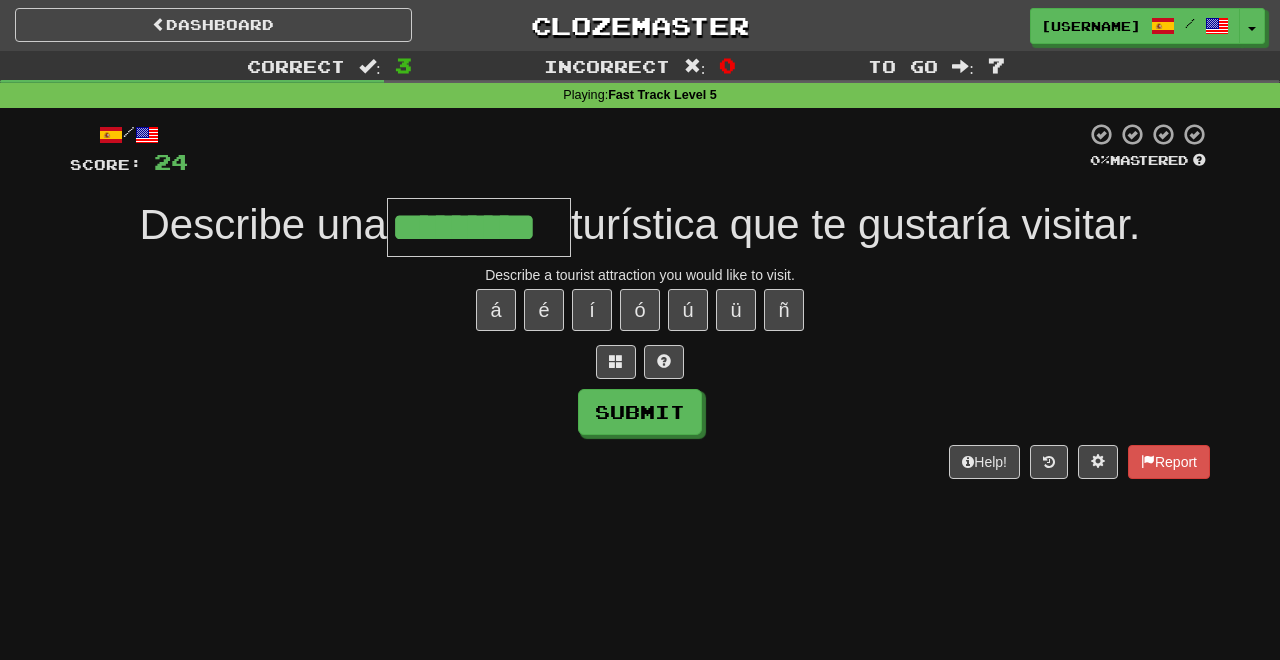 type on "*********" 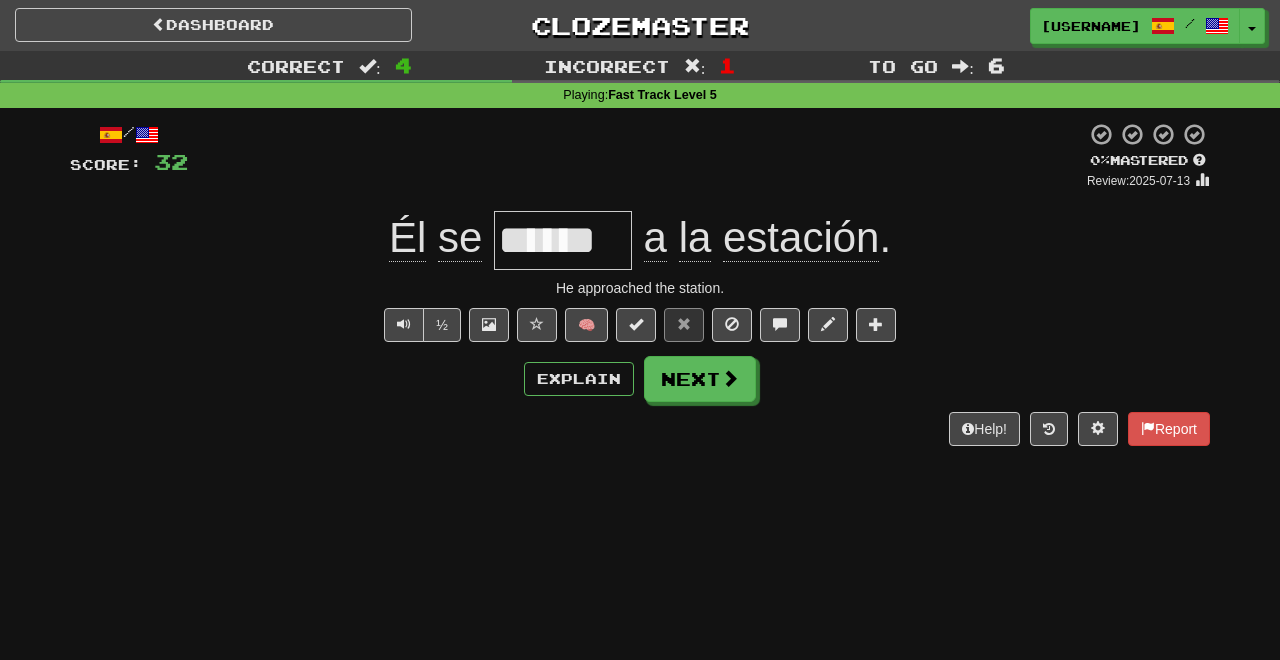 type on "*" 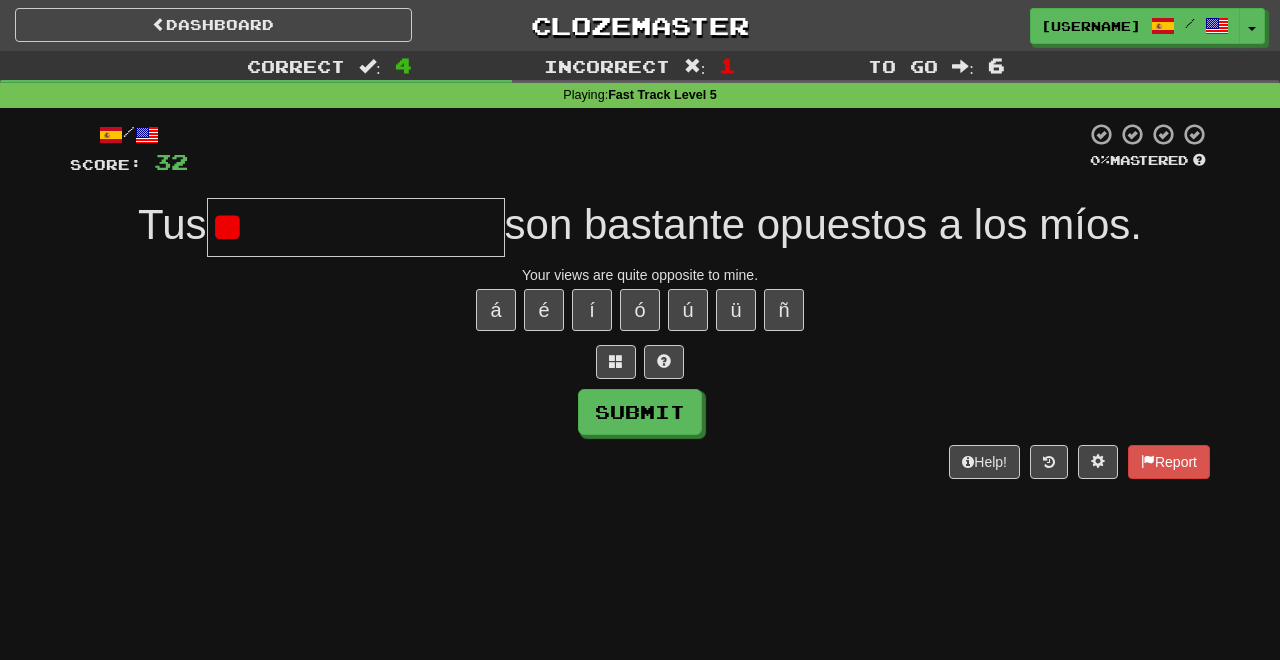 type on "*" 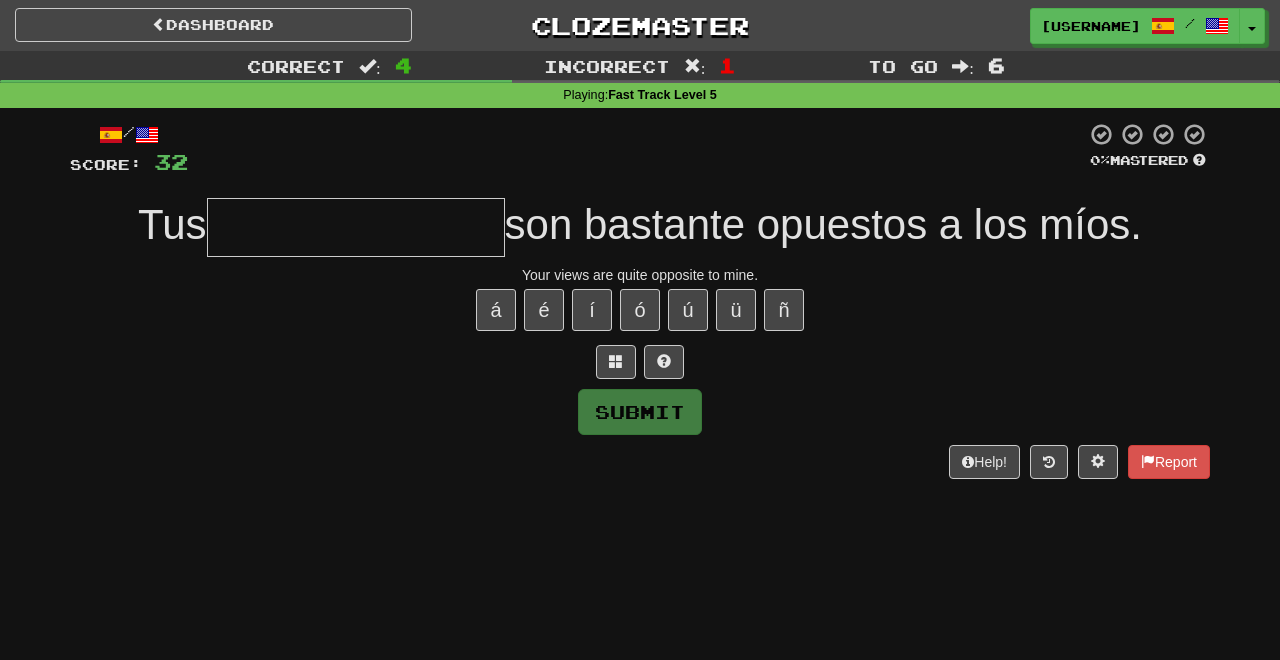 type on "**********" 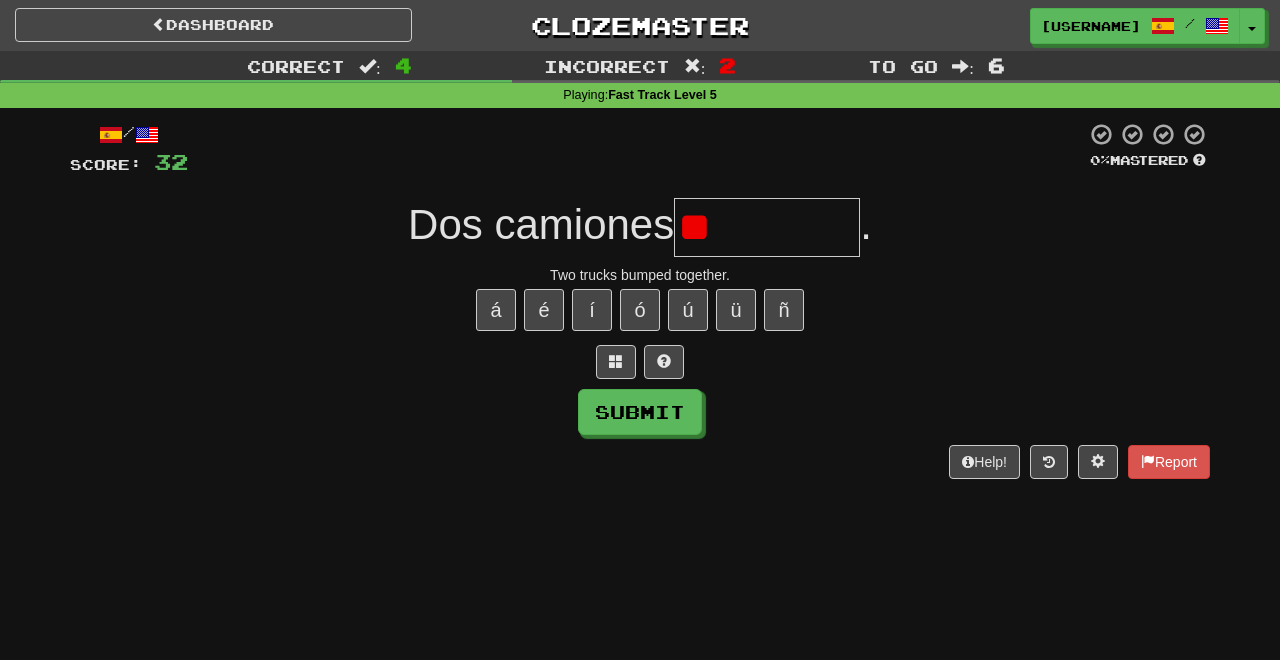 type on "*" 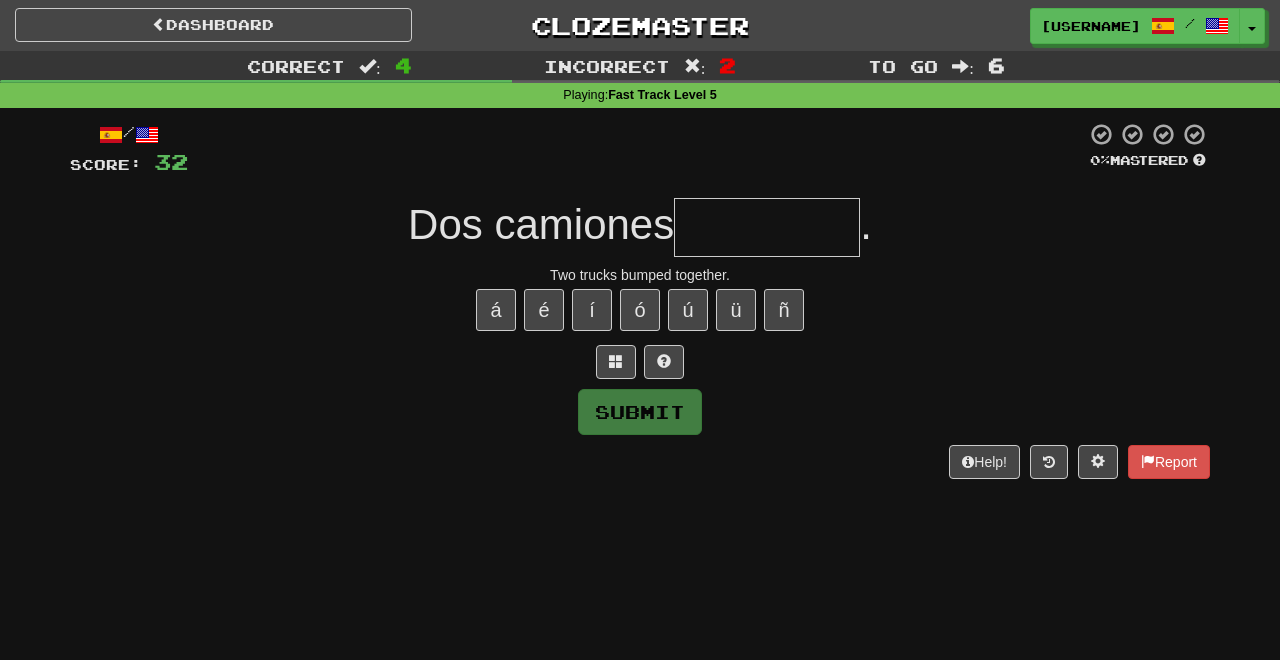 type on "********" 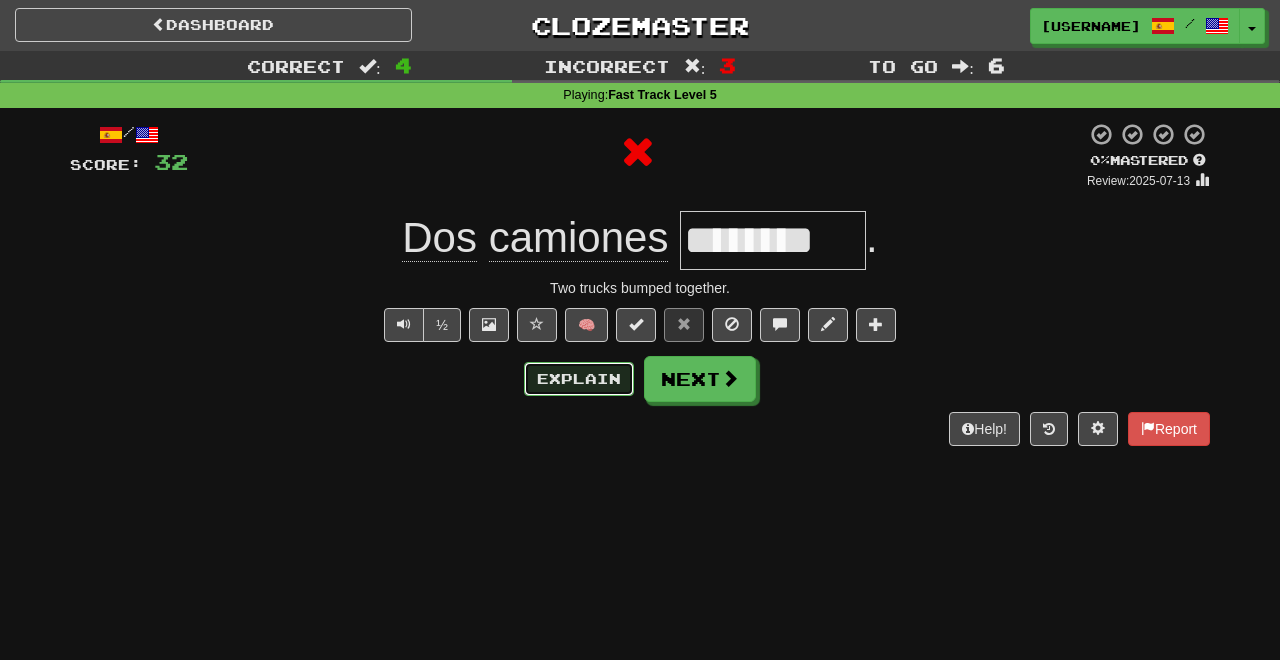 click on "Explain" at bounding box center (579, 379) 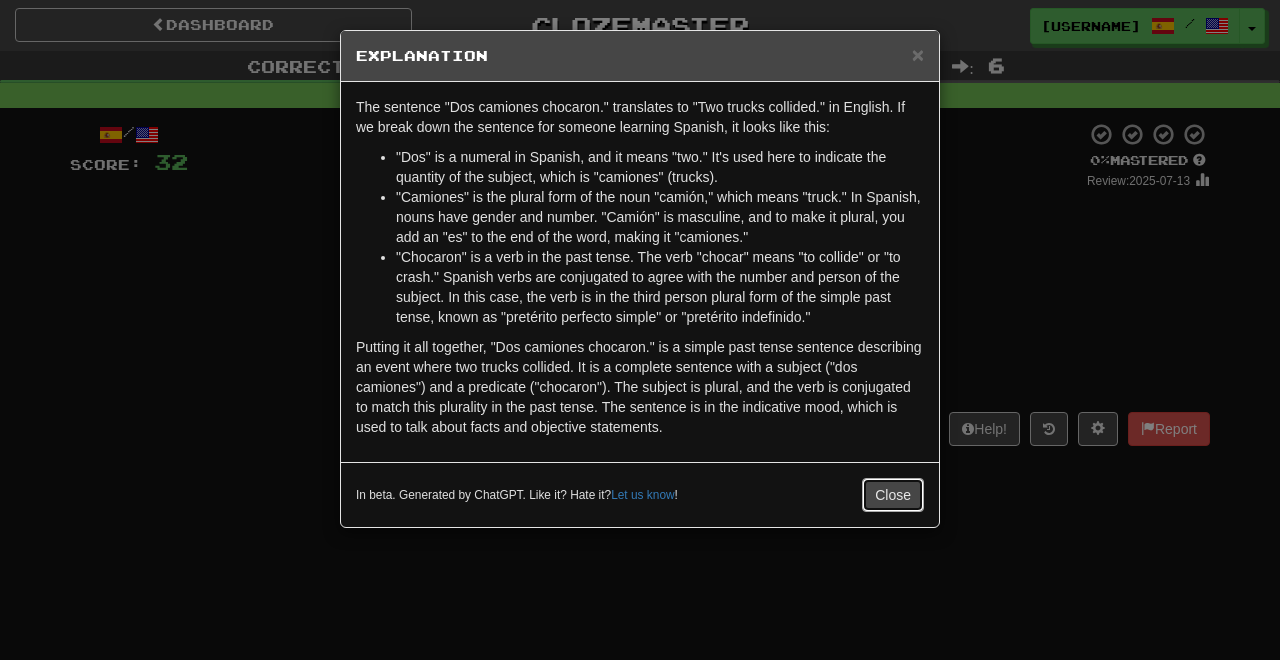 click on "Close" at bounding box center (893, 495) 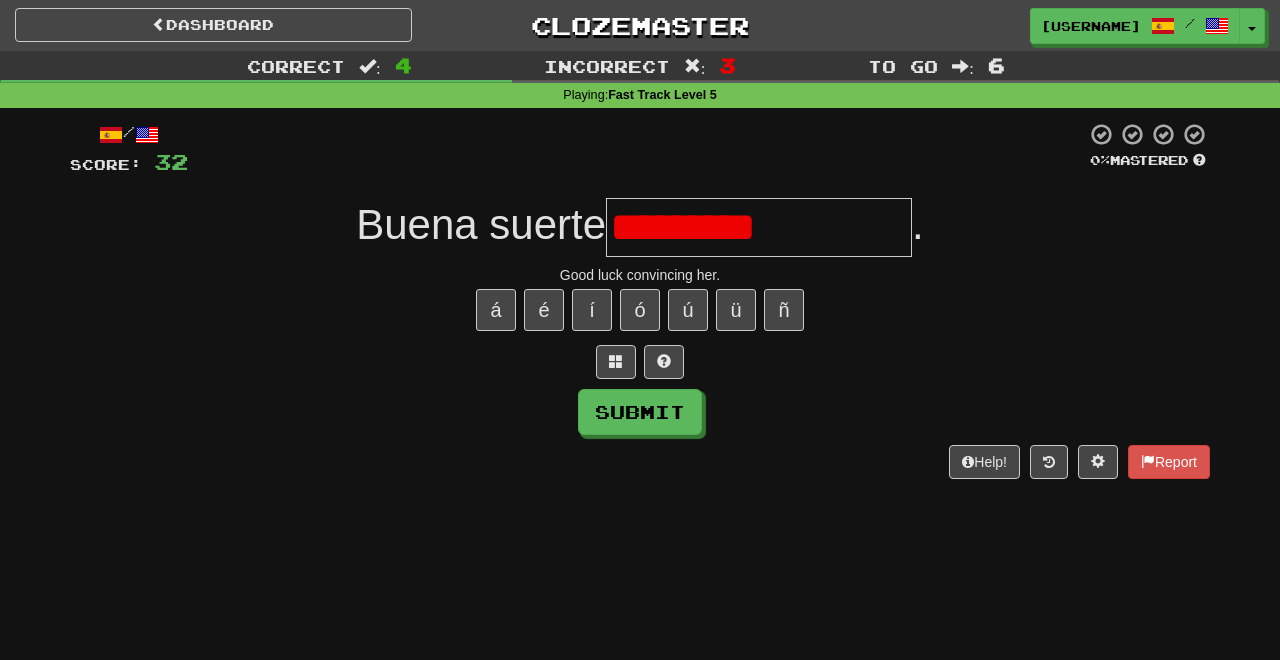 type on "**********" 